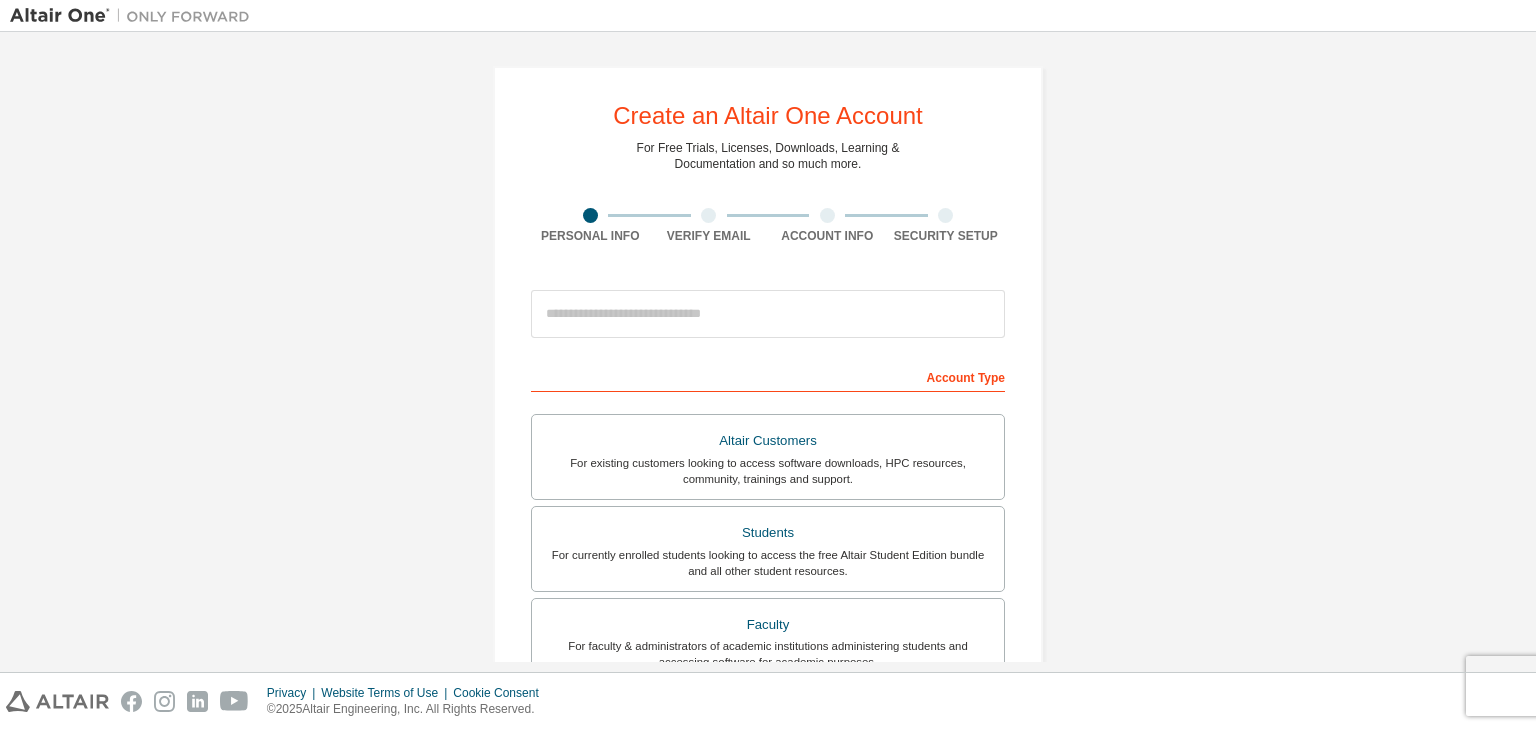 scroll, scrollTop: 0, scrollLeft: 0, axis: both 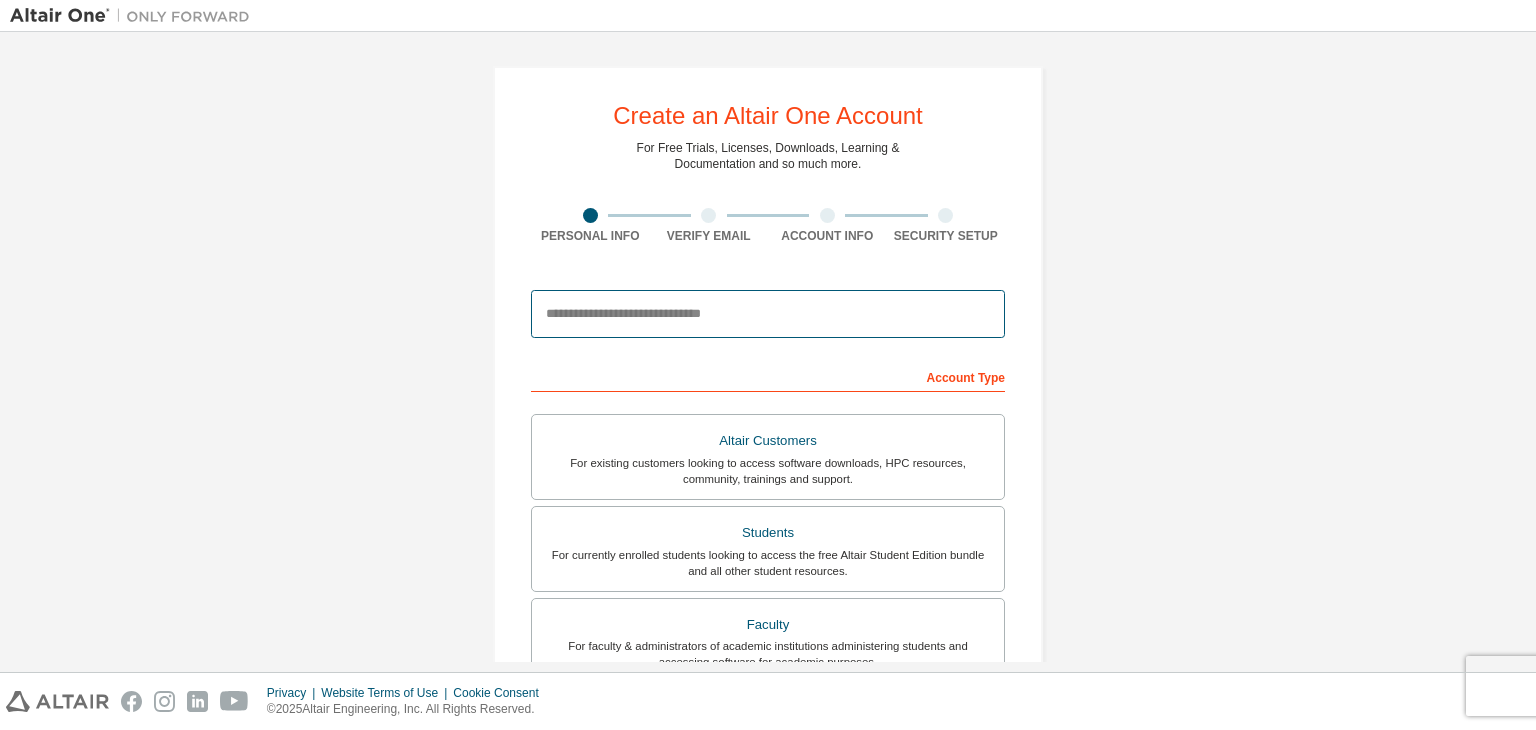 click at bounding box center (768, 314) 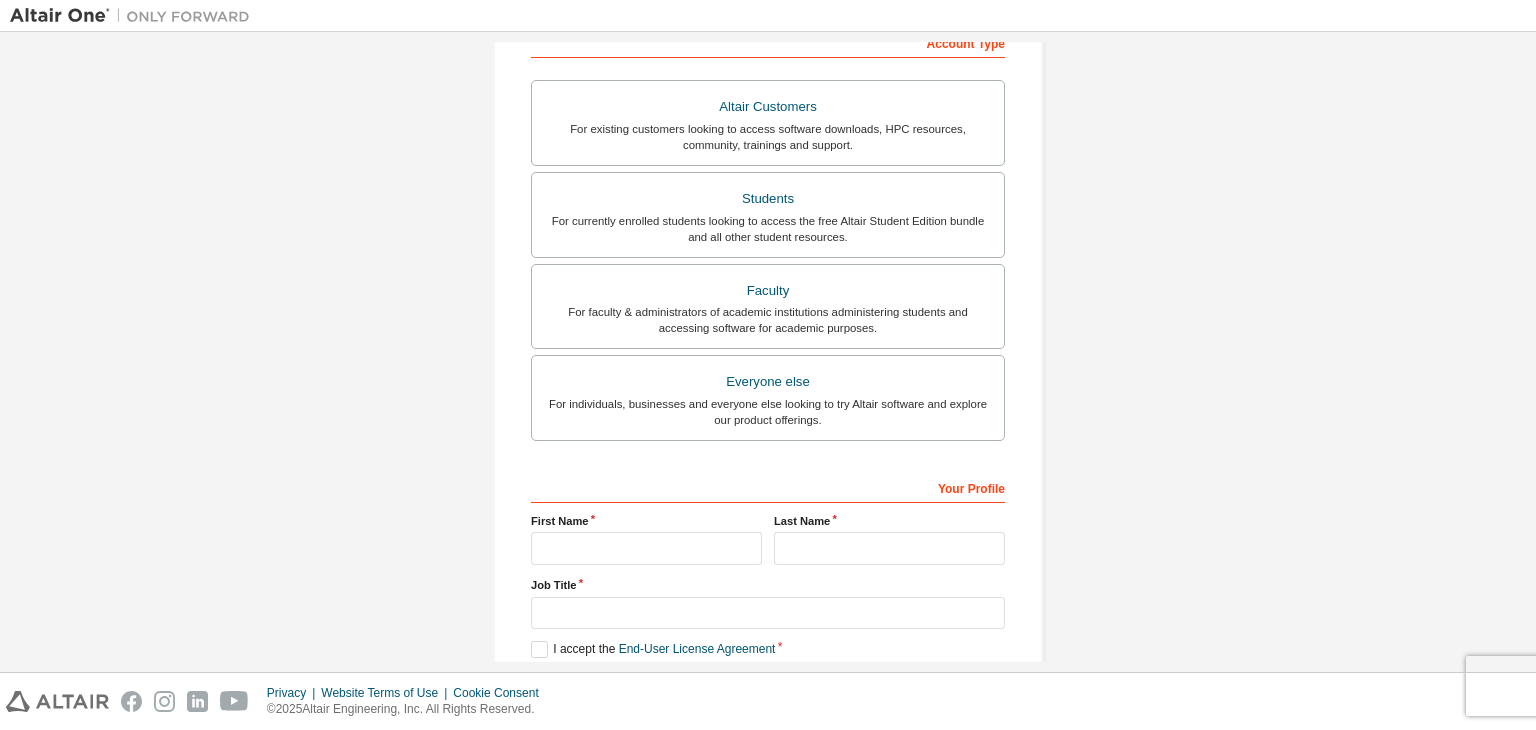 scroll, scrollTop: 435, scrollLeft: 0, axis: vertical 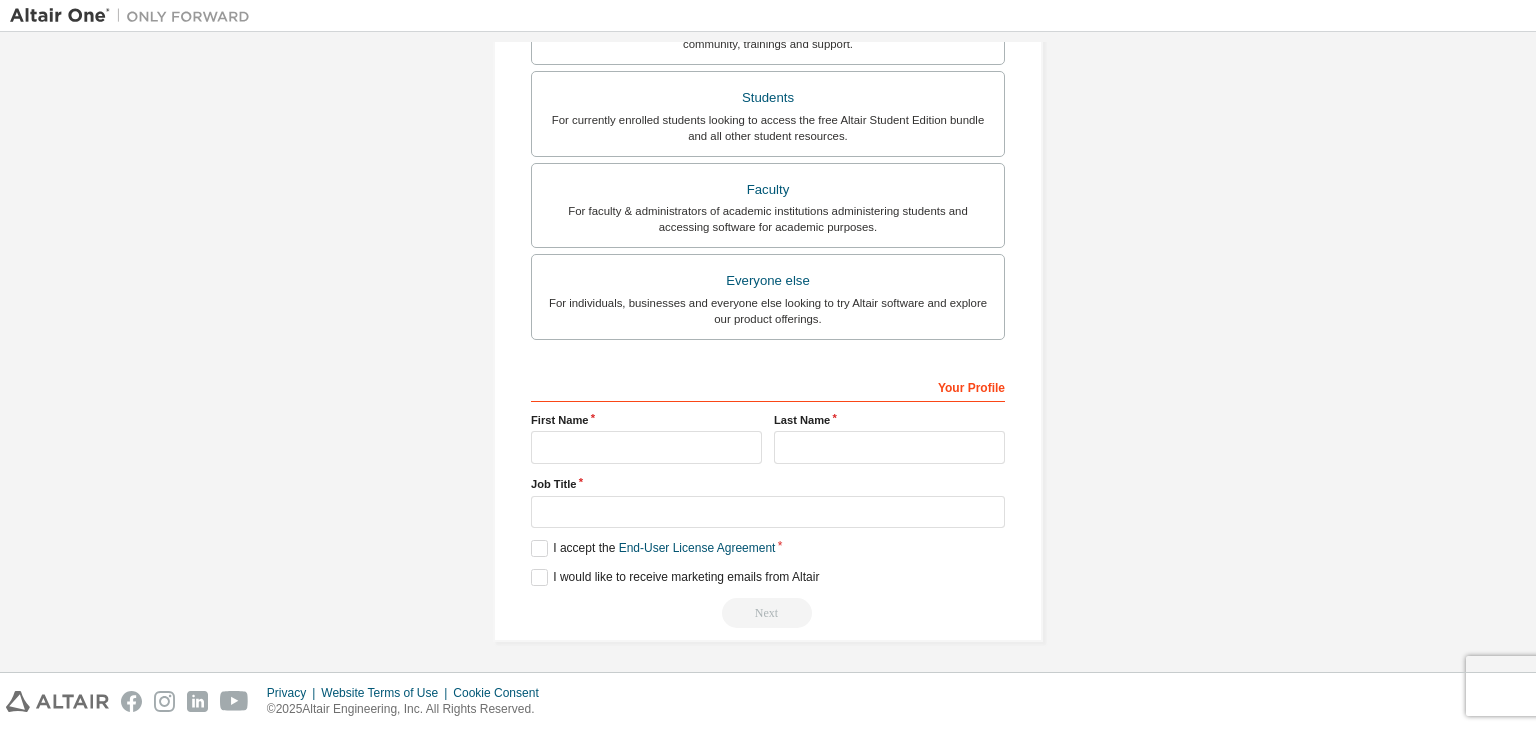 type on "**********" 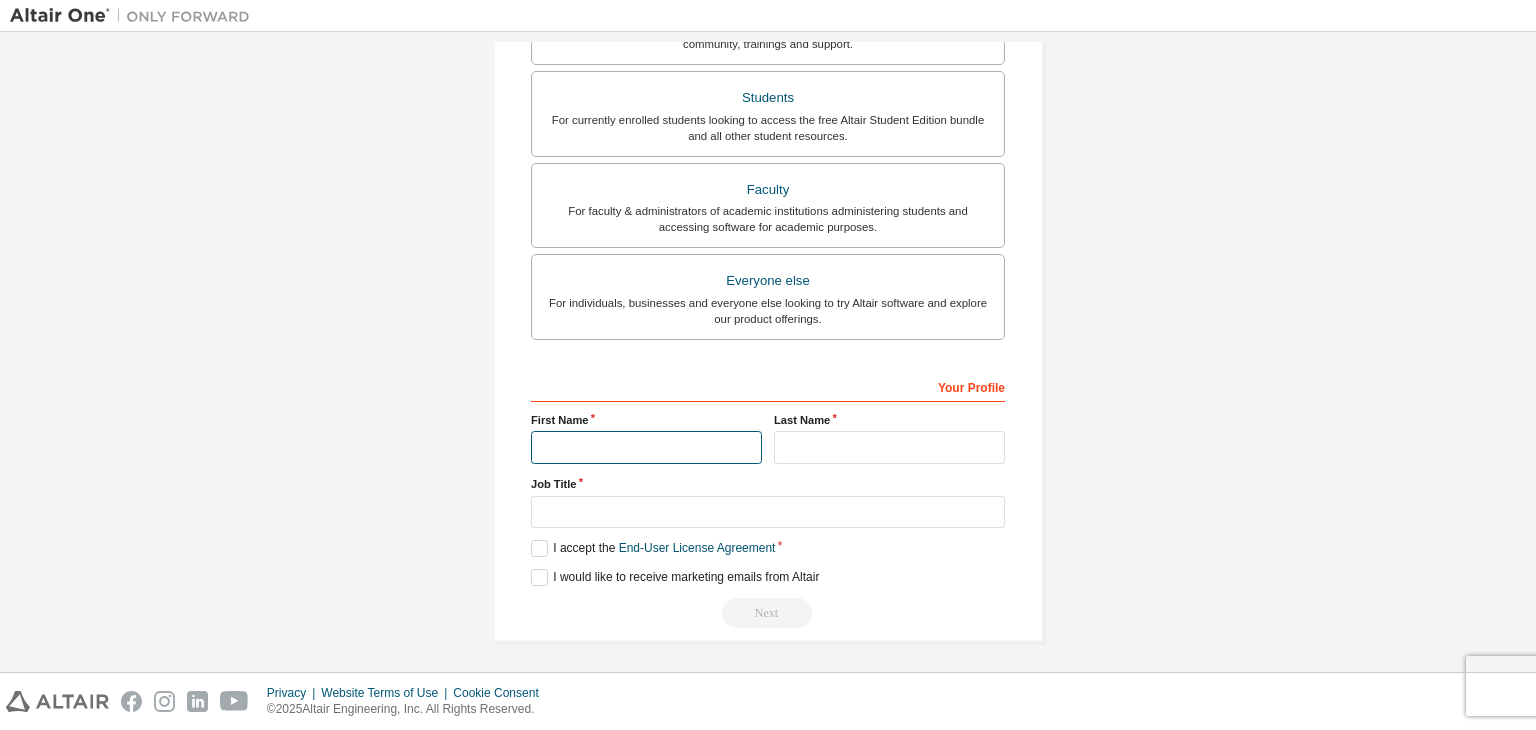 click at bounding box center (646, 447) 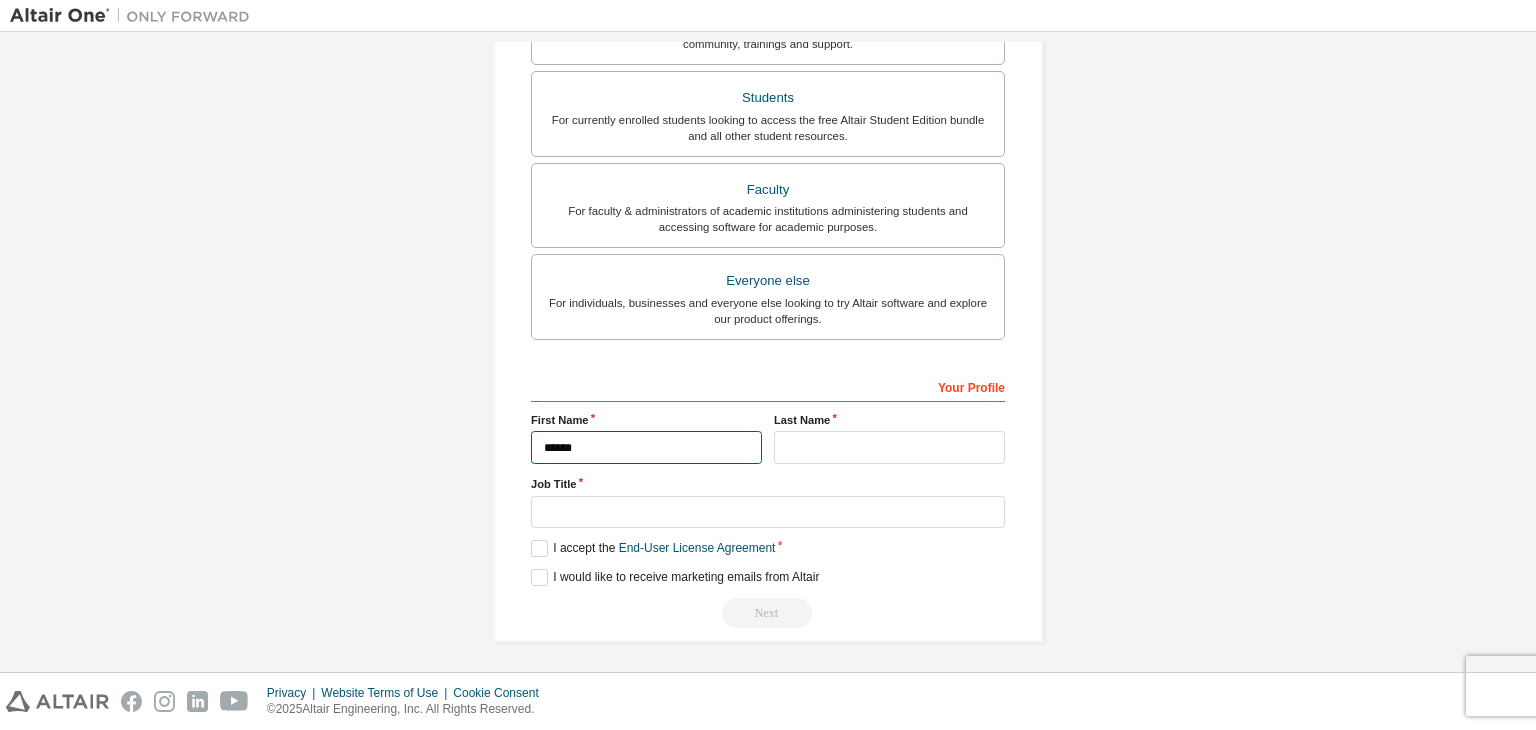 type on "******" 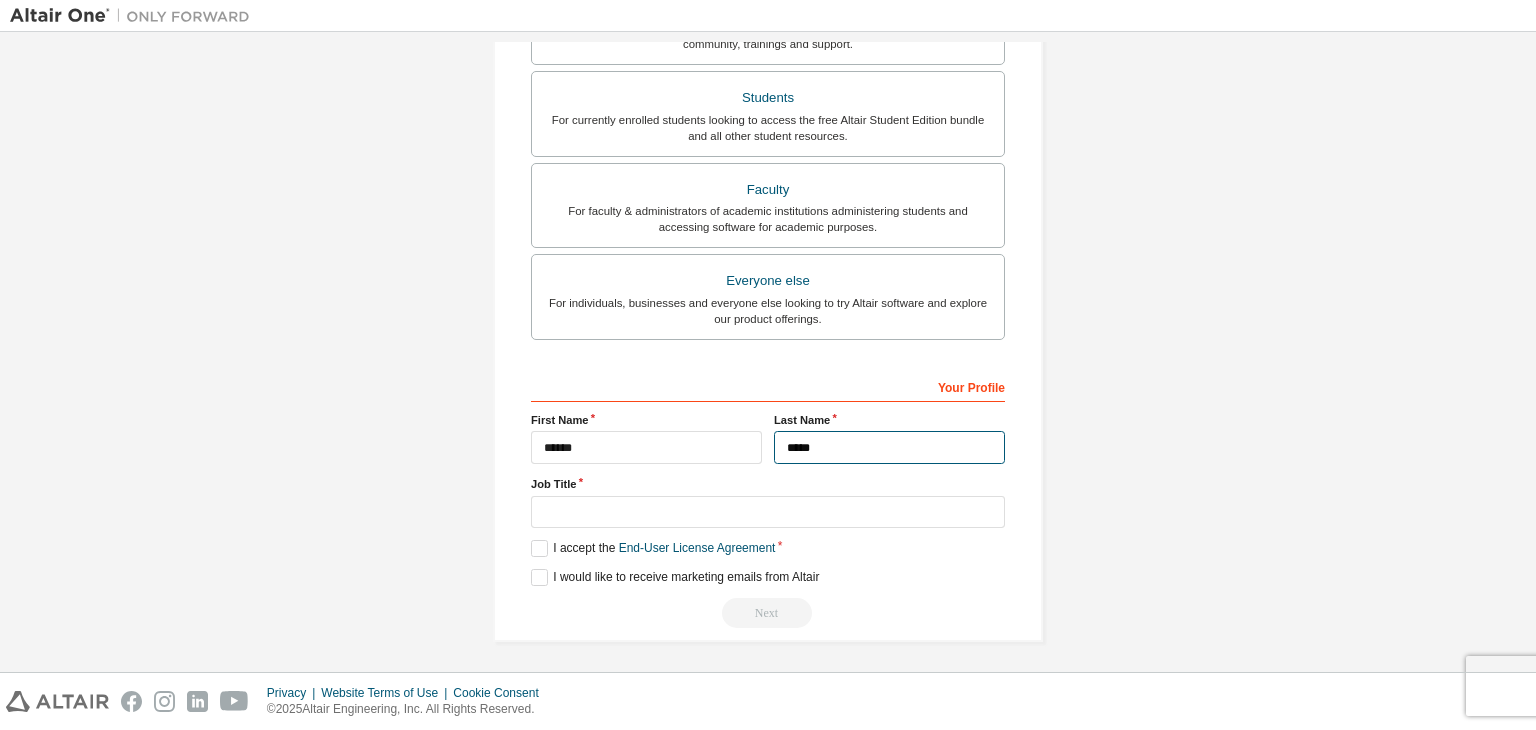 type on "*****" 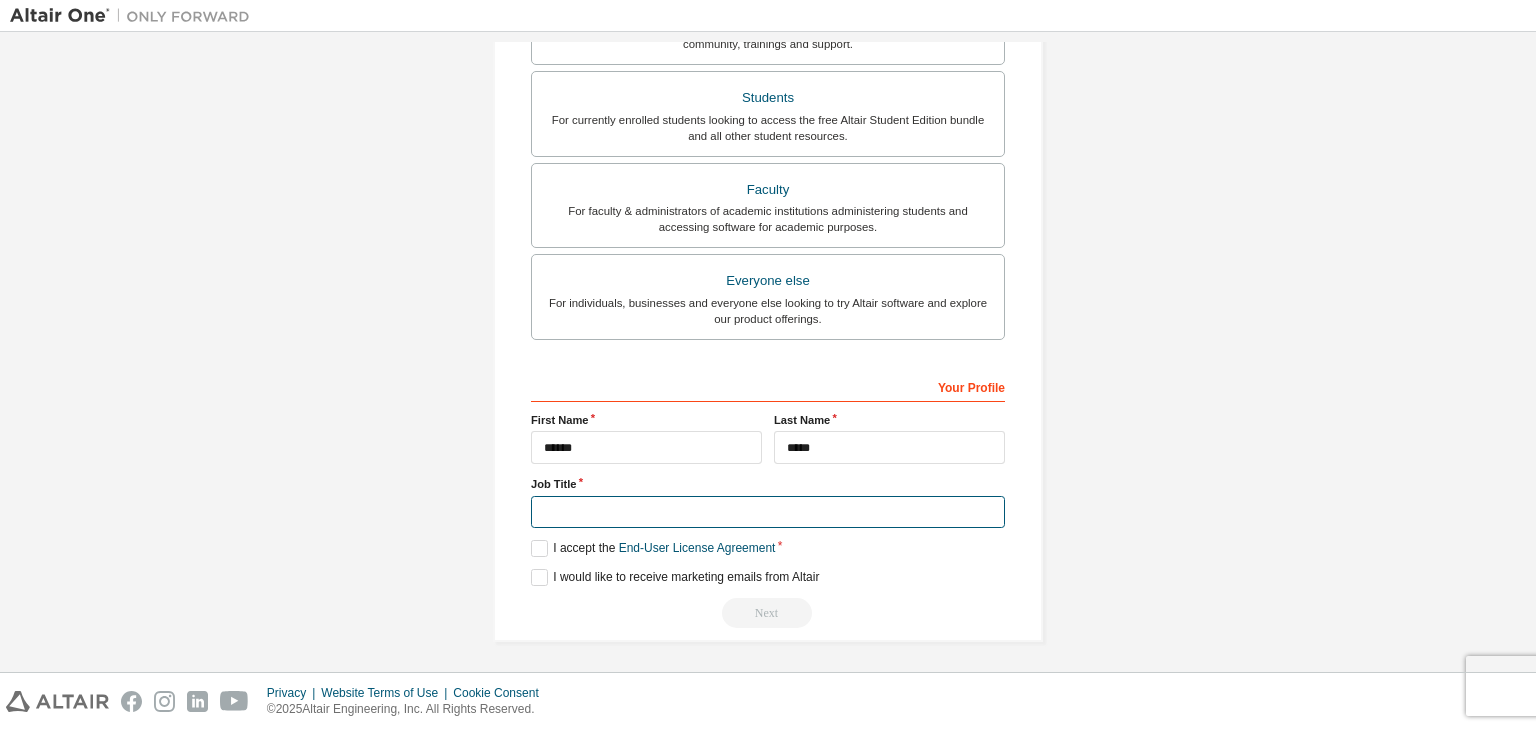 click at bounding box center [768, 512] 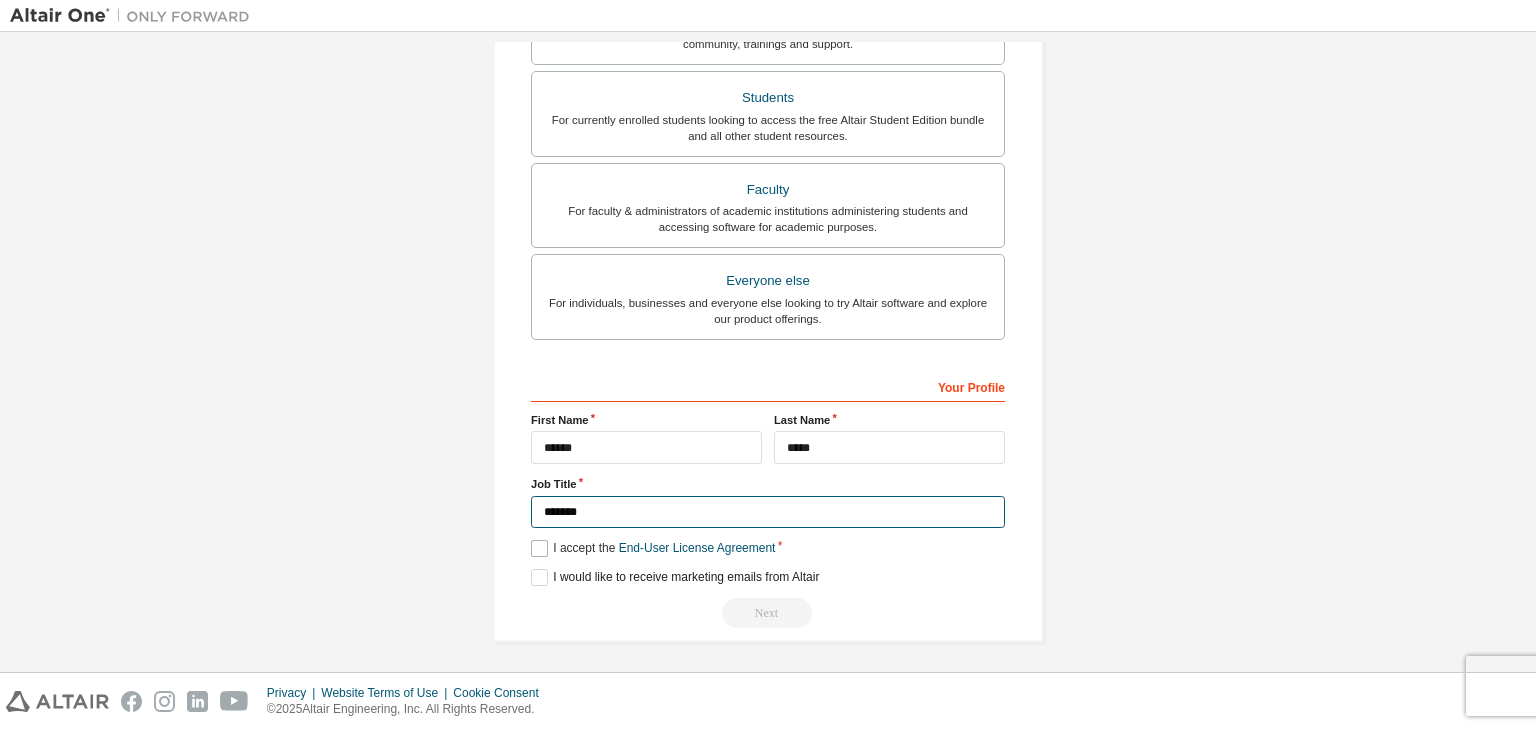 type on "*******" 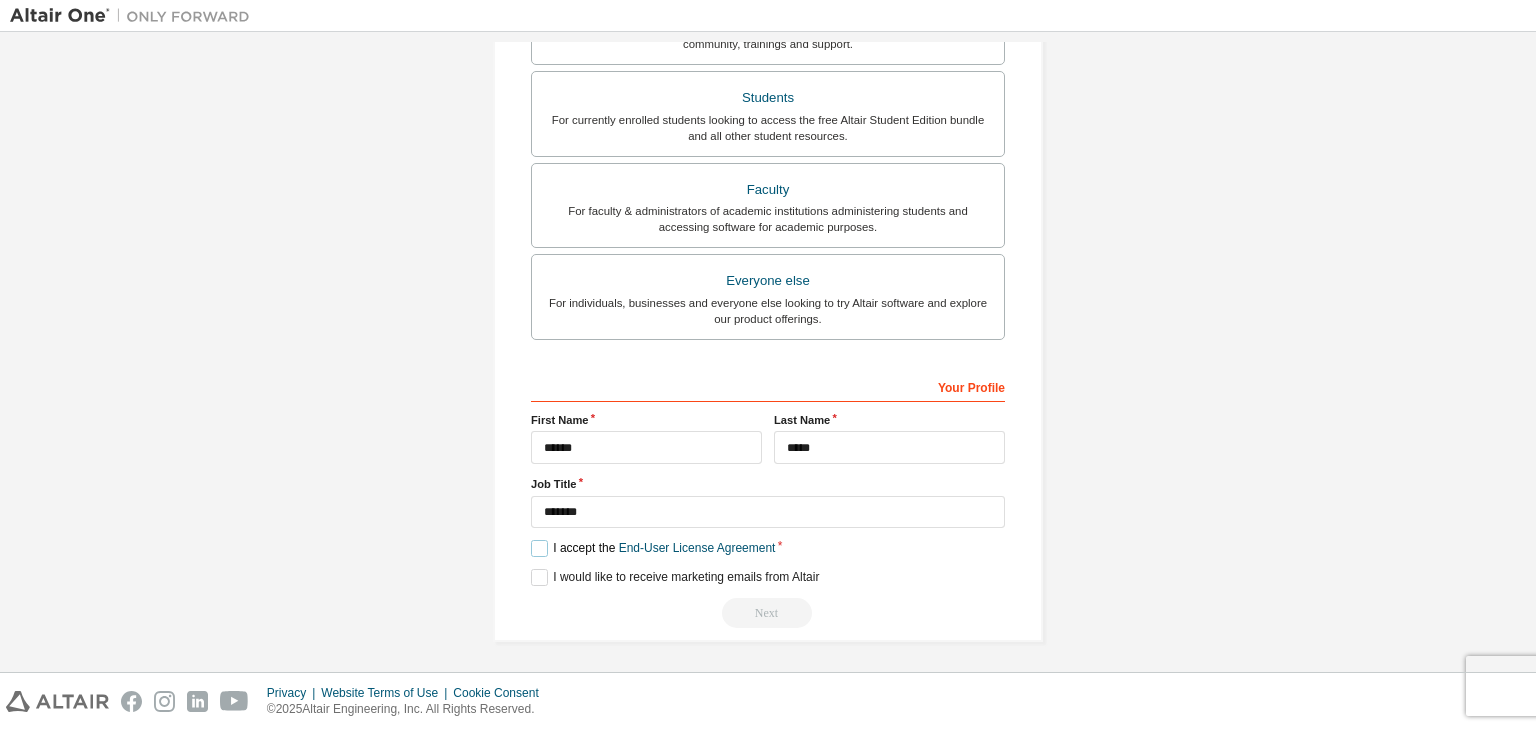click on "I accept the    End-User License Agreement" at bounding box center (653, 548) 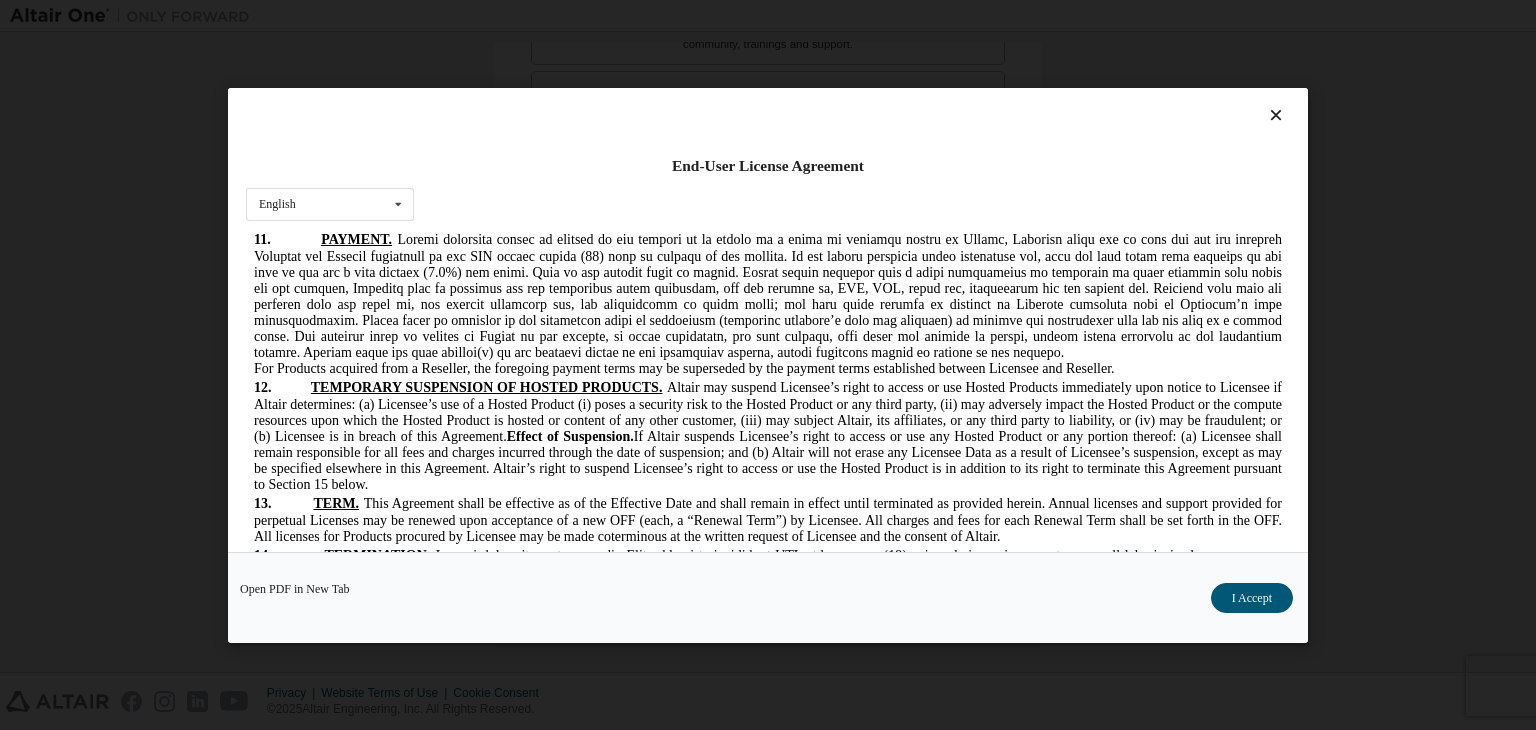 scroll, scrollTop: 4080, scrollLeft: 0, axis: vertical 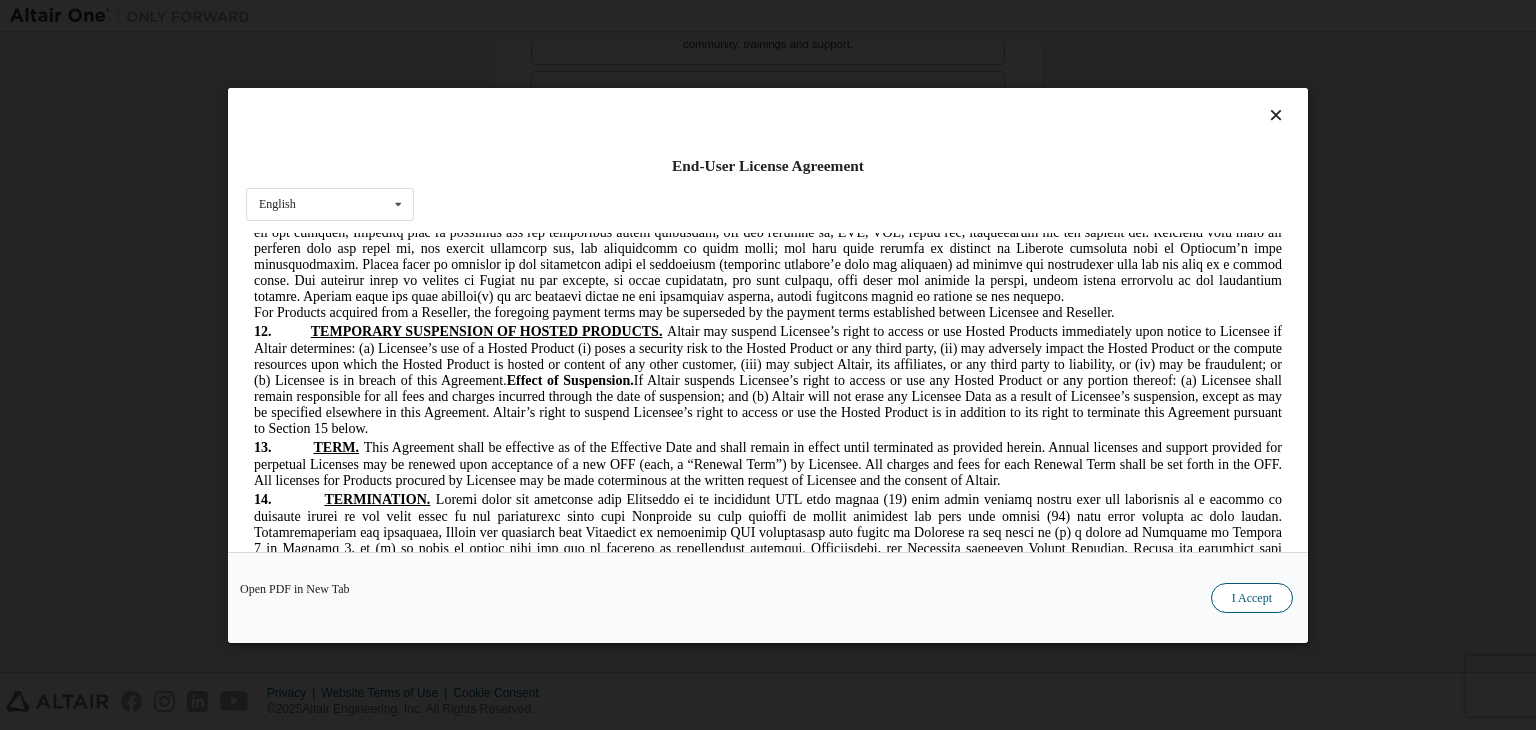 click on "I Accept" at bounding box center (1252, 598) 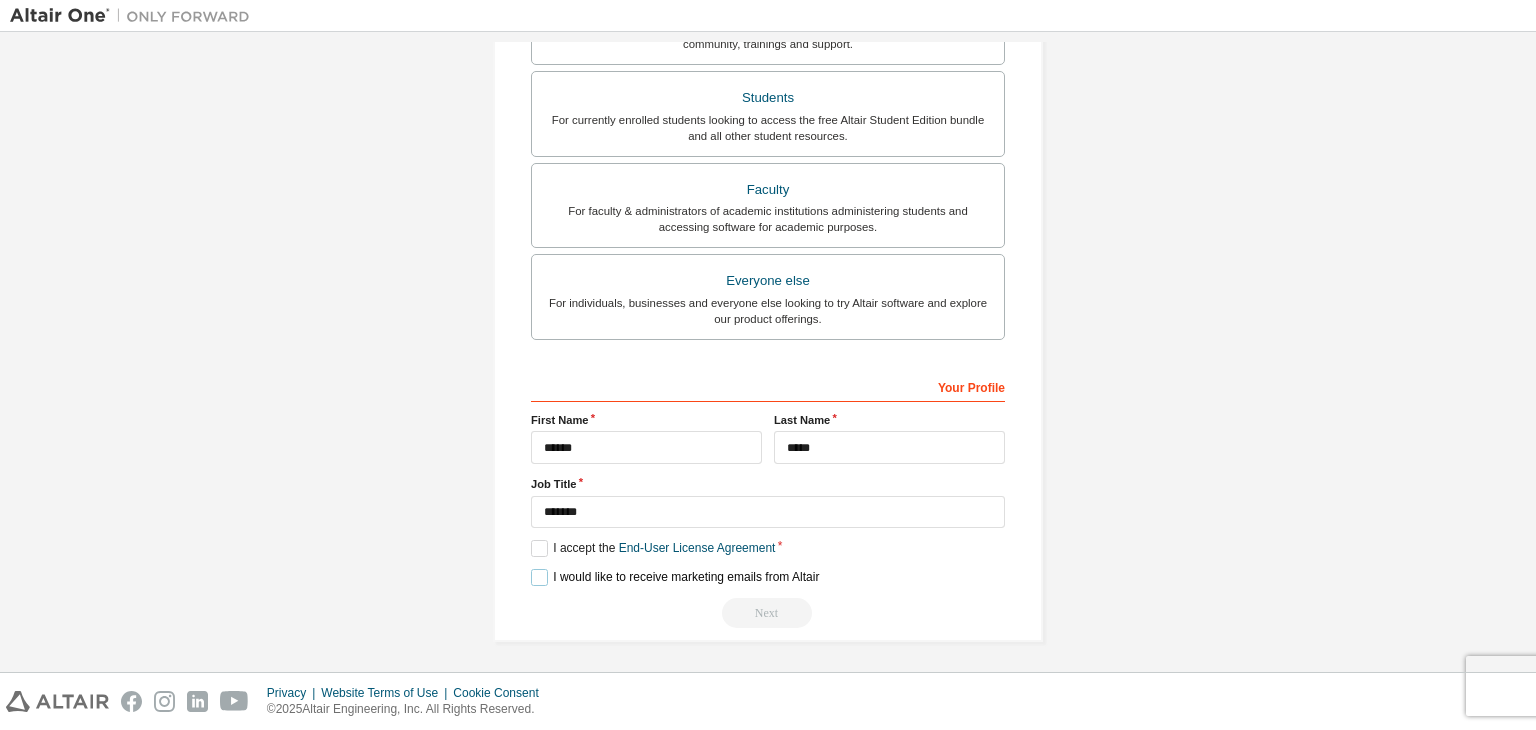 click on "I would like to receive marketing emails from Altair" at bounding box center [675, 577] 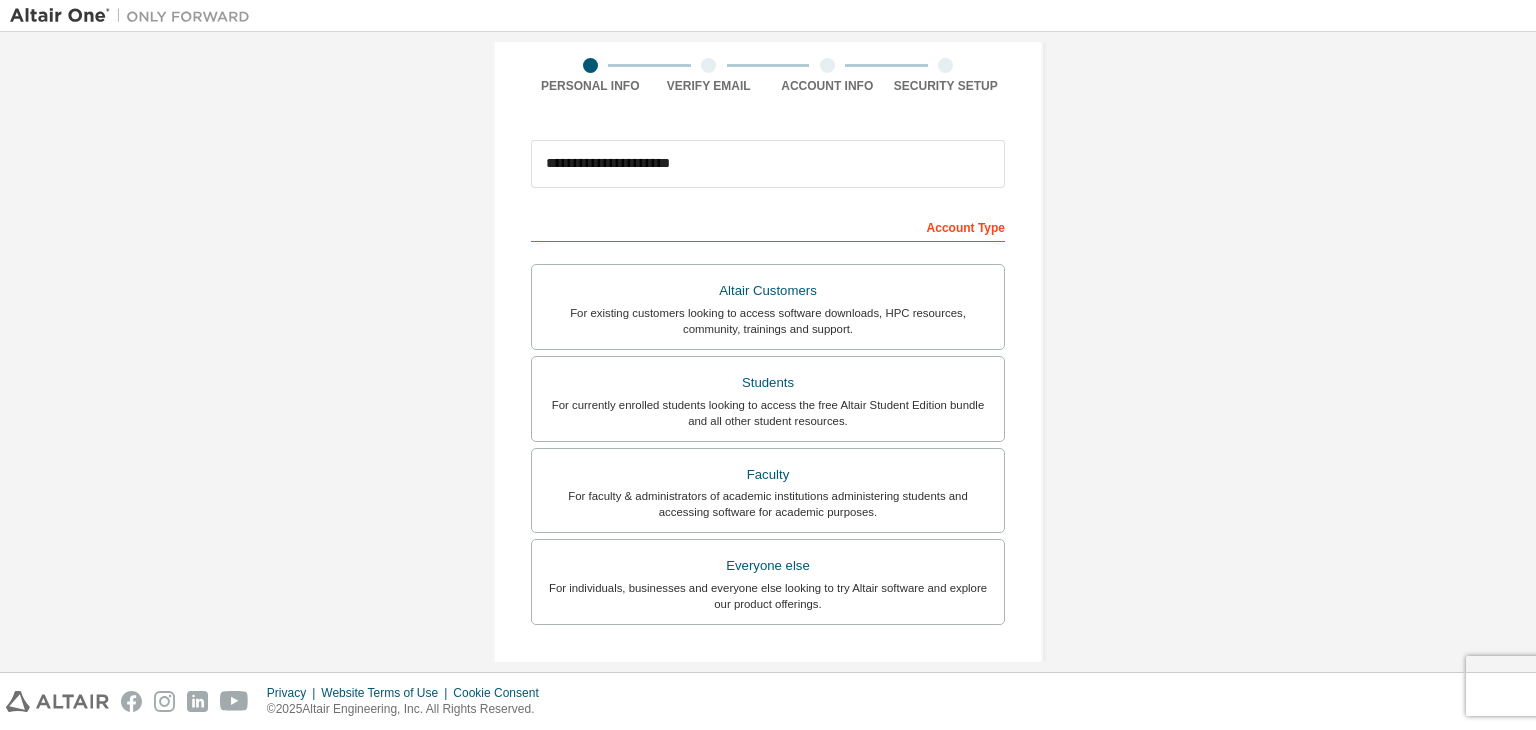 scroll, scrollTop: 160, scrollLeft: 0, axis: vertical 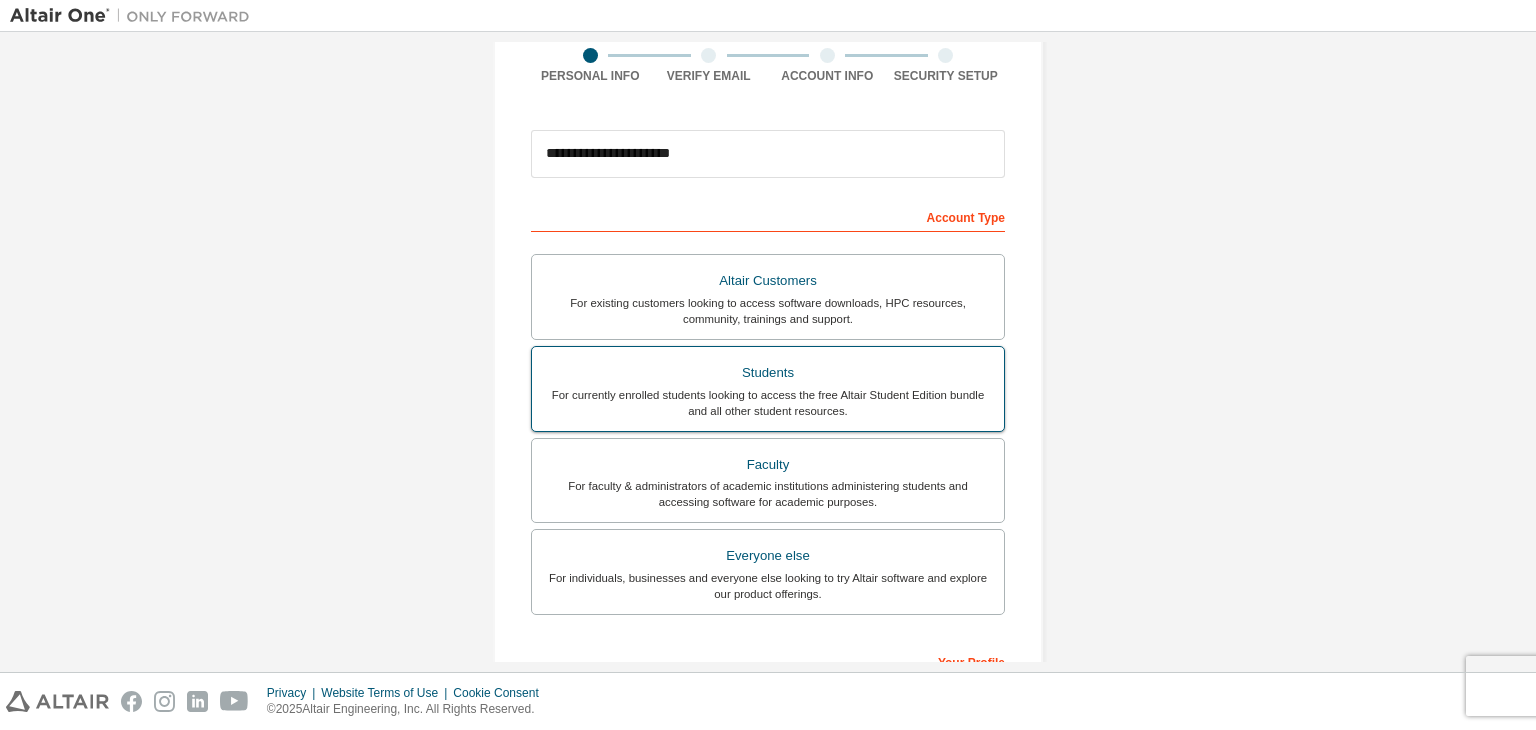 click on "Students For currently enrolled students looking to access the free Altair Student Edition bundle and all other student resources." at bounding box center [768, 389] 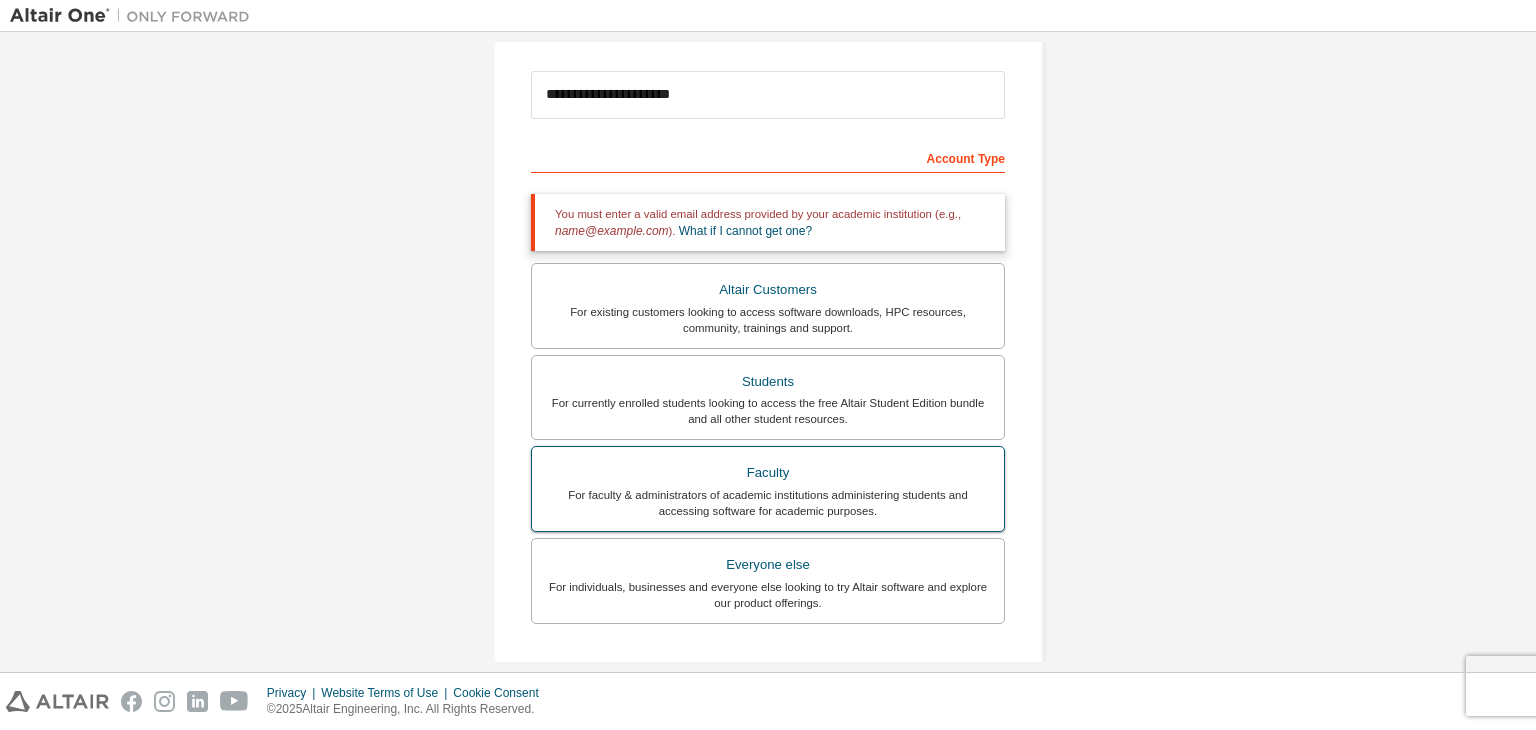 scroll, scrollTop: 240, scrollLeft: 0, axis: vertical 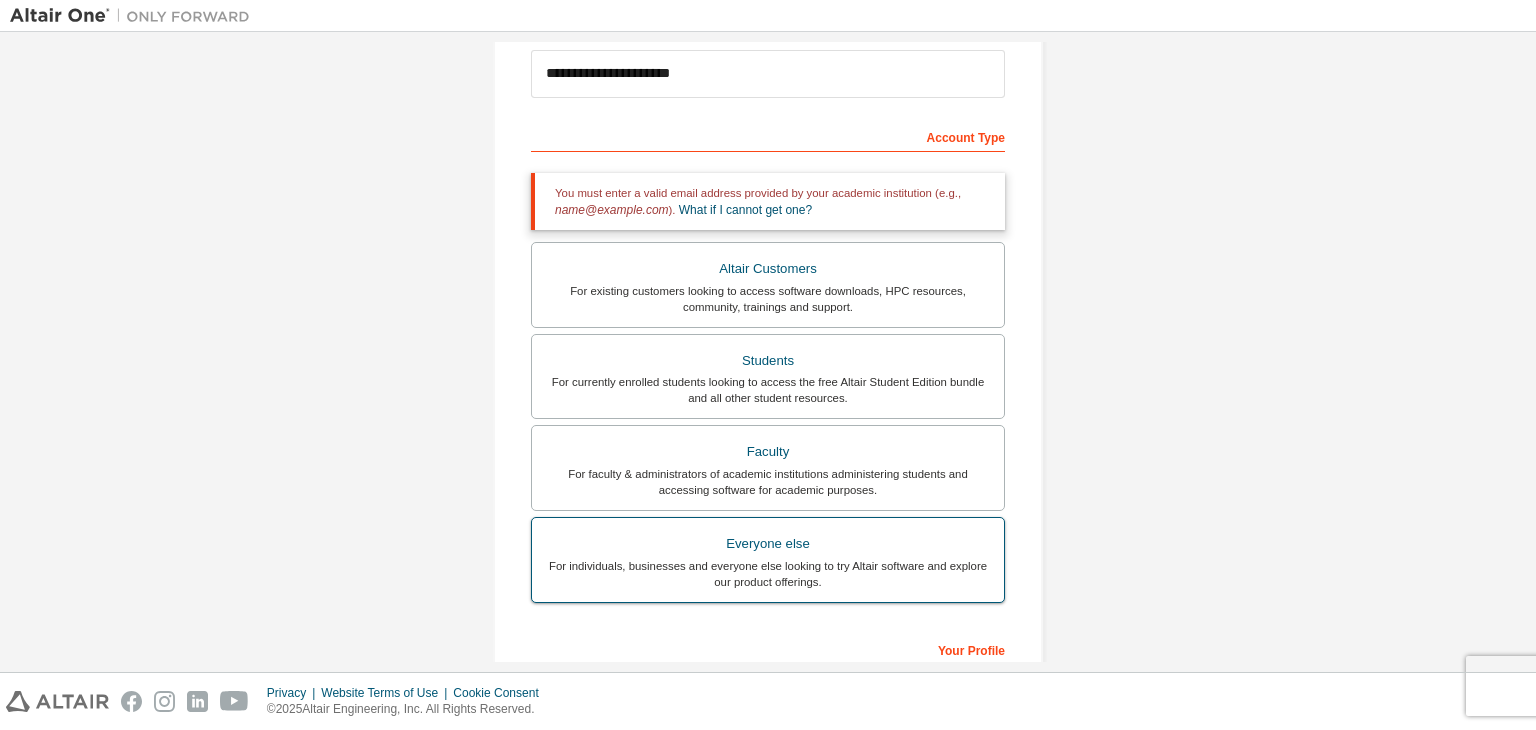 click on "For individuals, businesses and everyone else looking to try Altair software and explore our product offerings." at bounding box center (768, 574) 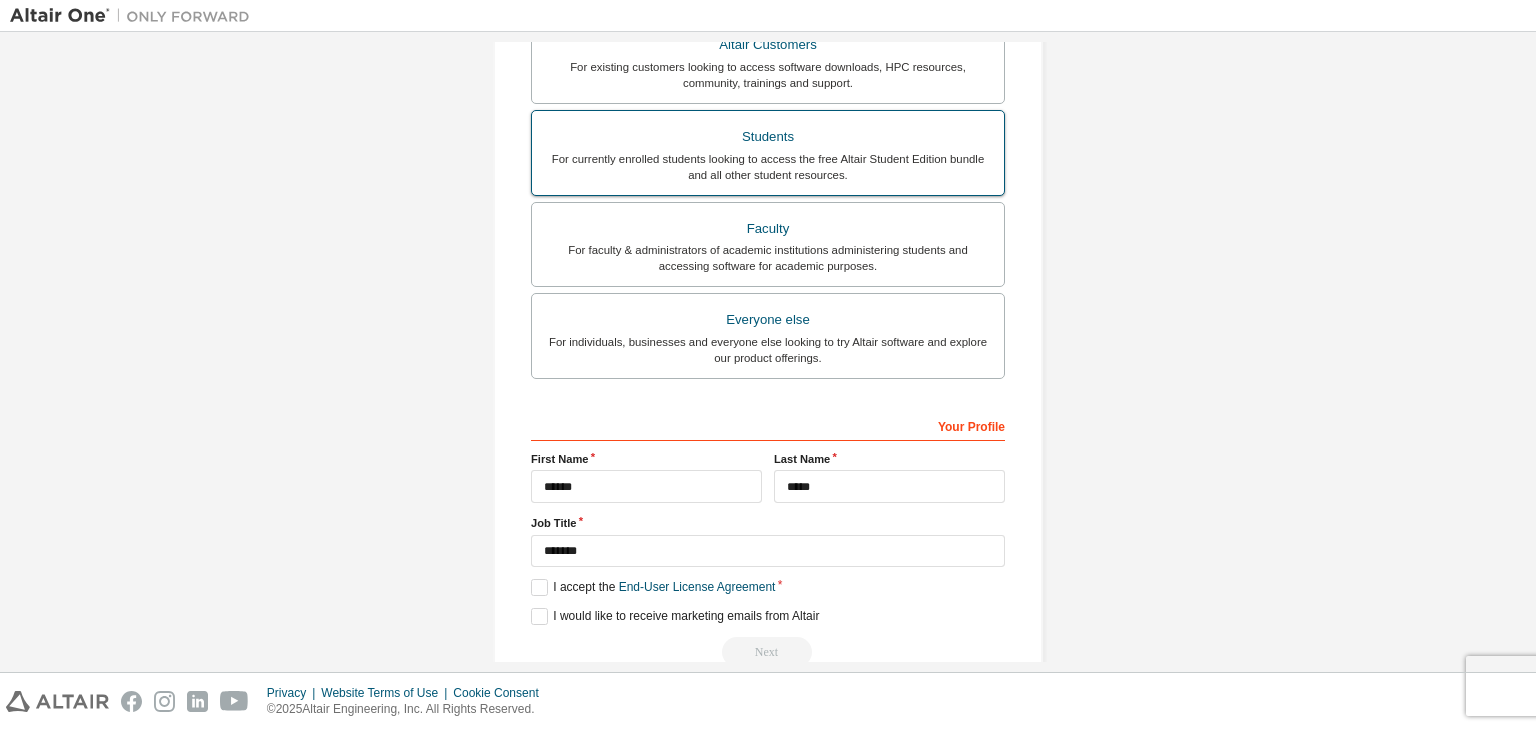 scroll, scrollTop: 435, scrollLeft: 0, axis: vertical 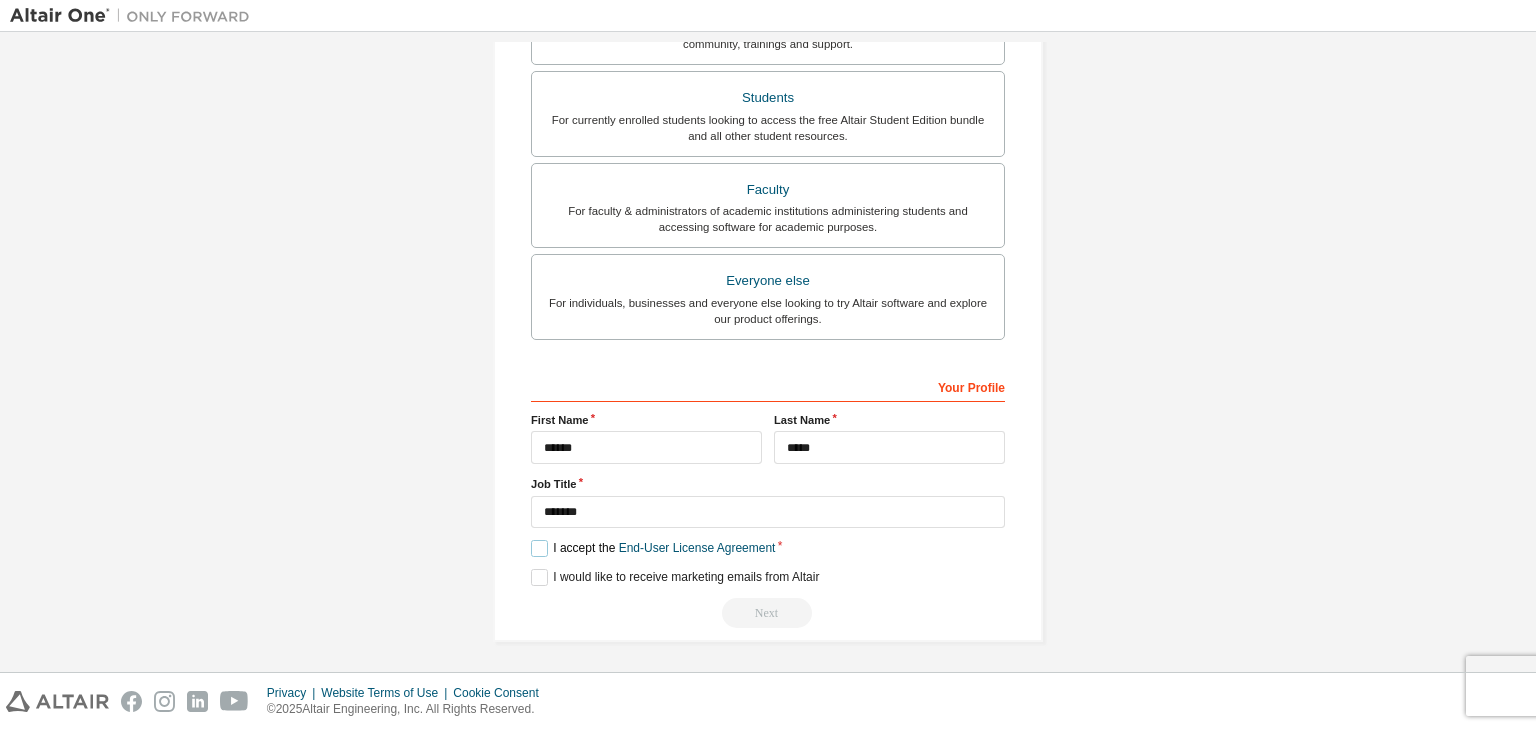 click on "I accept the    End-User License Agreement" at bounding box center (653, 548) 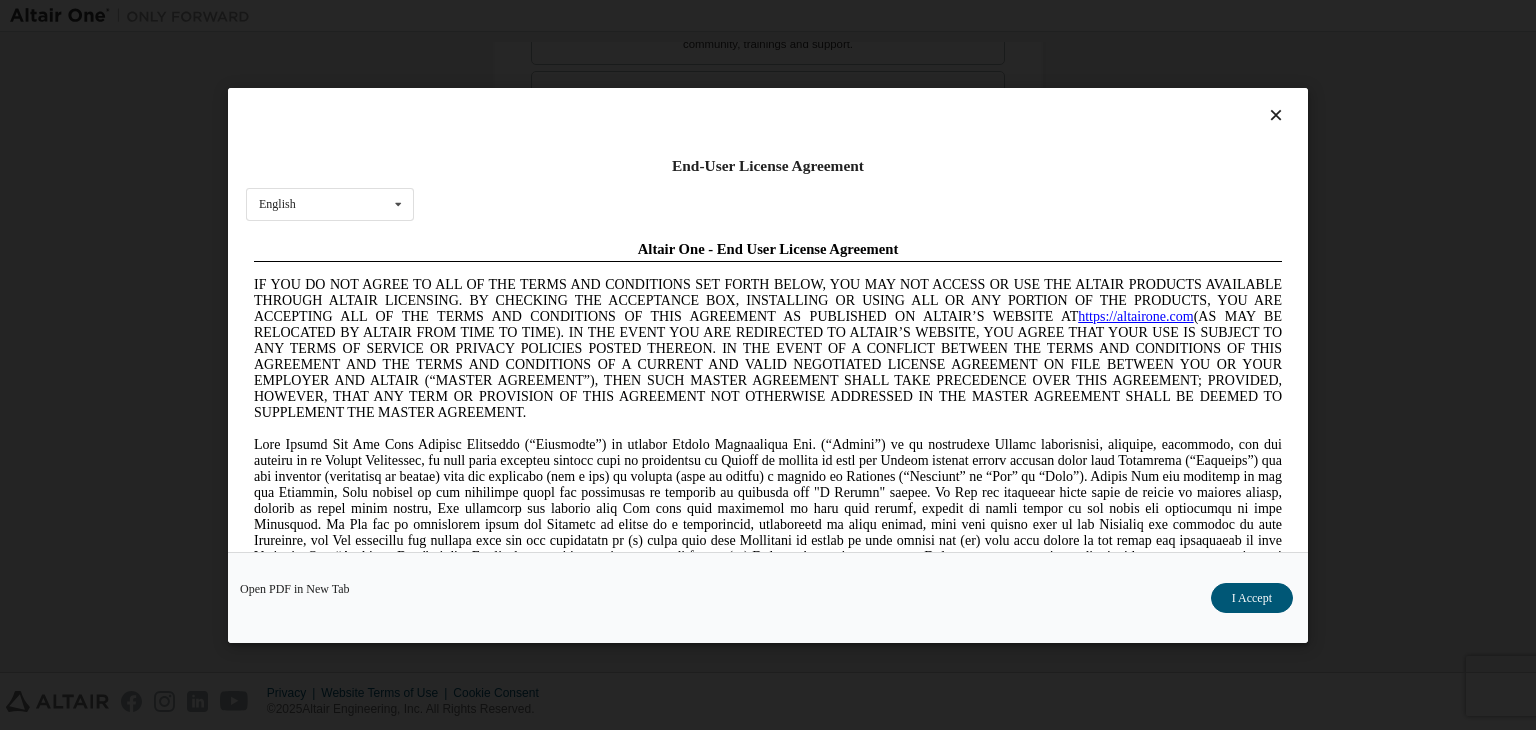 scroll, scrollTop: 0, scrollLeft: 0, axis: both 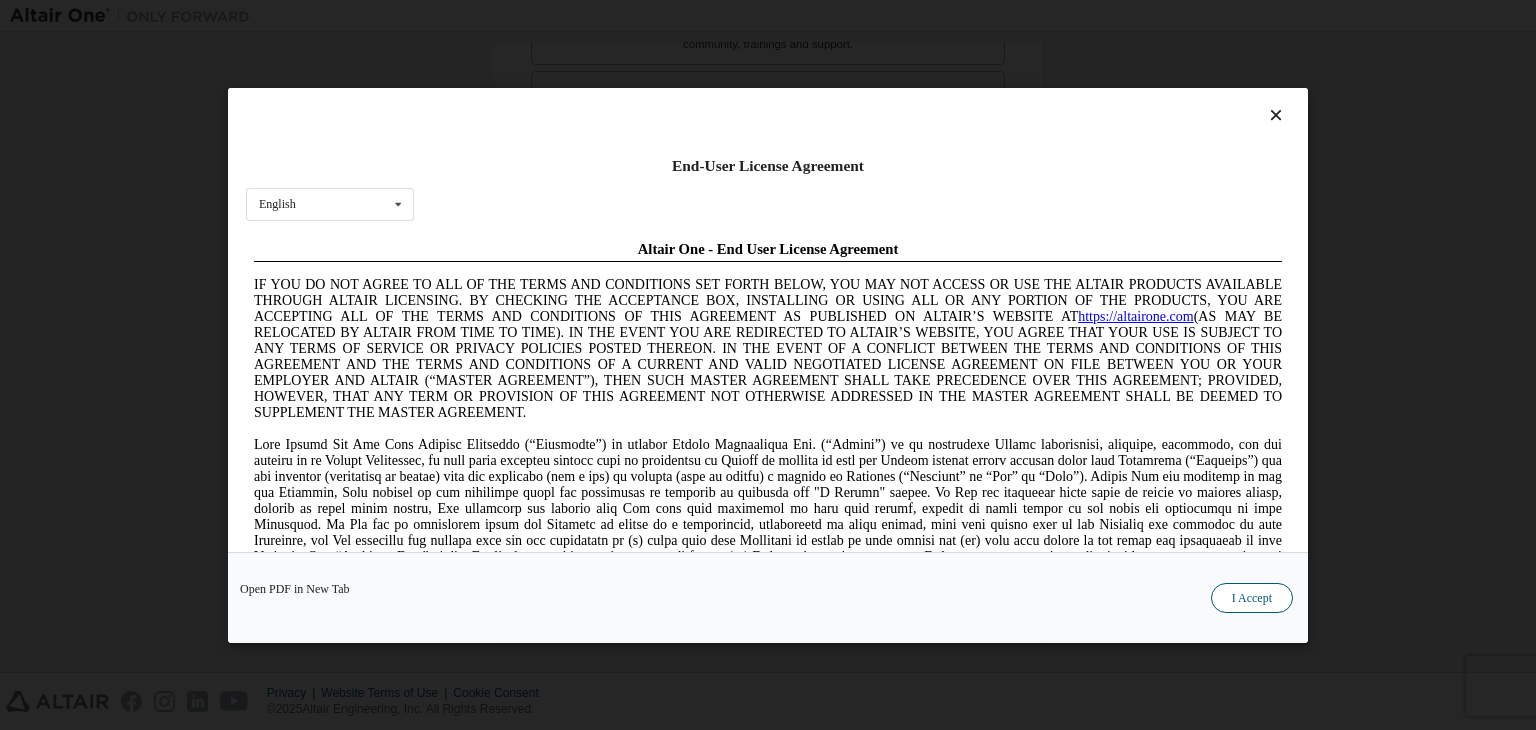 click on "I Accept" at bounding box center (1252, 598) 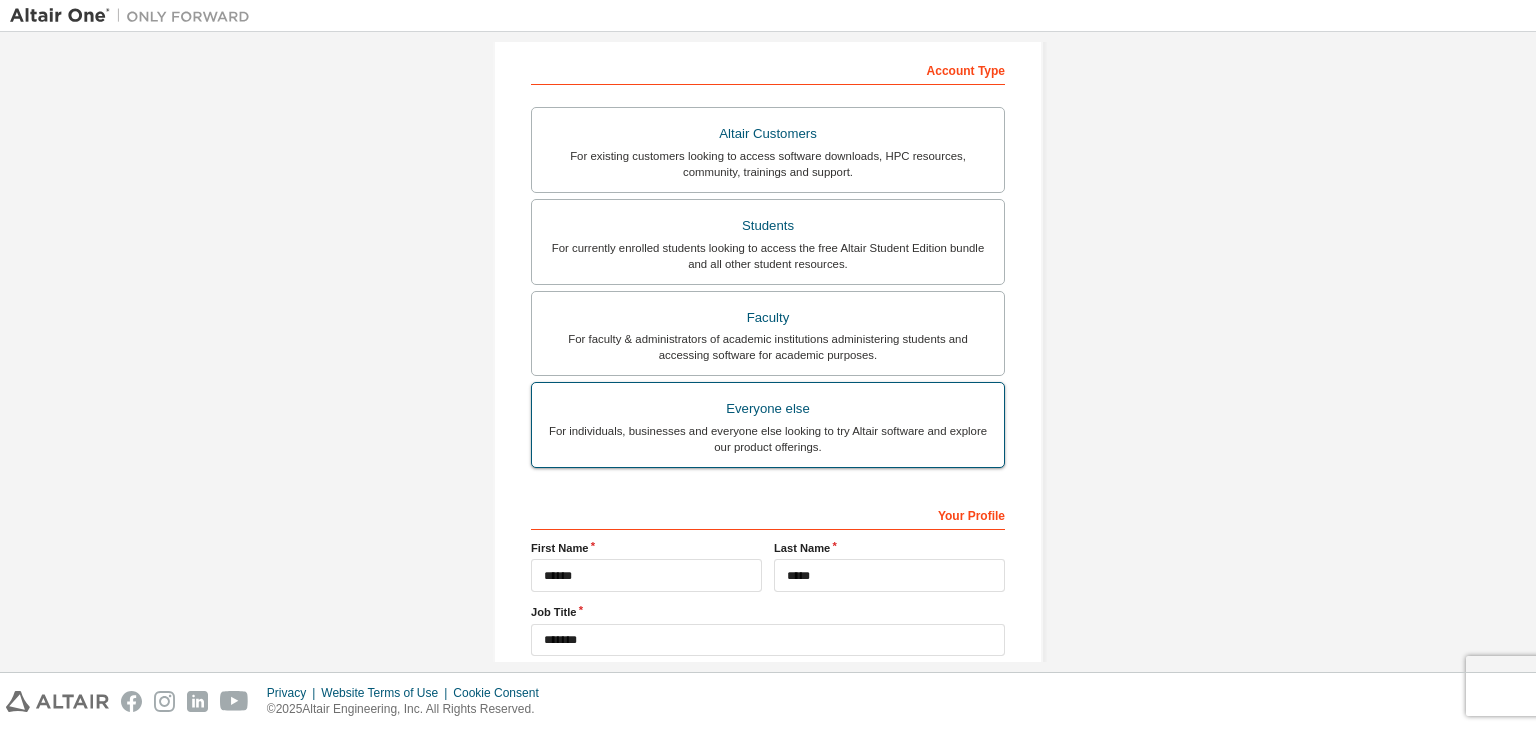 scroll, scrollTop: 435, scrollLeft: 0, axis: vertical 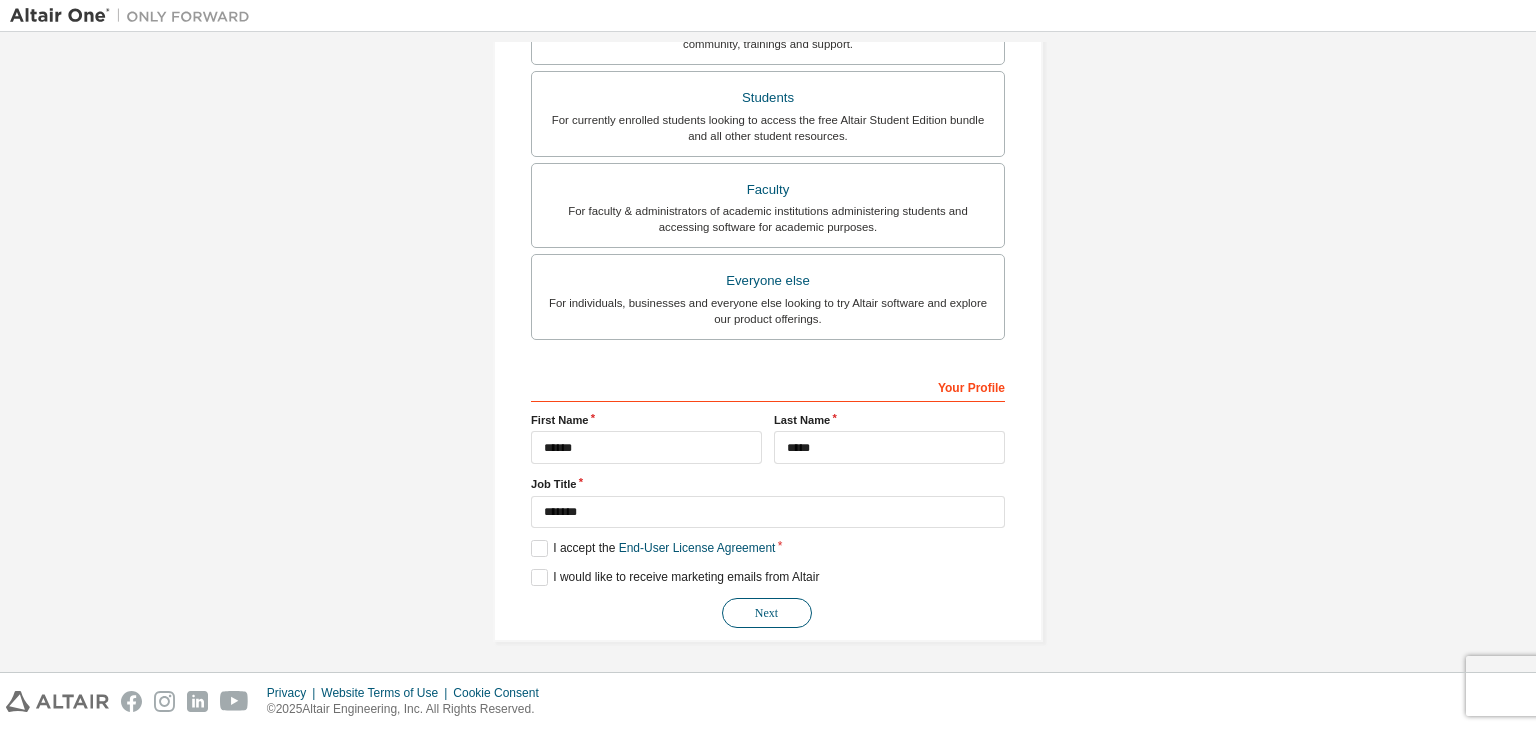 click on "Next" at bounding box center (767, 613) 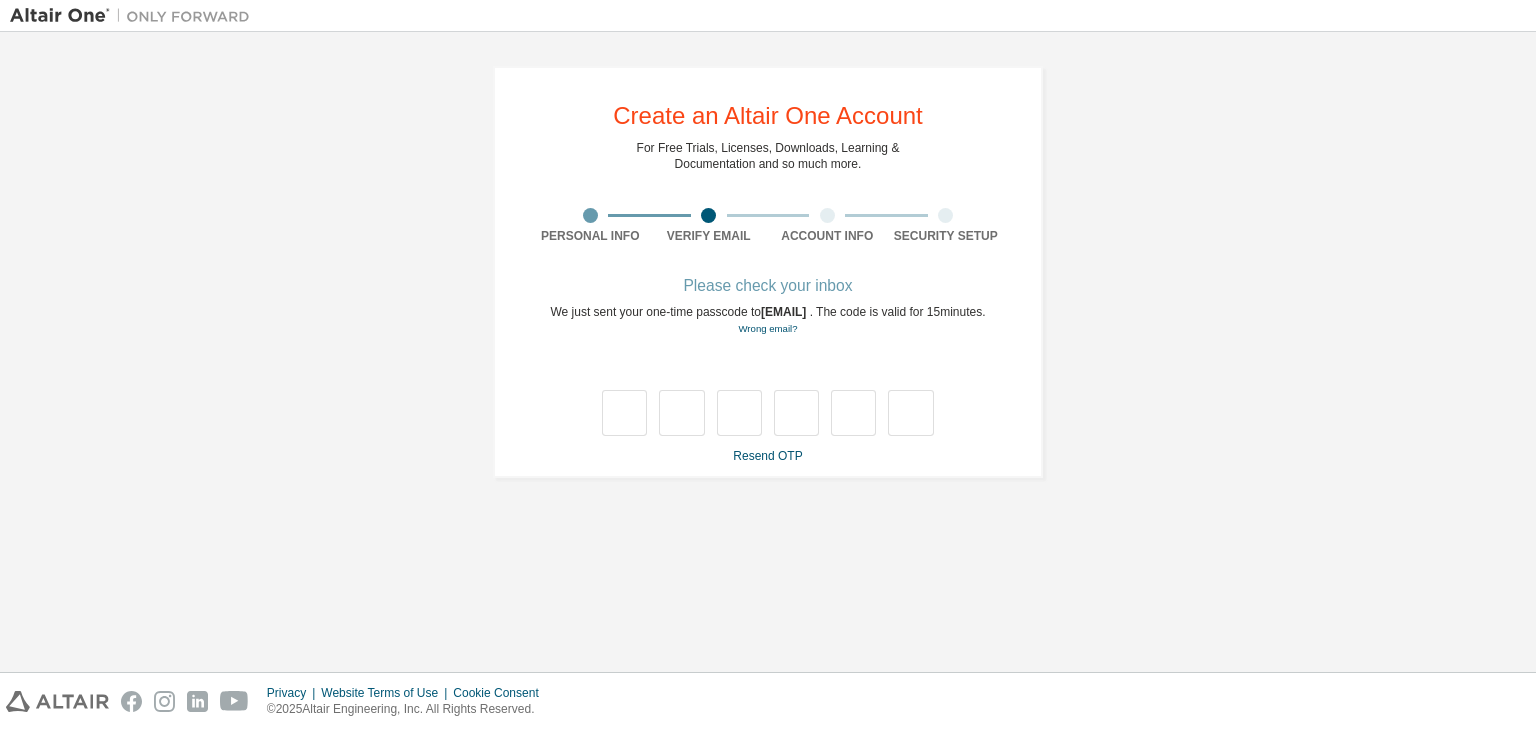 scroll, scrollTop: 0, scrollLeft: 0, axis: both 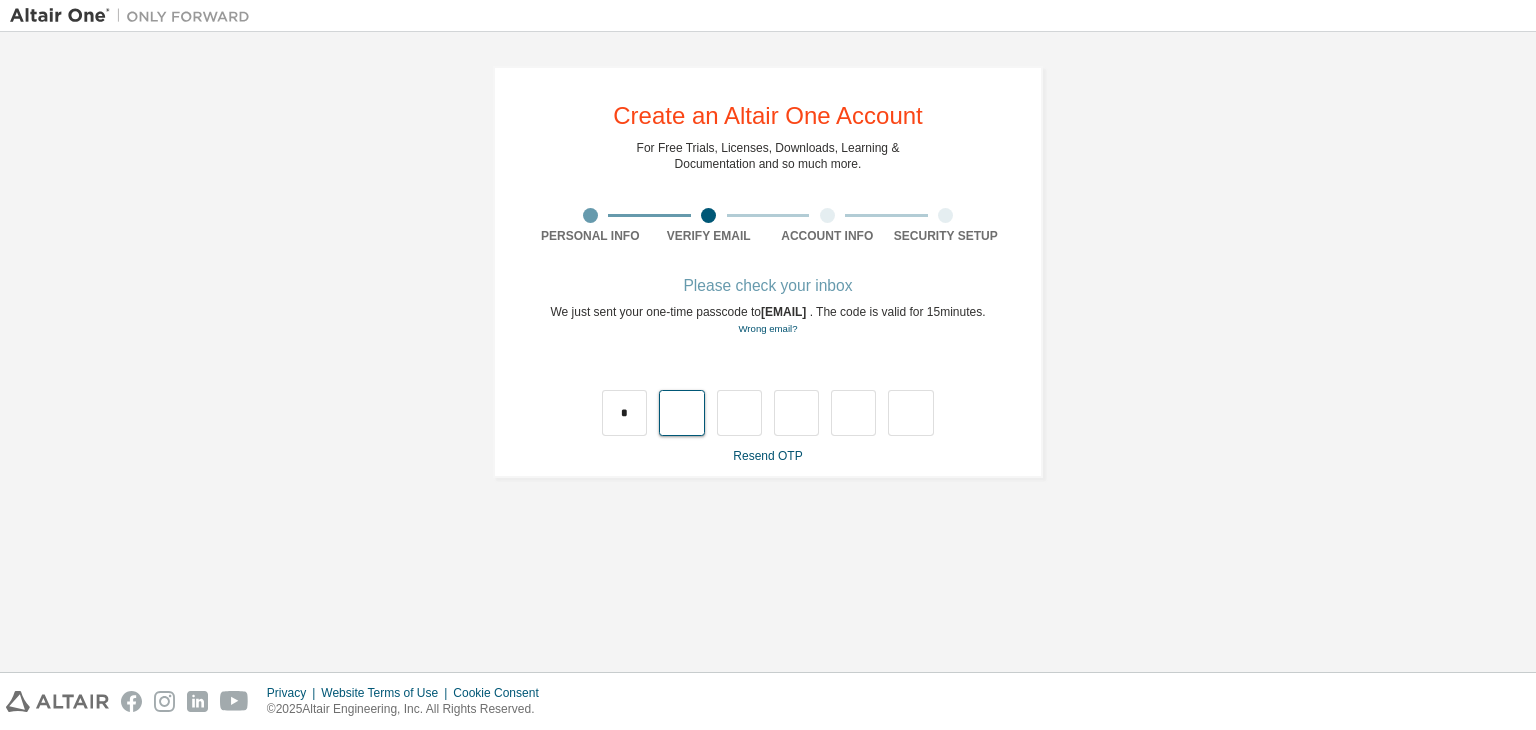 type on "*" 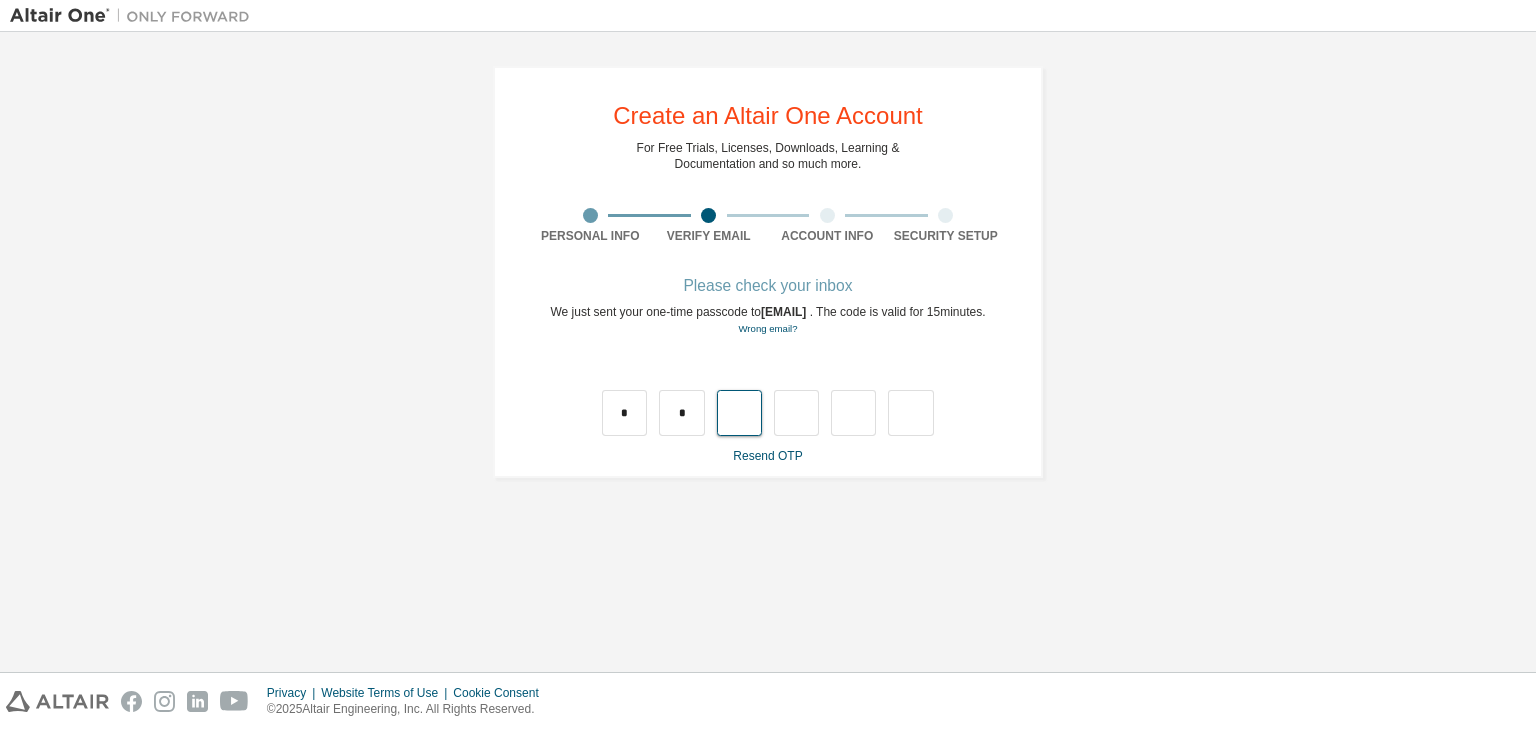 type on "*" 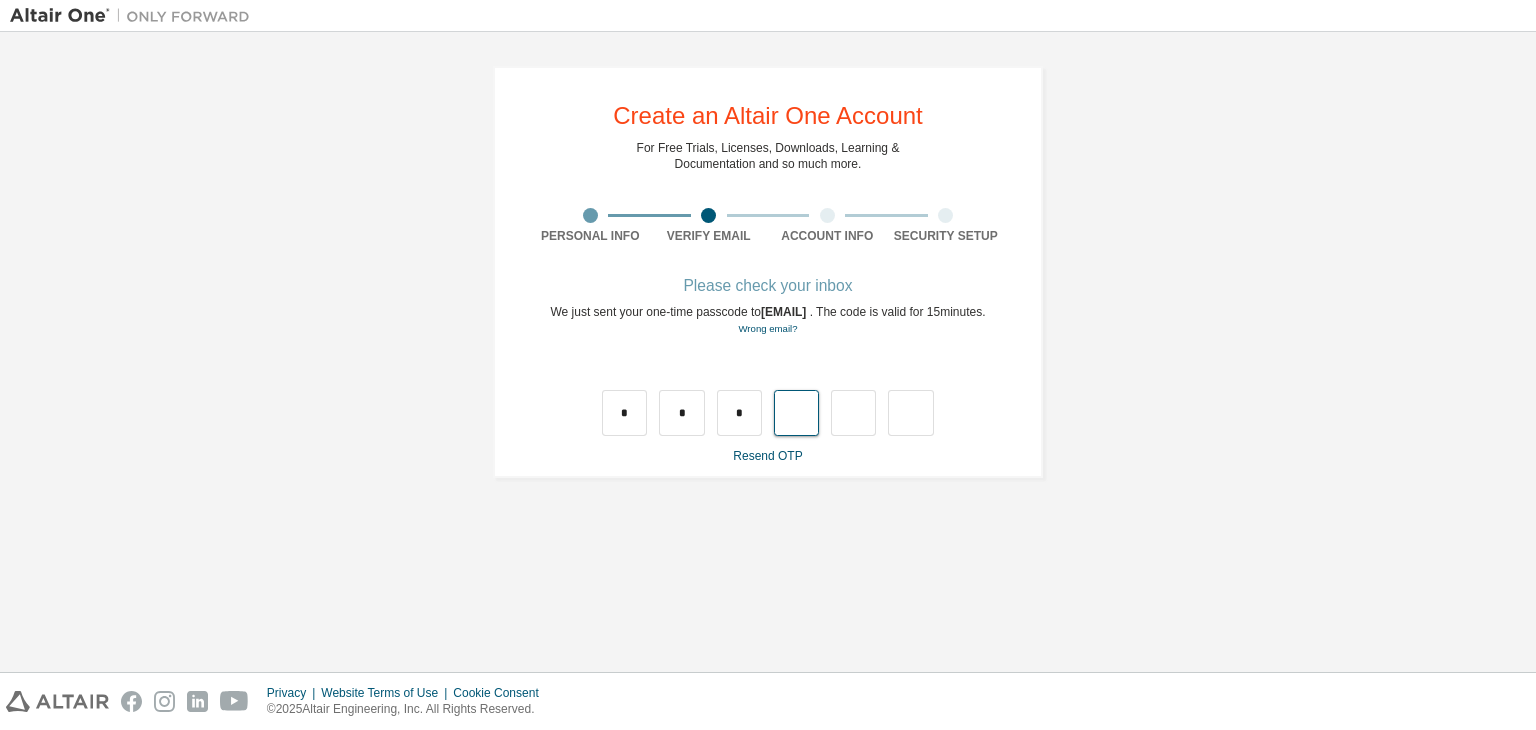 type on "*" 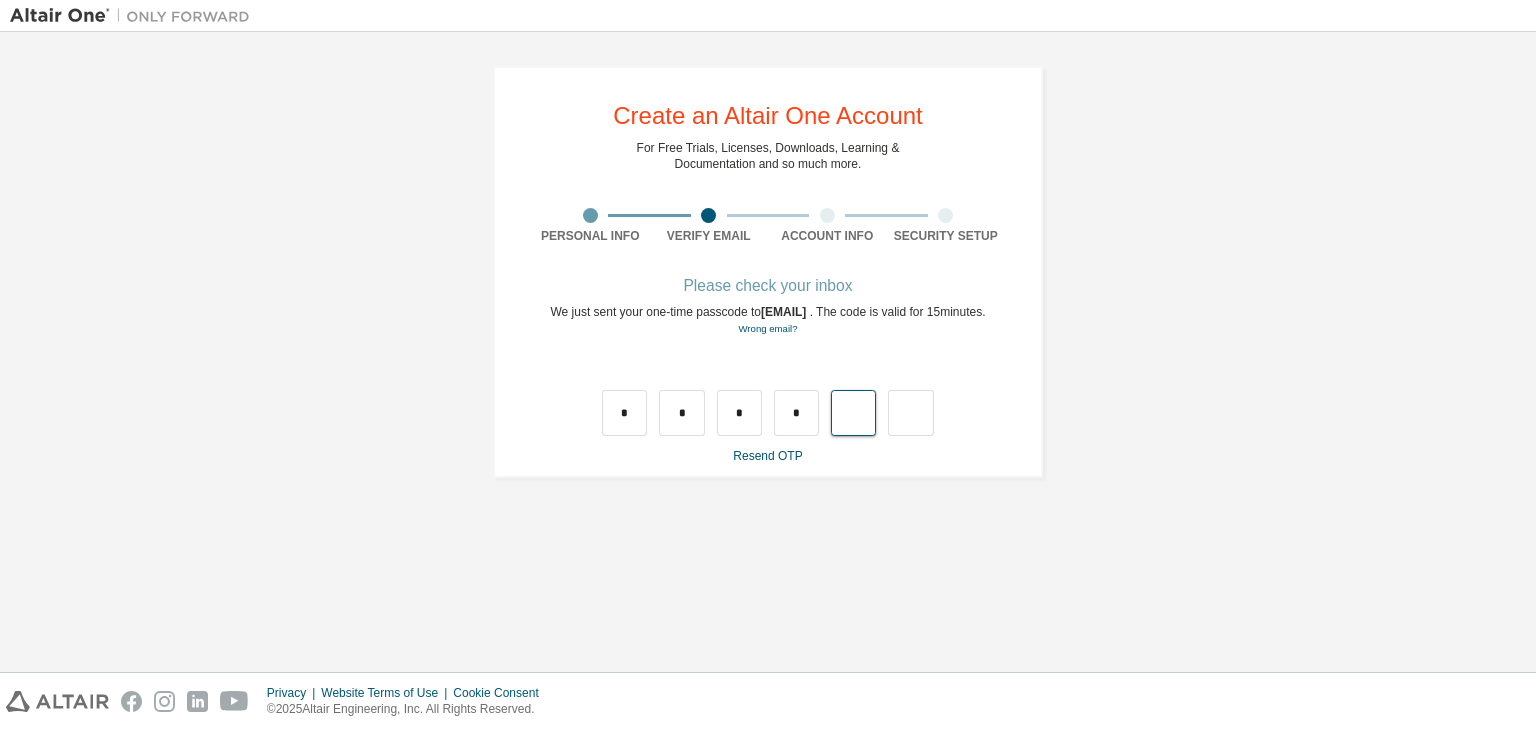 type on "*" 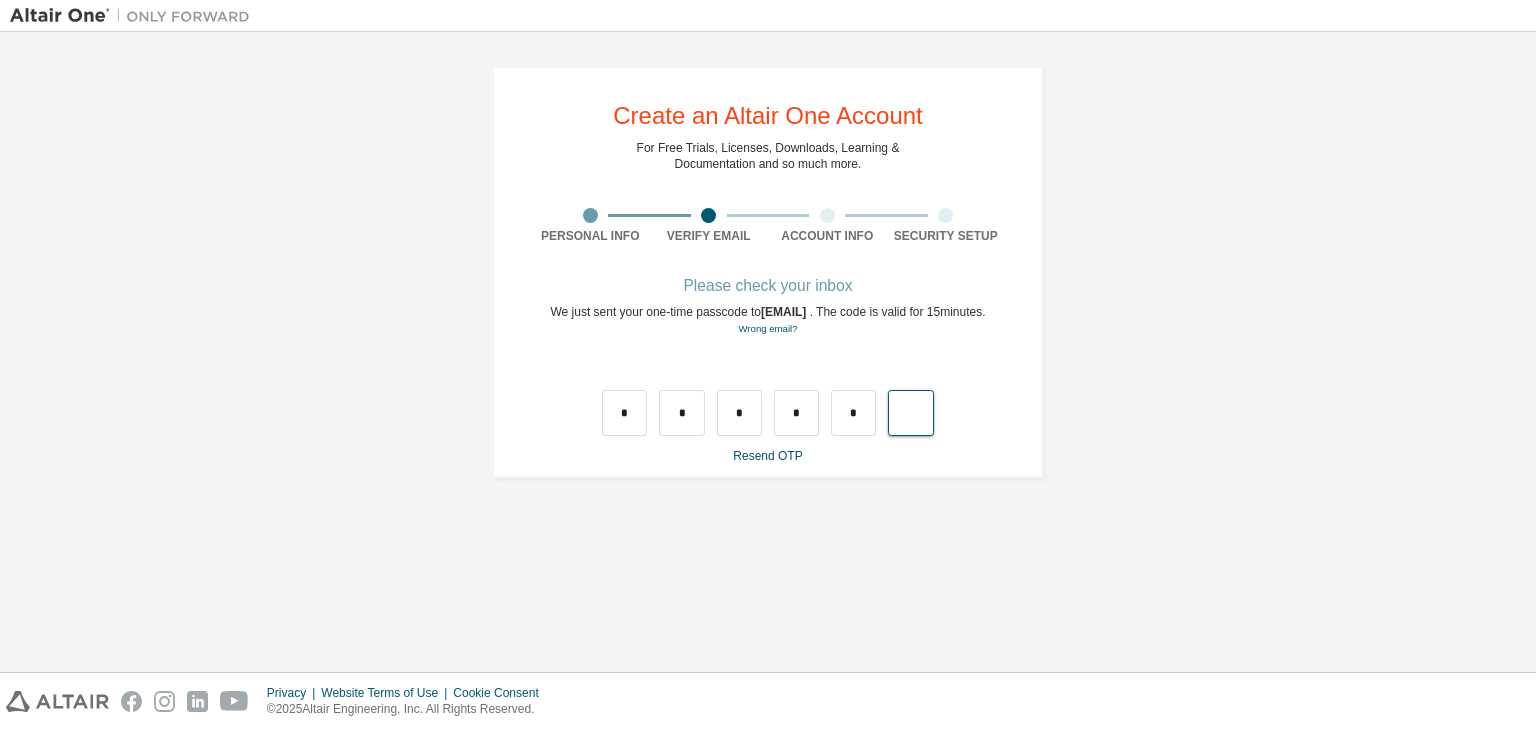 type on "*" 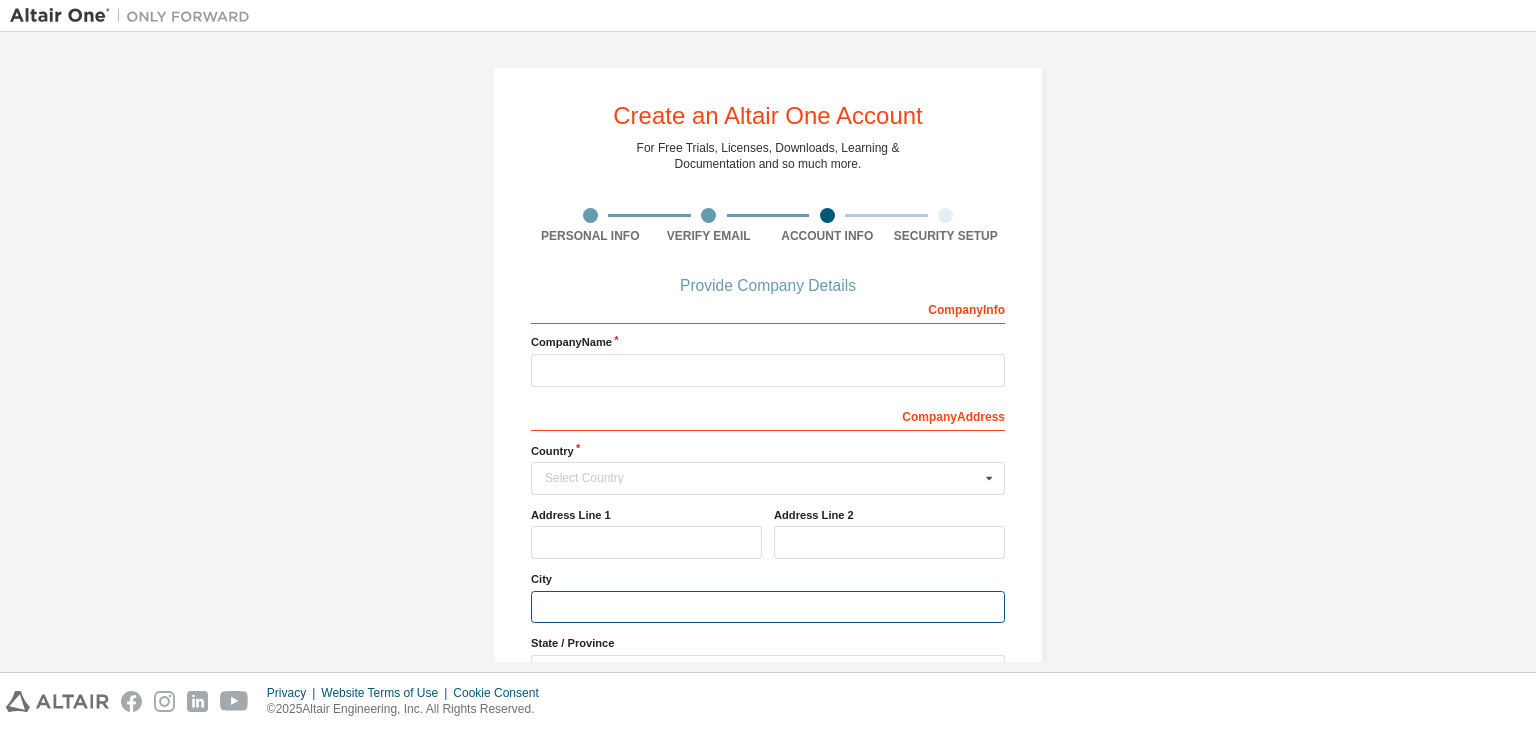 click at bounding box center [768, 607] 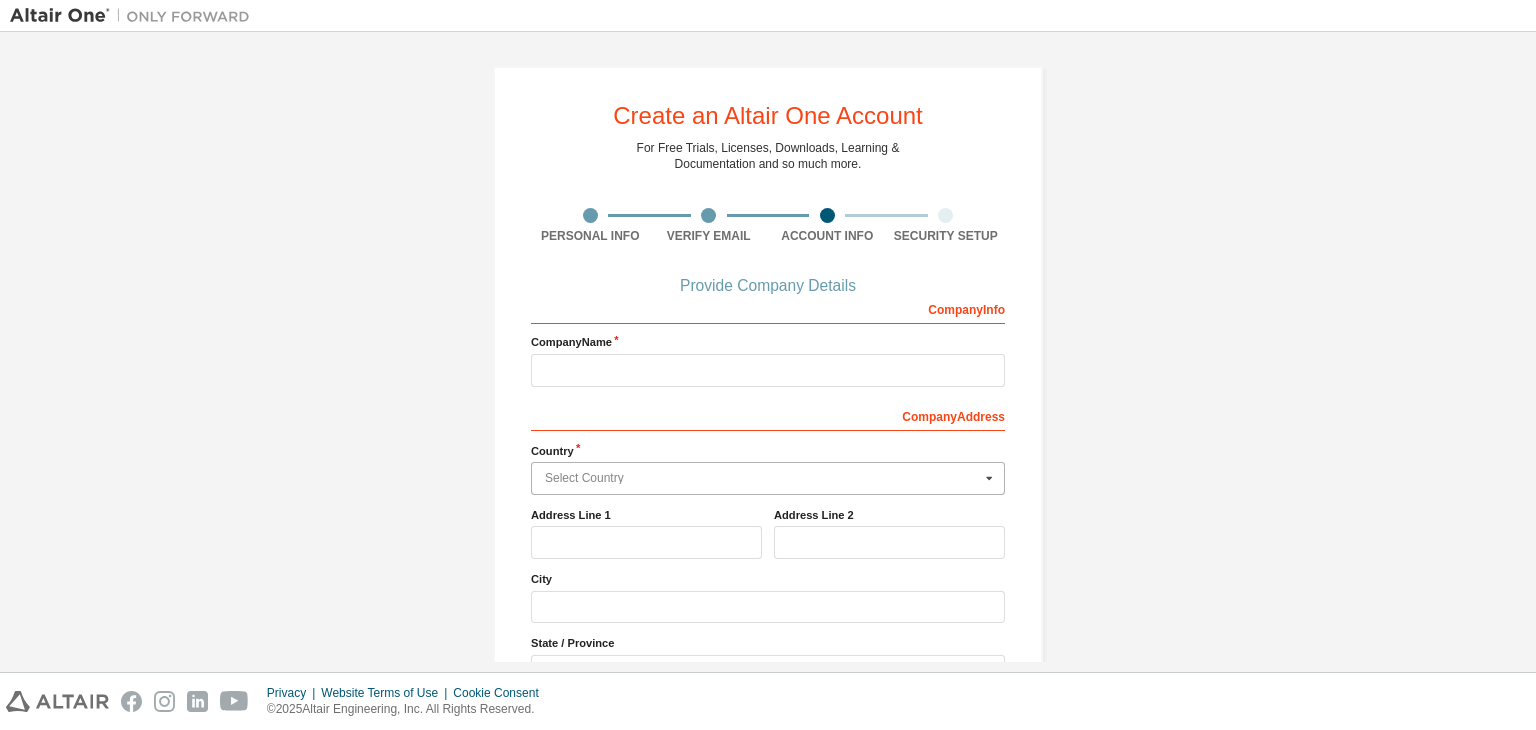 click at bounding box center [769, 478] 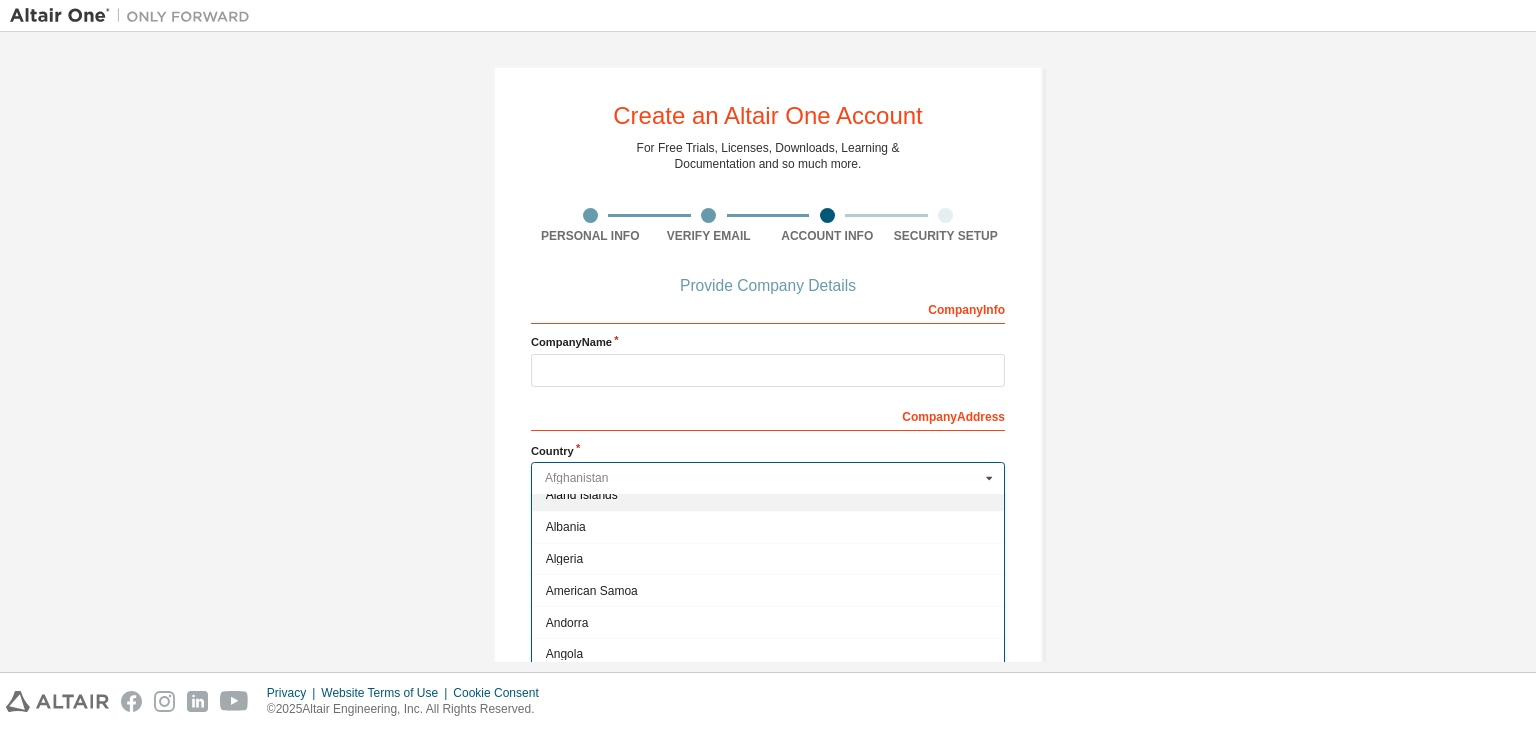 scroll, scrollTop: 48, scrollLeft: 0, axis: vertical 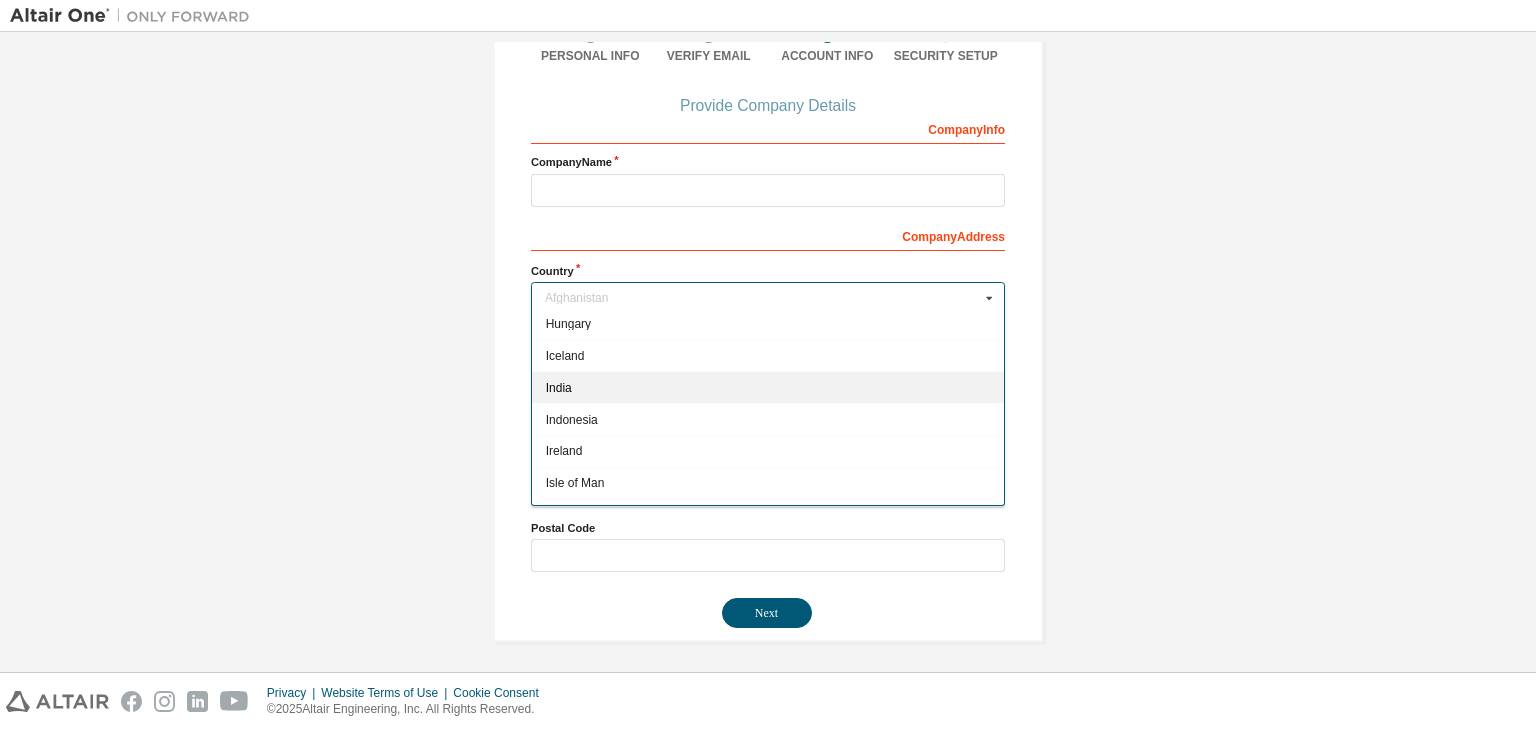 click on "India" at bounding box center (768, 388) 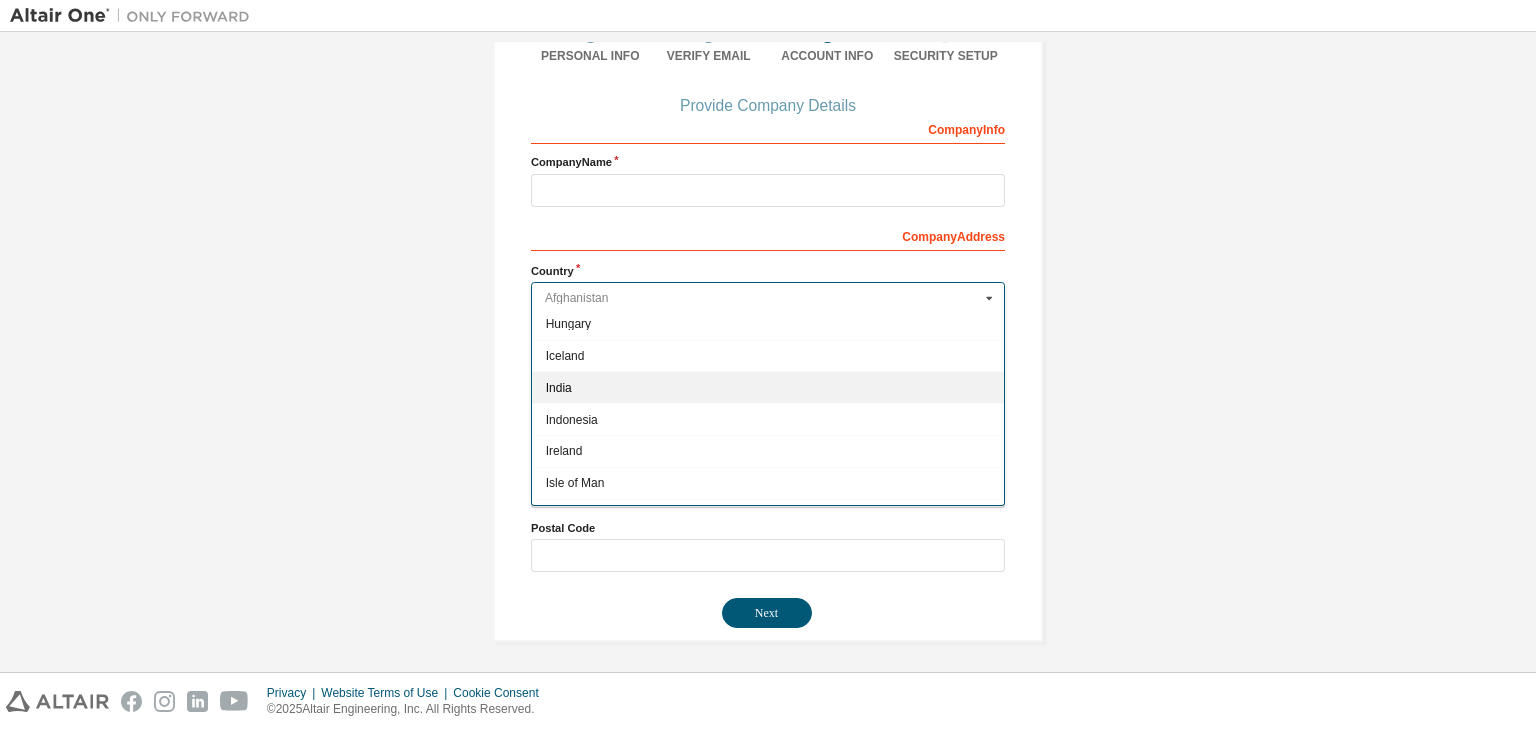 type on "***" 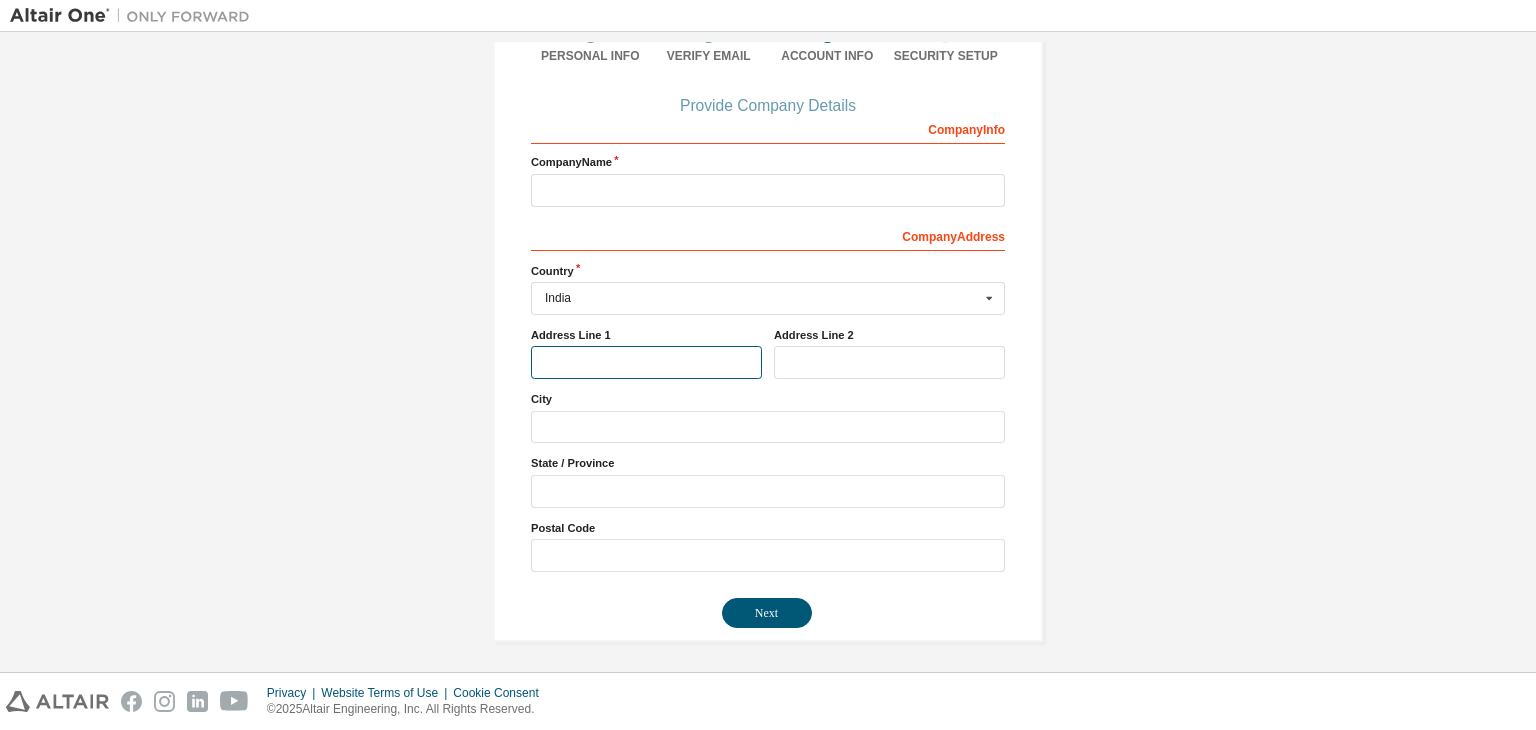 click at bounding box center [646, 362] 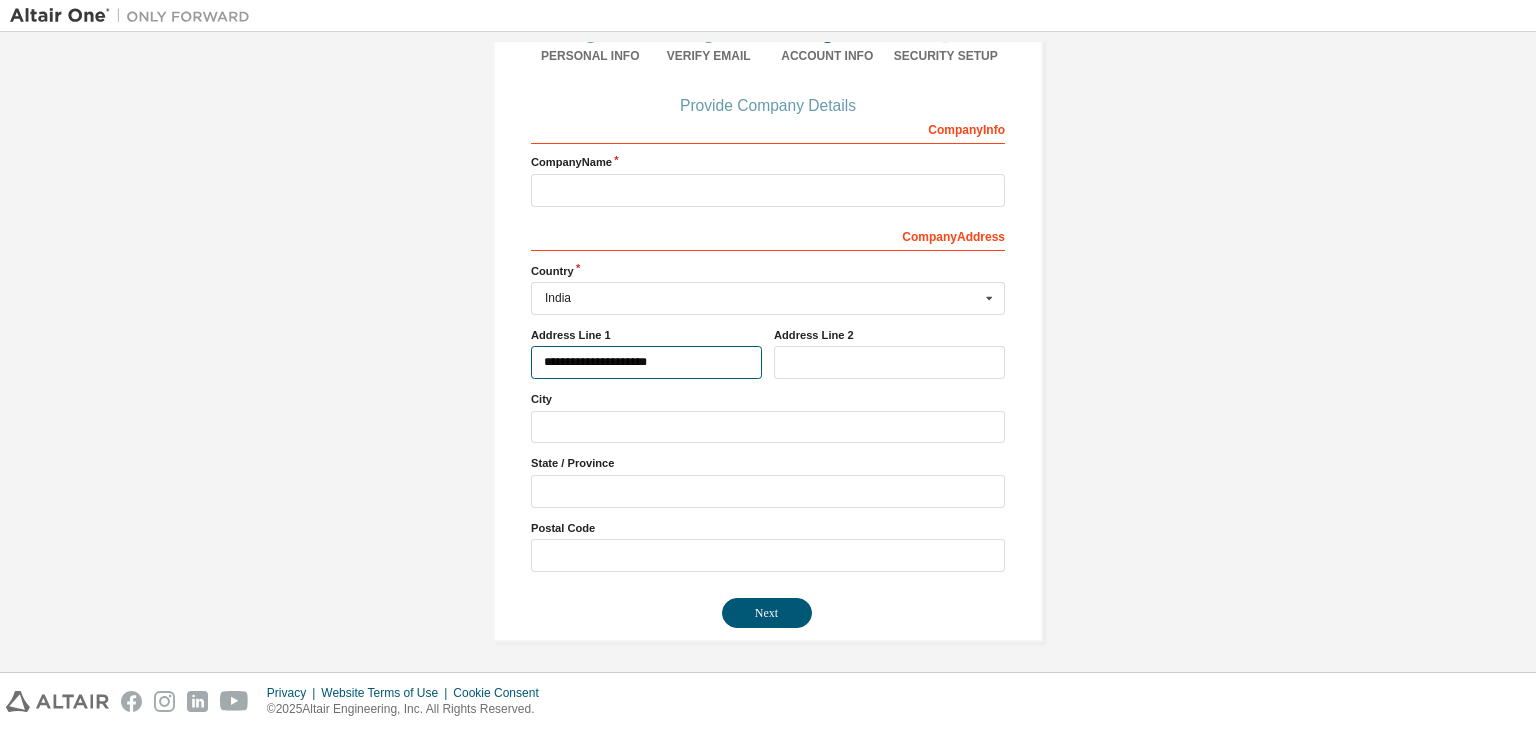 type on "**********" 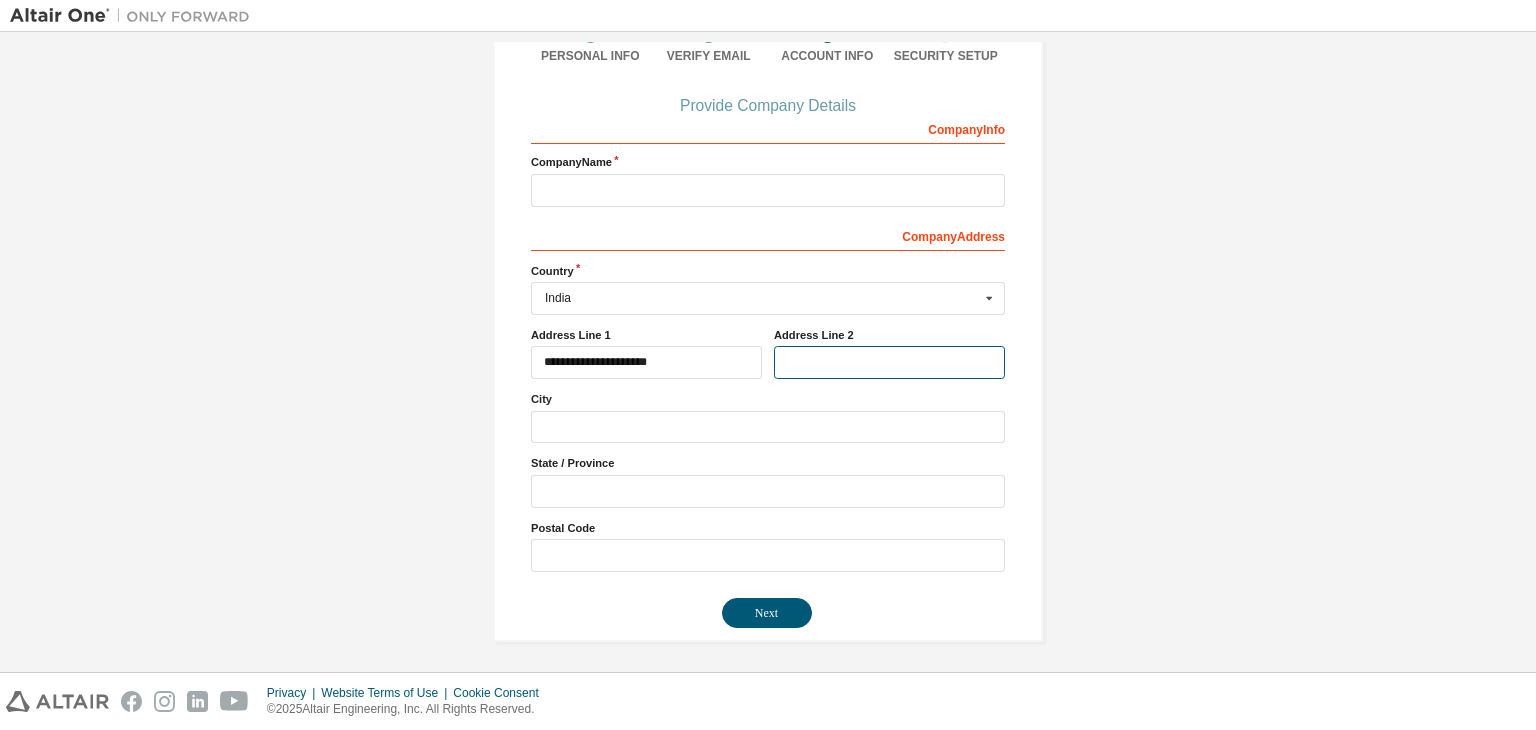 click at bounding box center [889, 362] 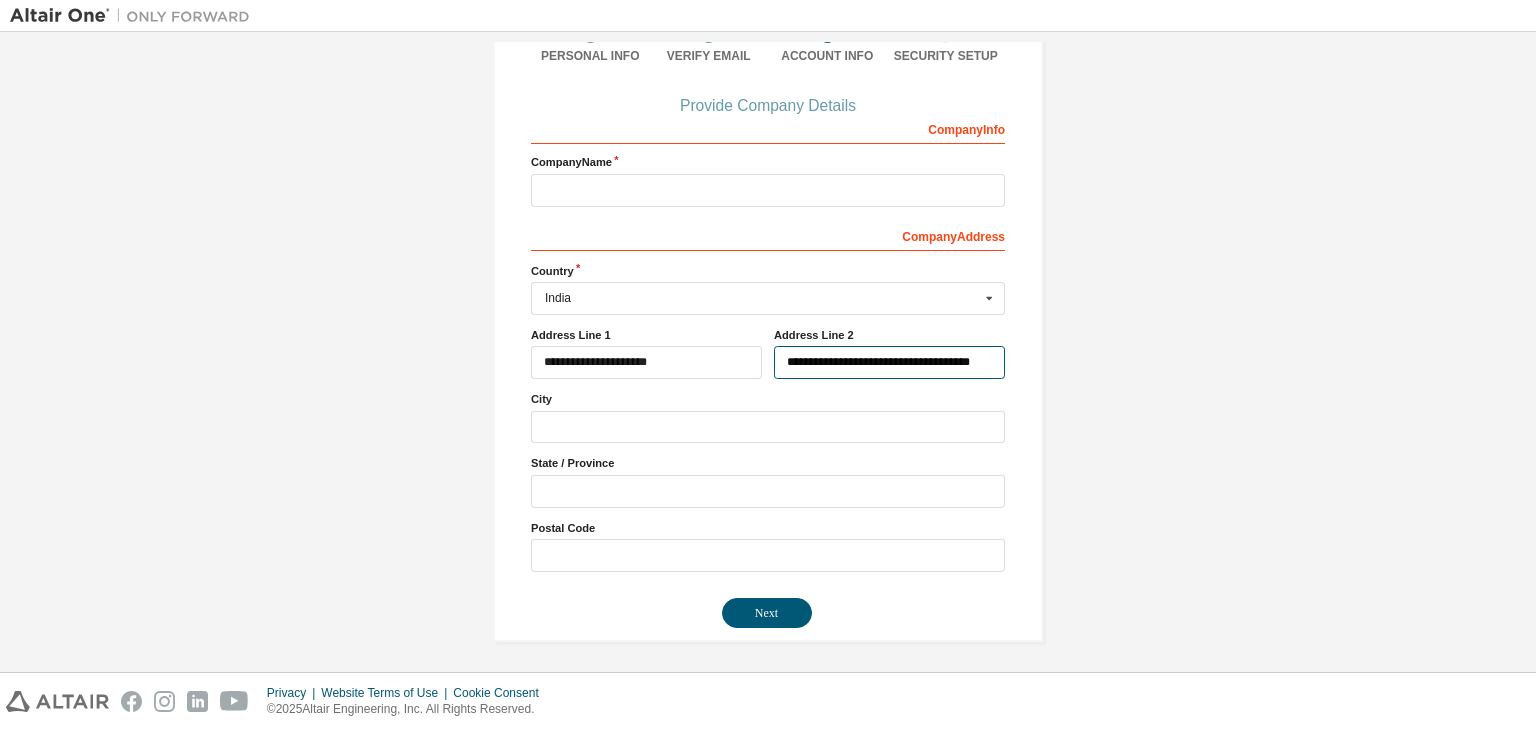 type on "**********" 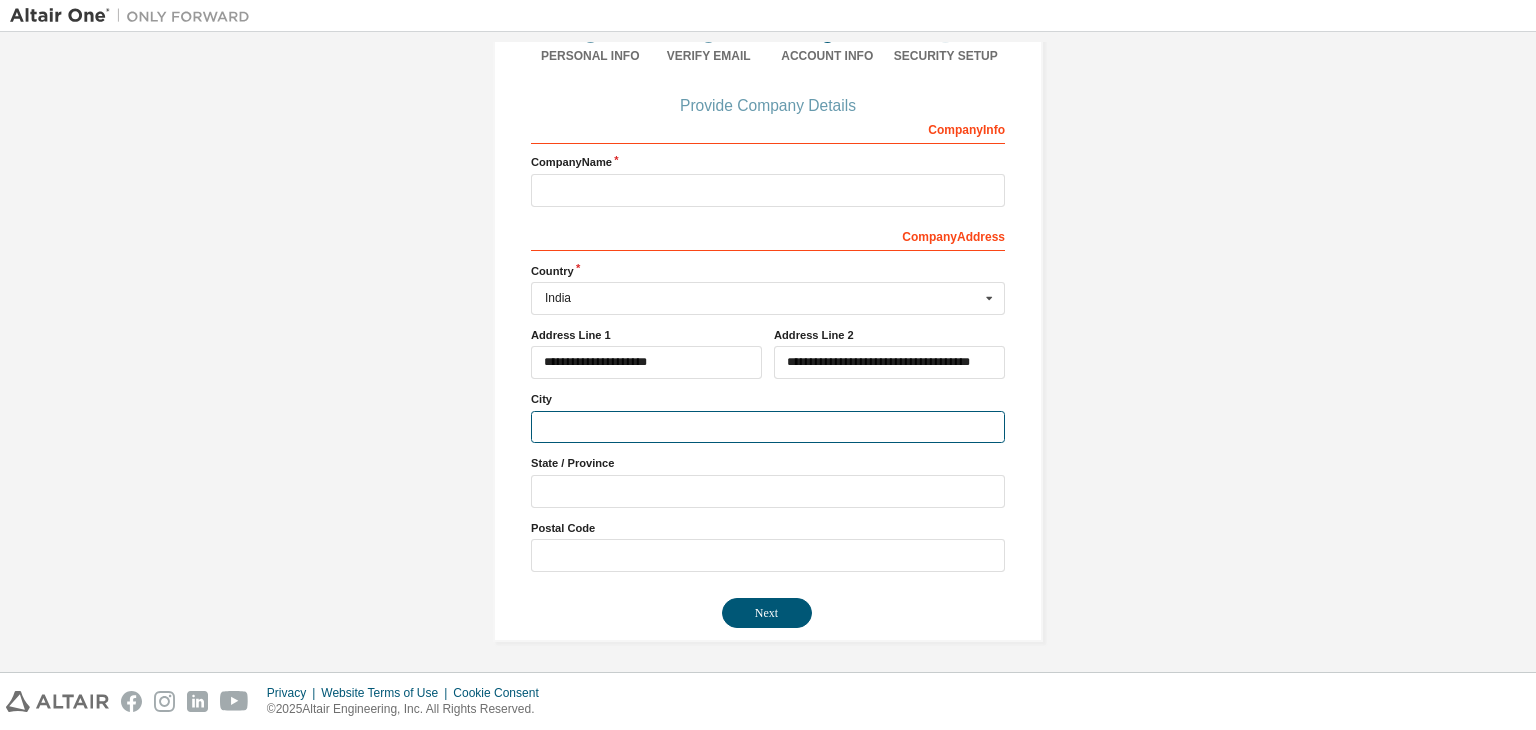 click at bounding box center (768, 427) 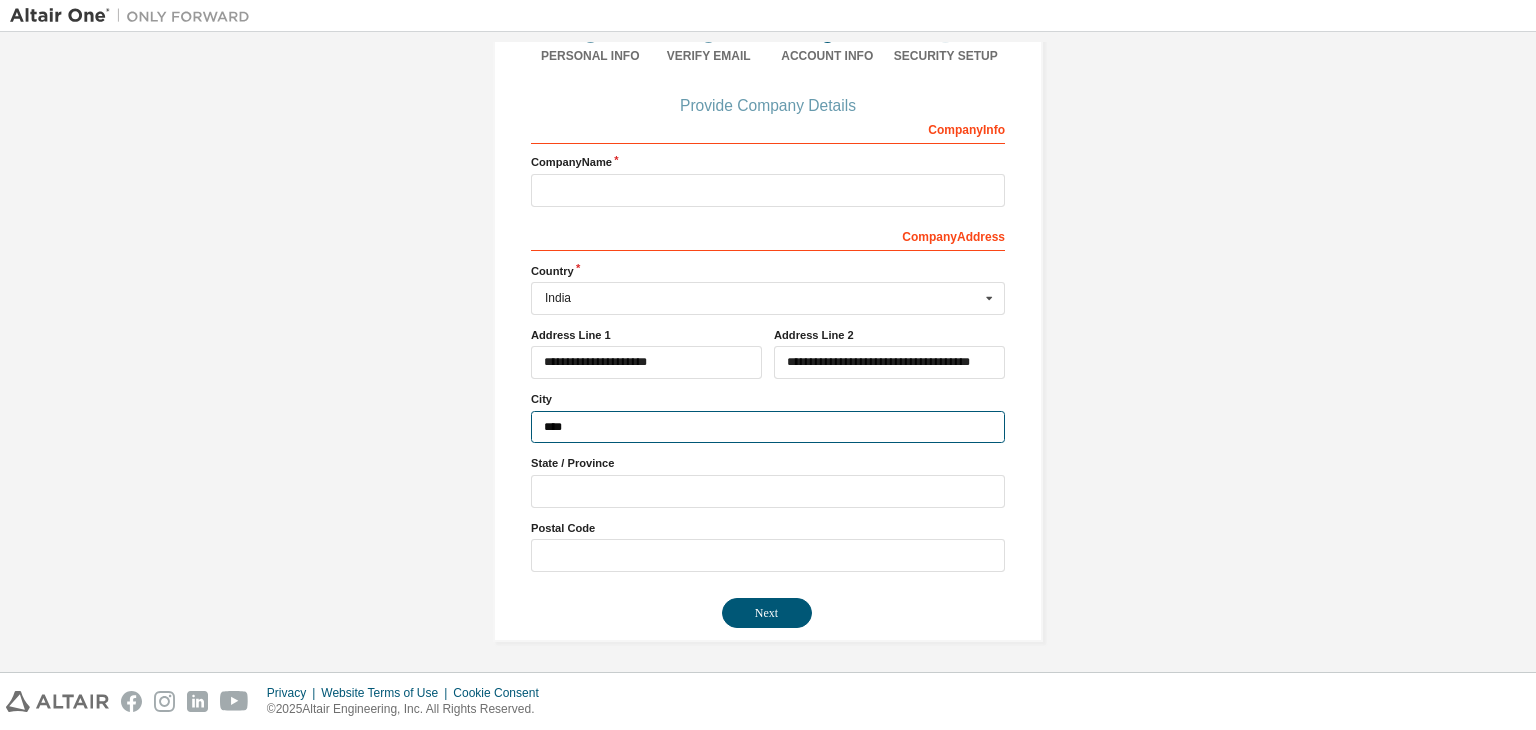 type on "****" 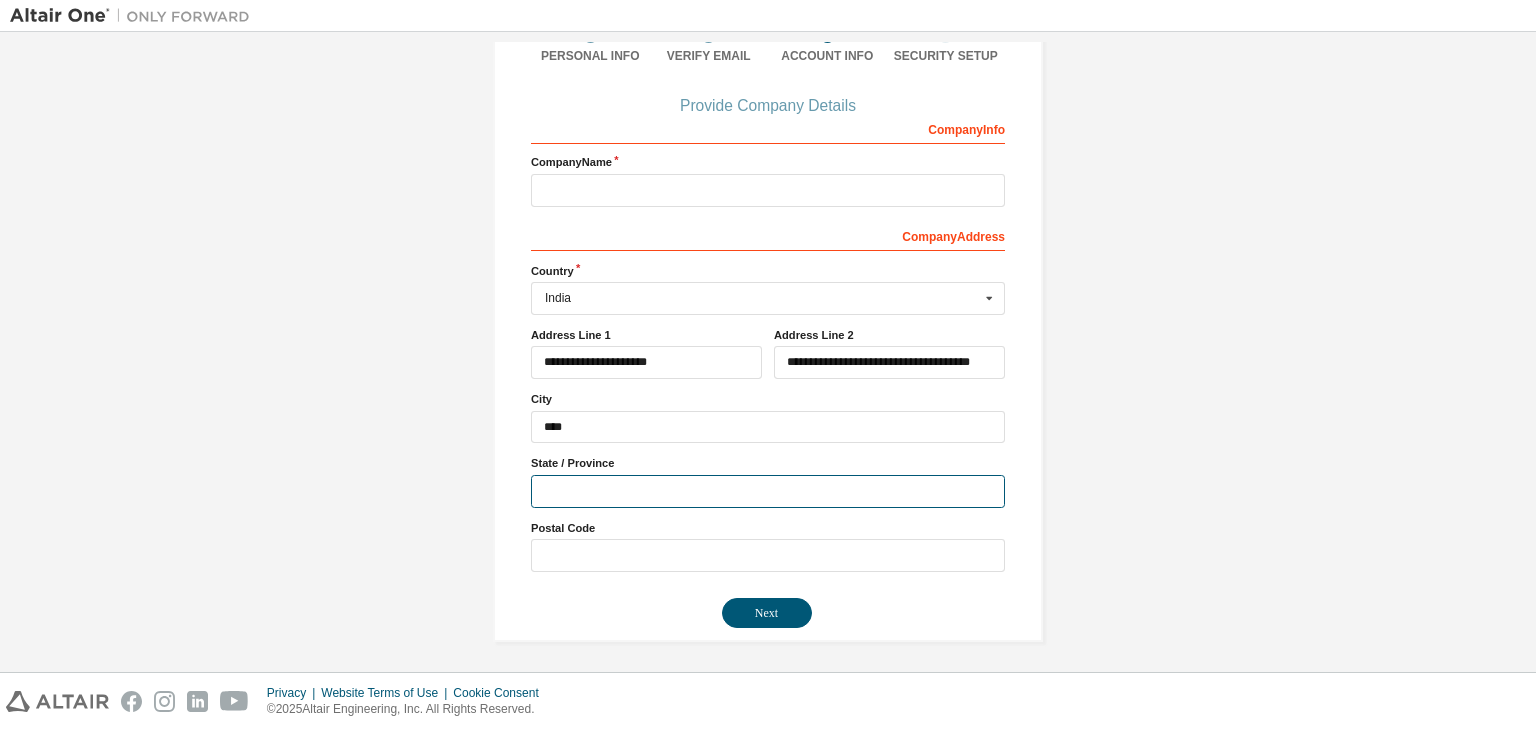 click at bounding box center [768, 491] 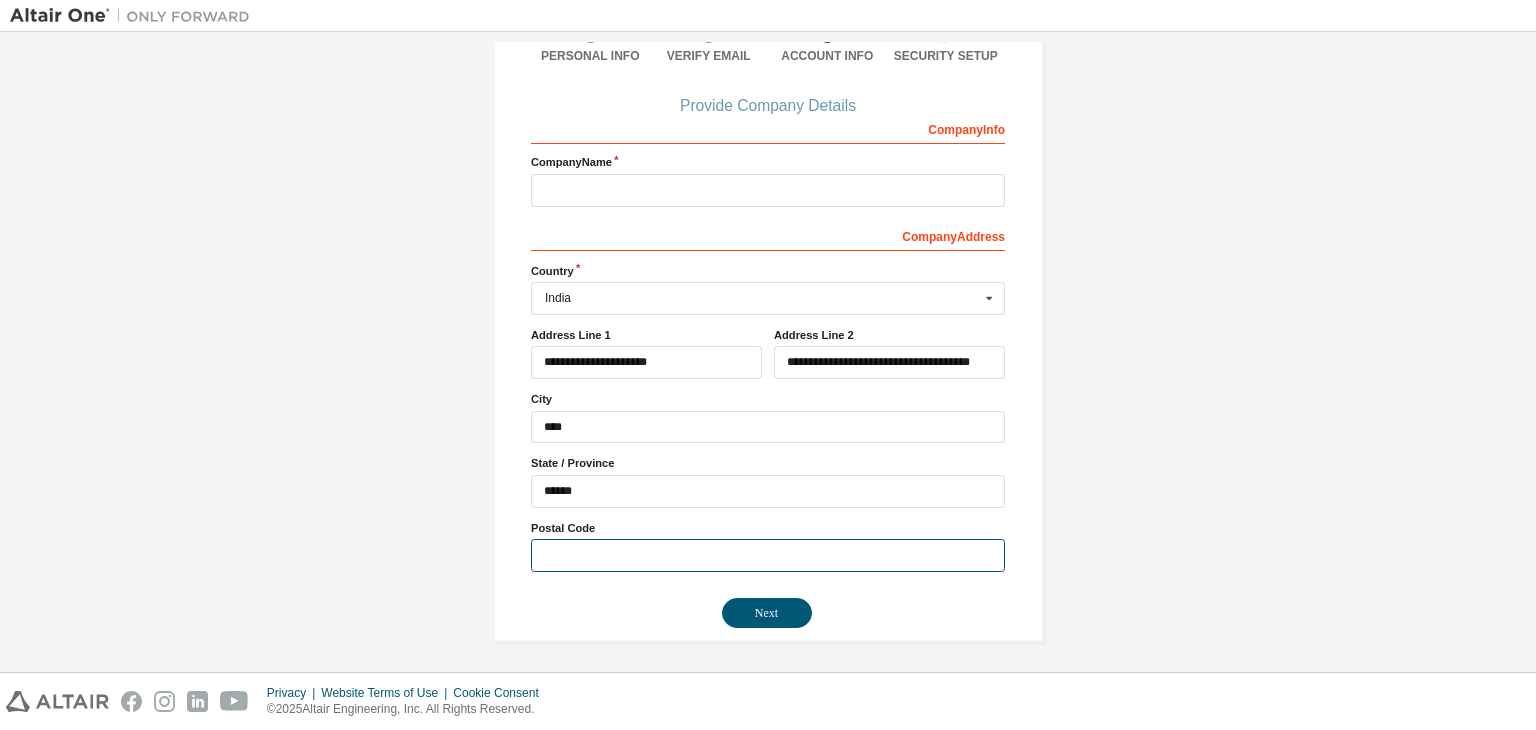 click at bounding box center [768, 555] 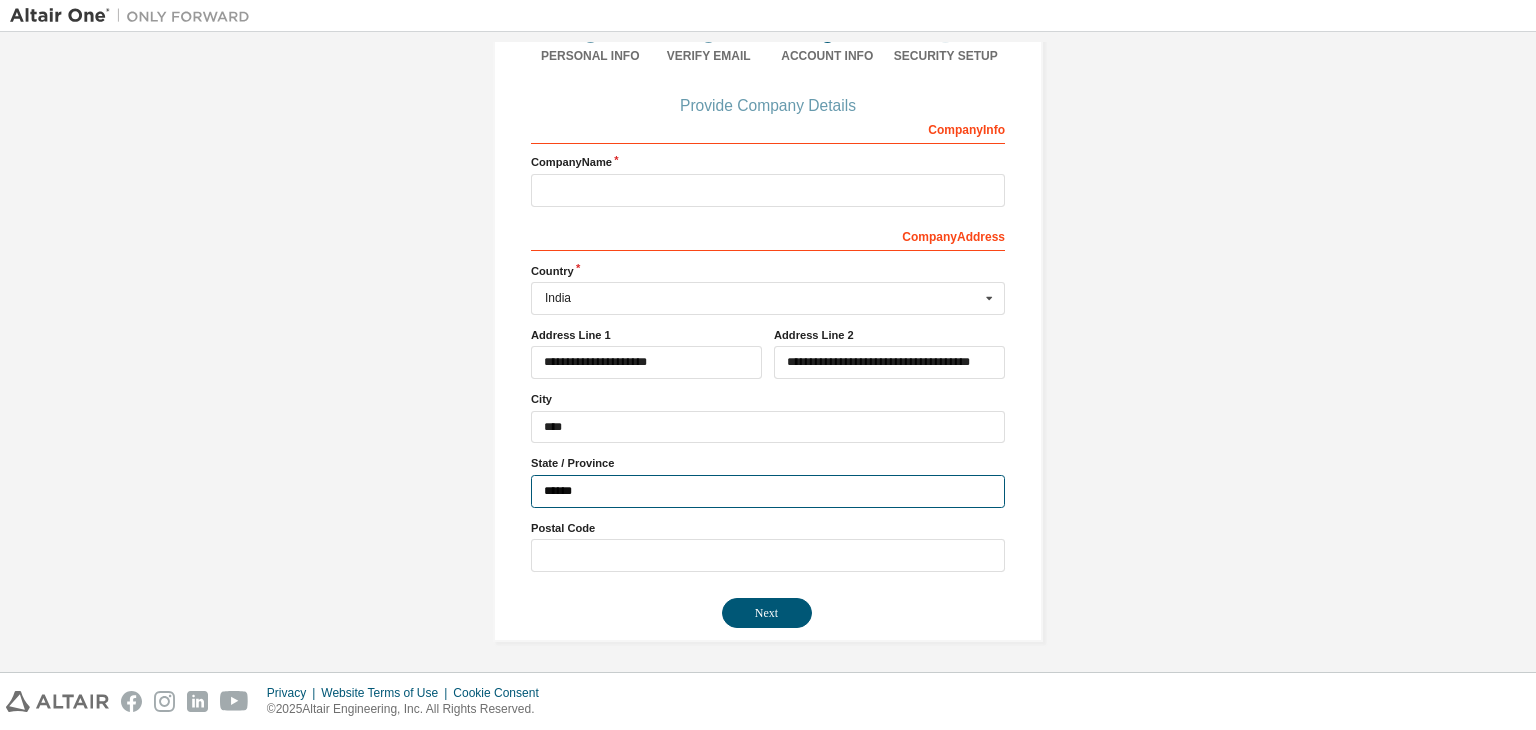 click on "******" at bounding box center (768, 491) 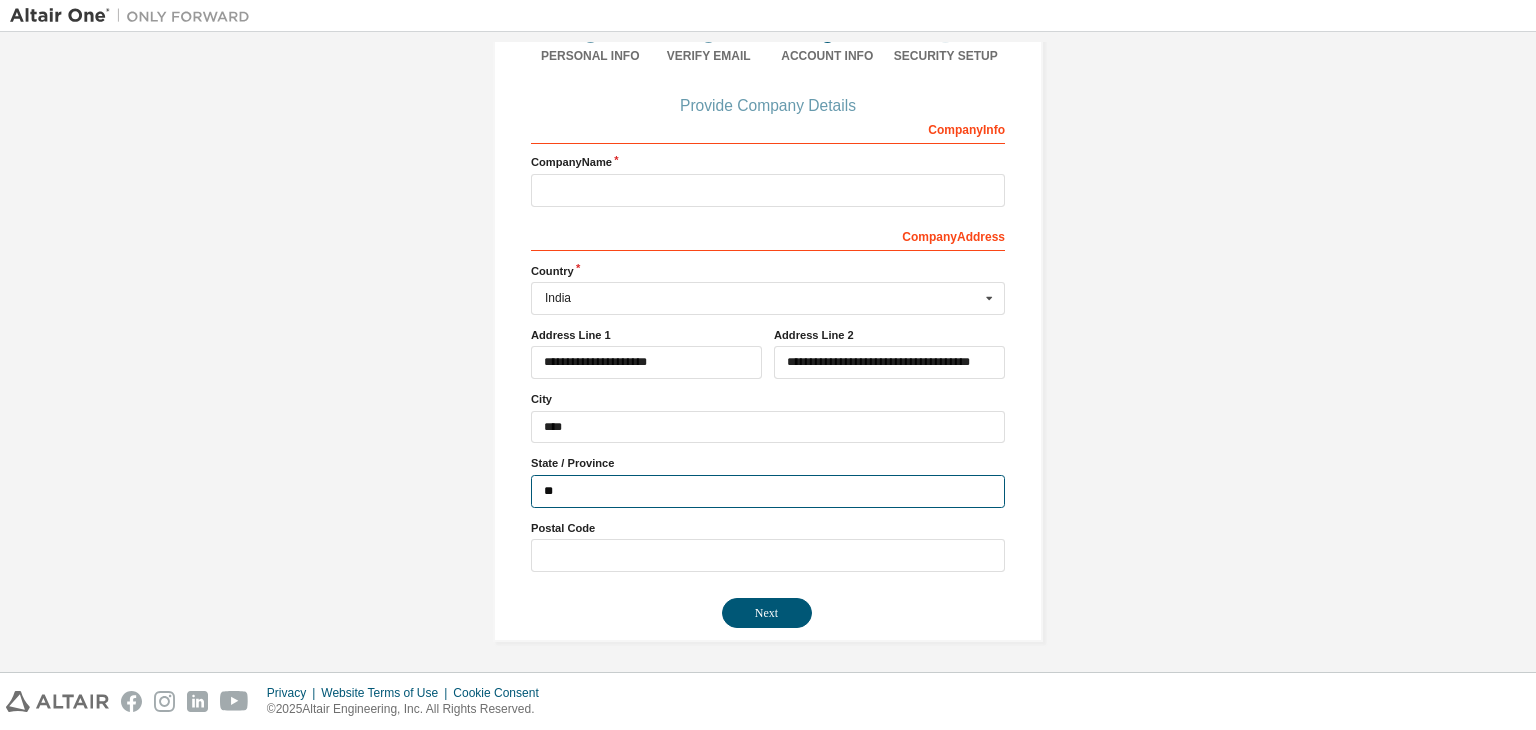 type on "*" 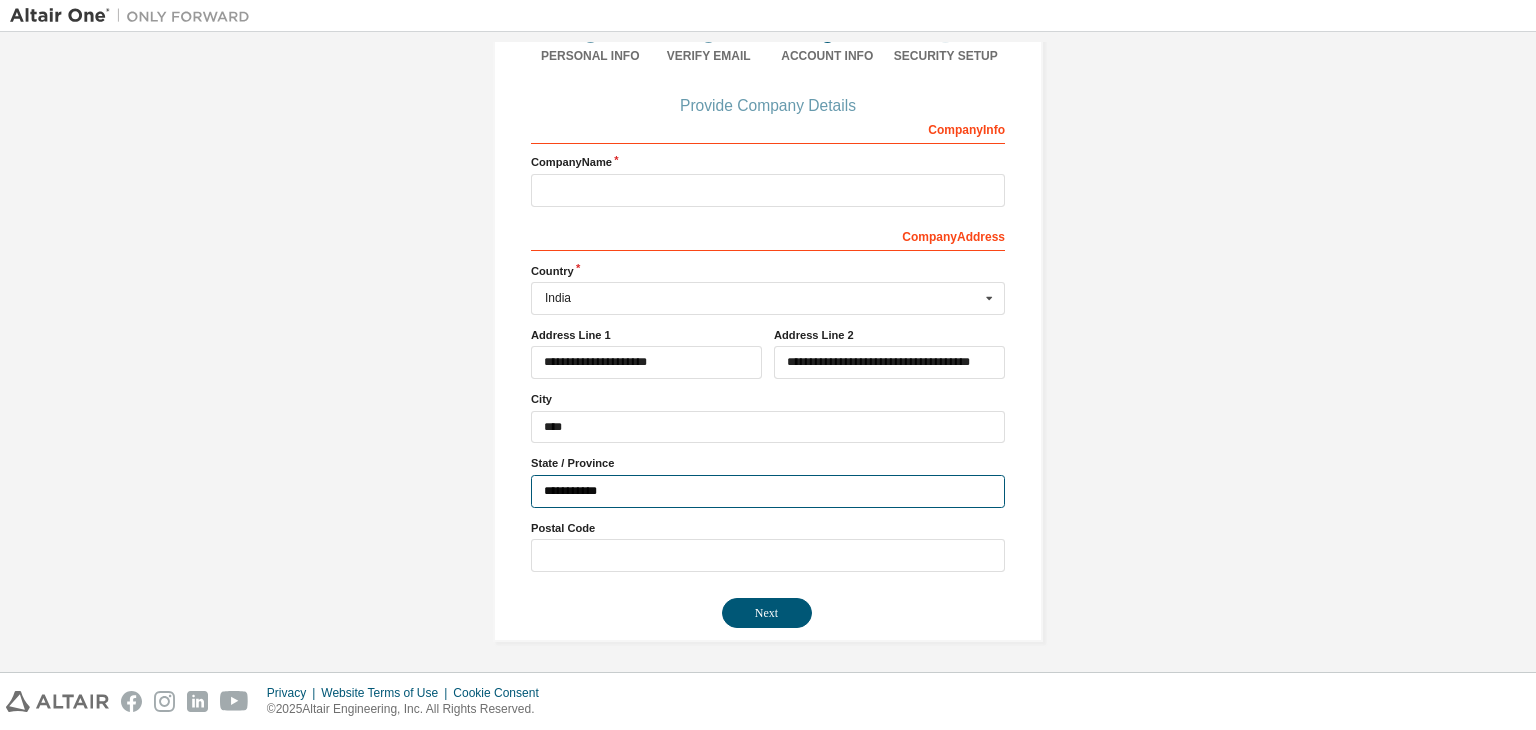 type on "**********" 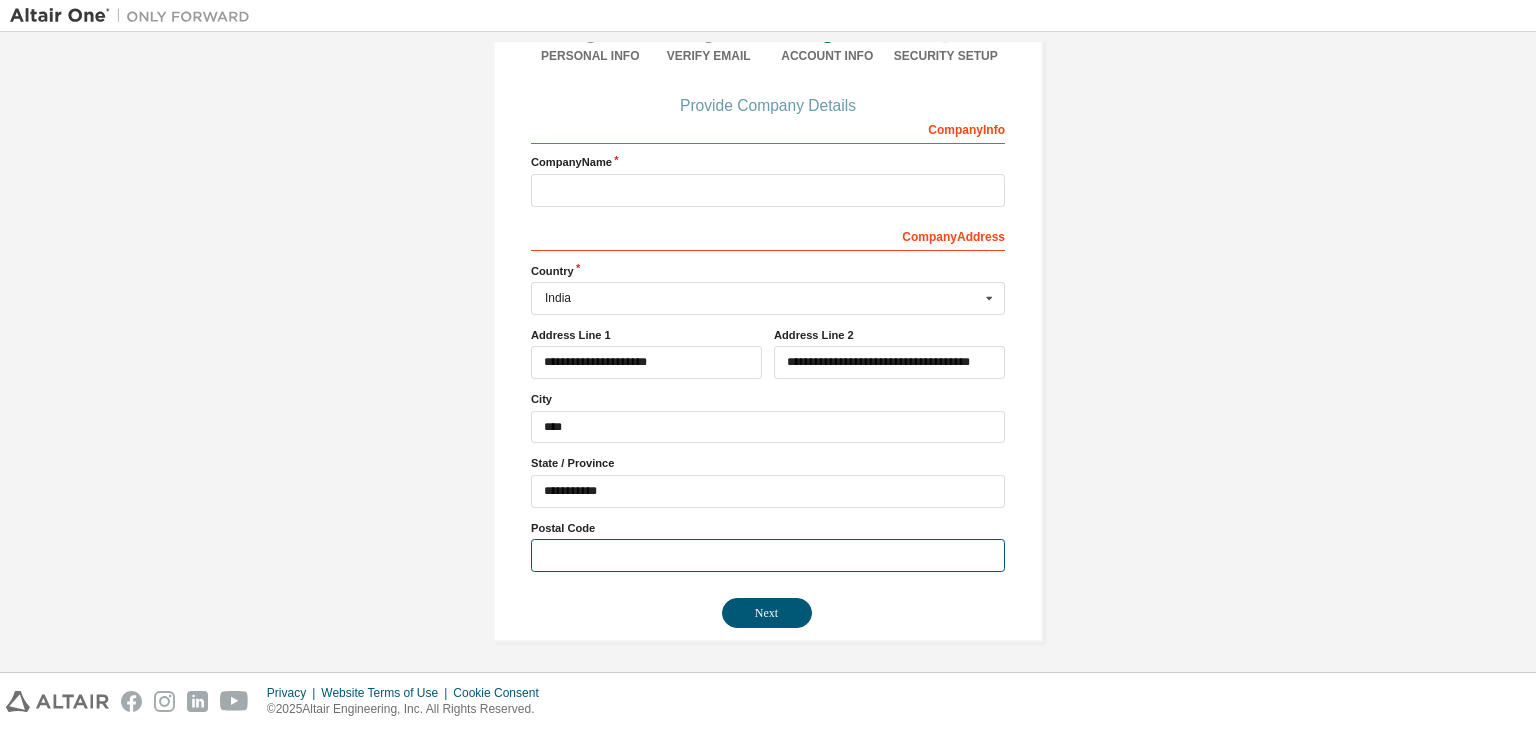 click at bounding box center (768, 555) 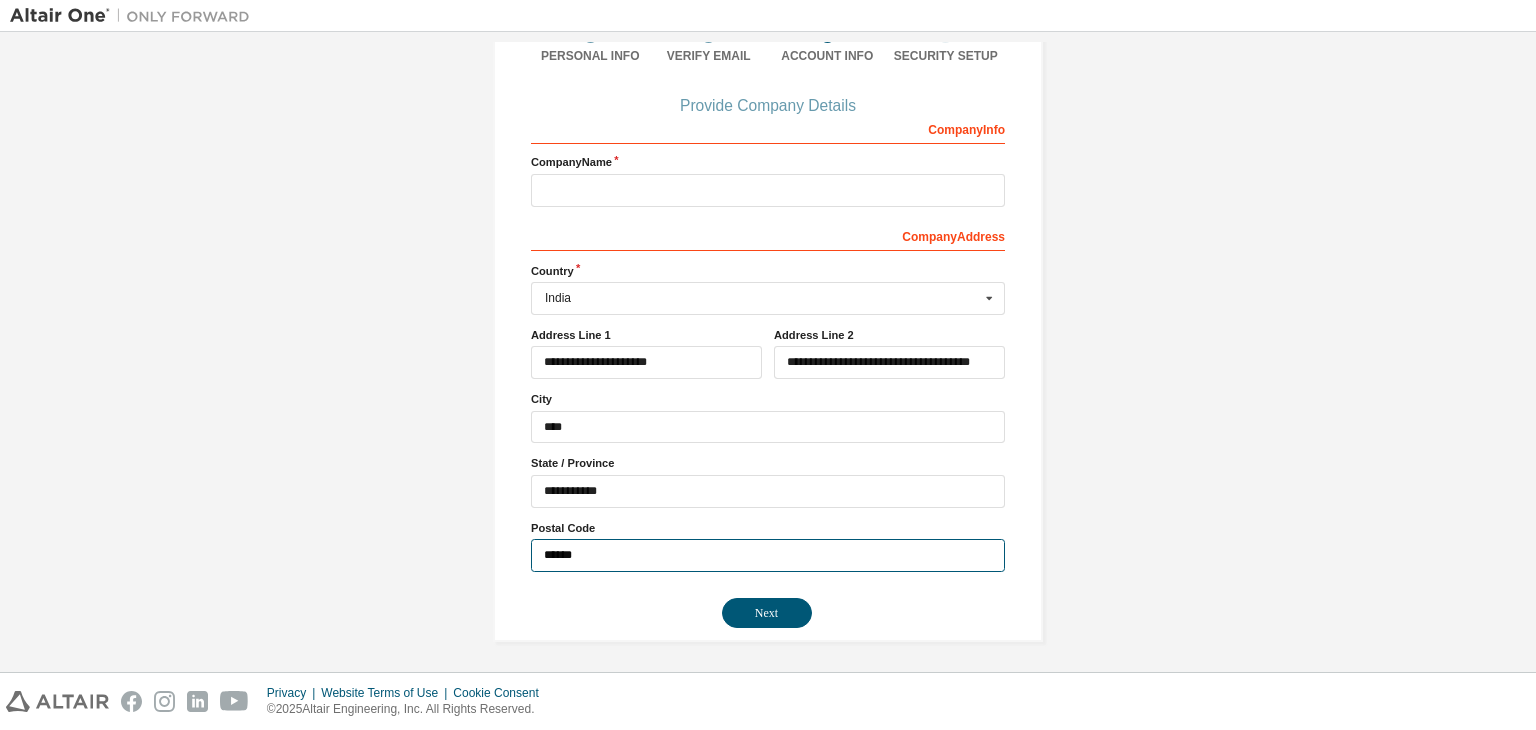type on "******" 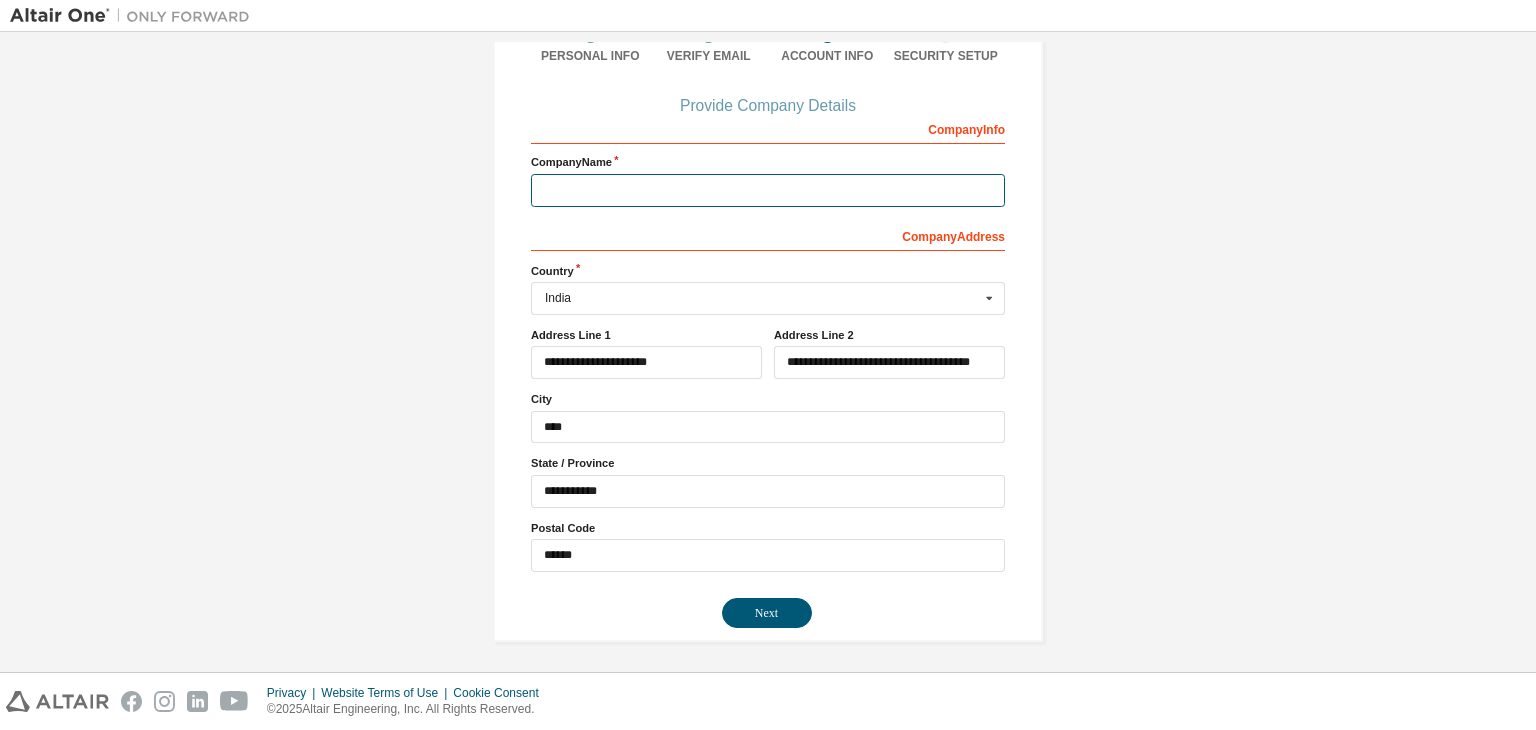 click at bounding box center [768, 190] 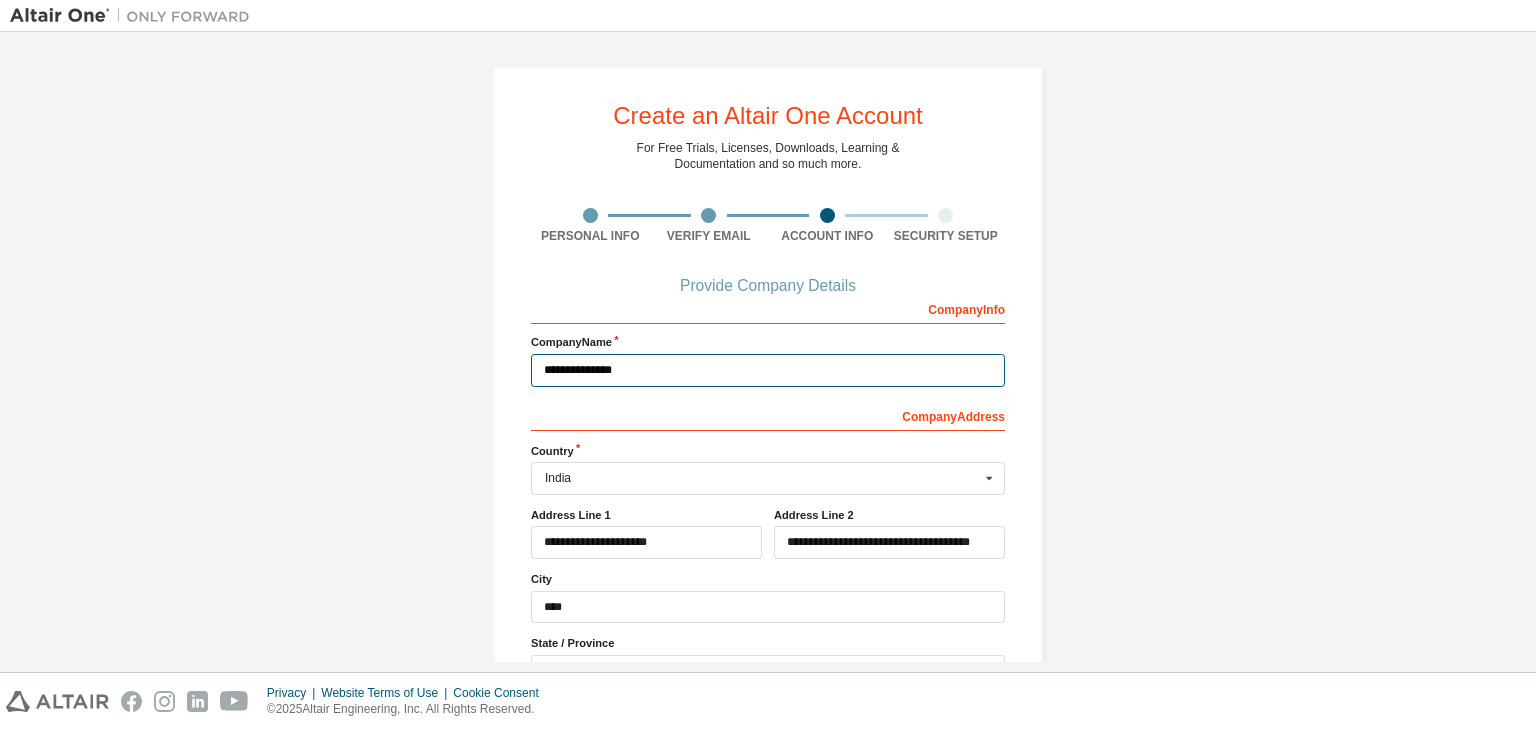 scroll, scrollTop: 180, scrollLeft: 0, axis: vertical 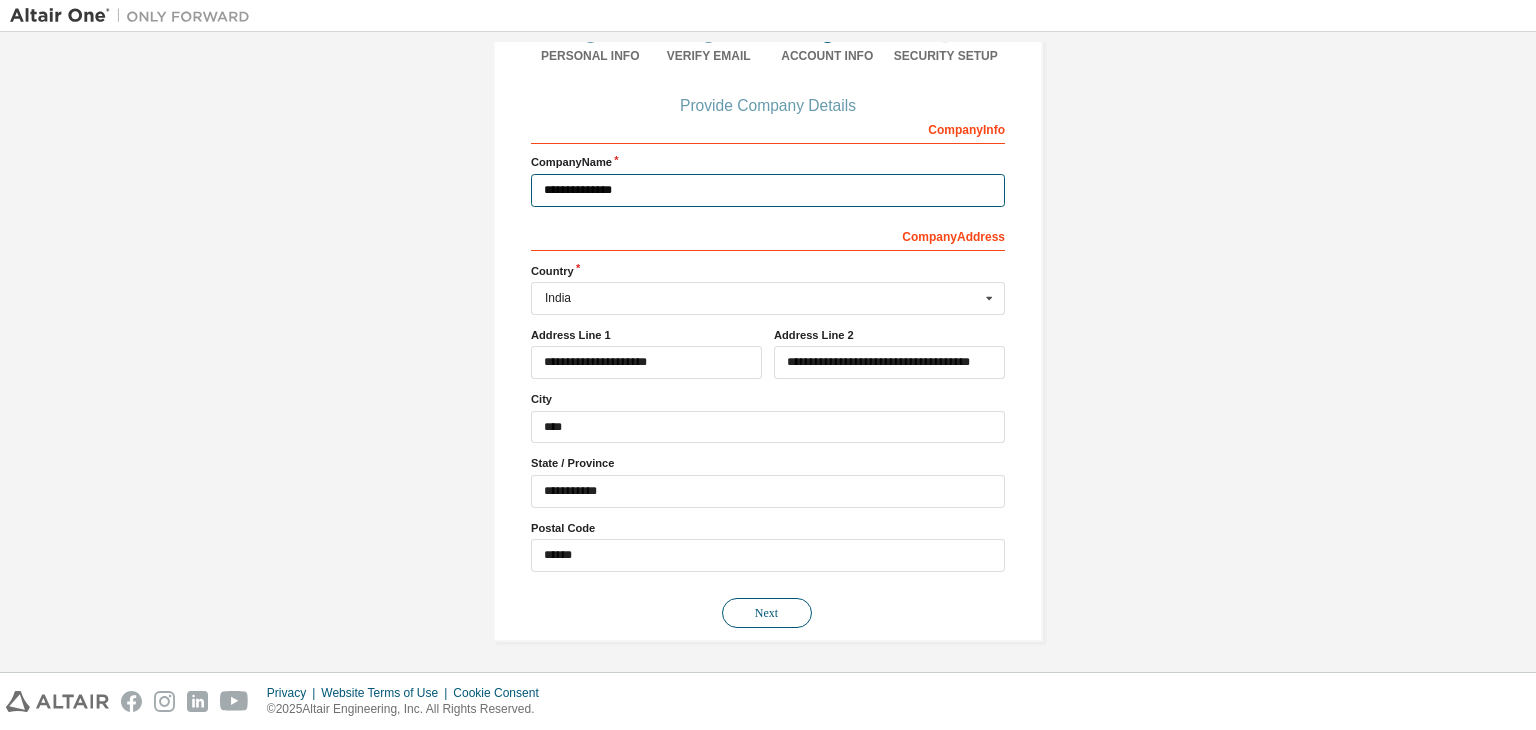 type on "**********" 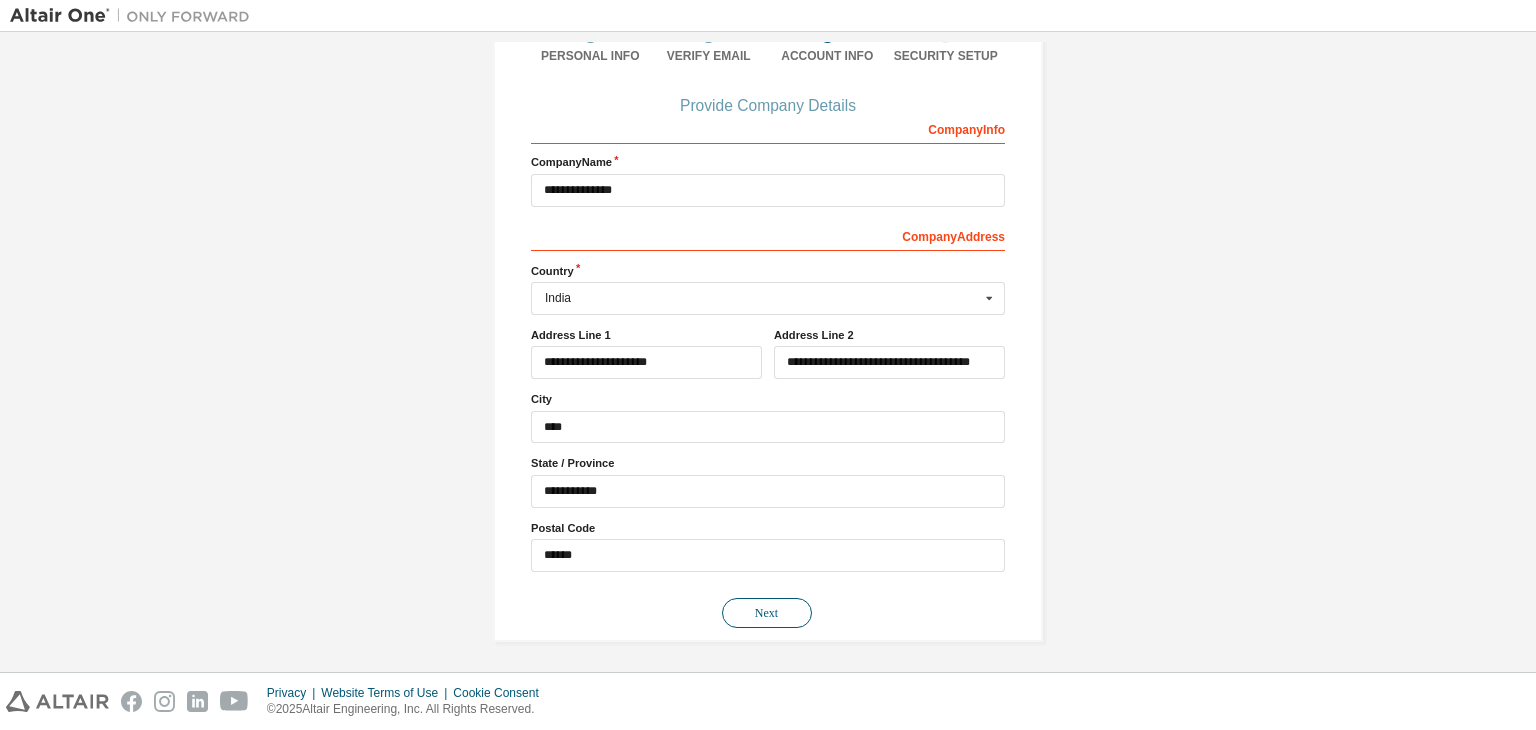 click on "Next" at bounding box center (767, 613) 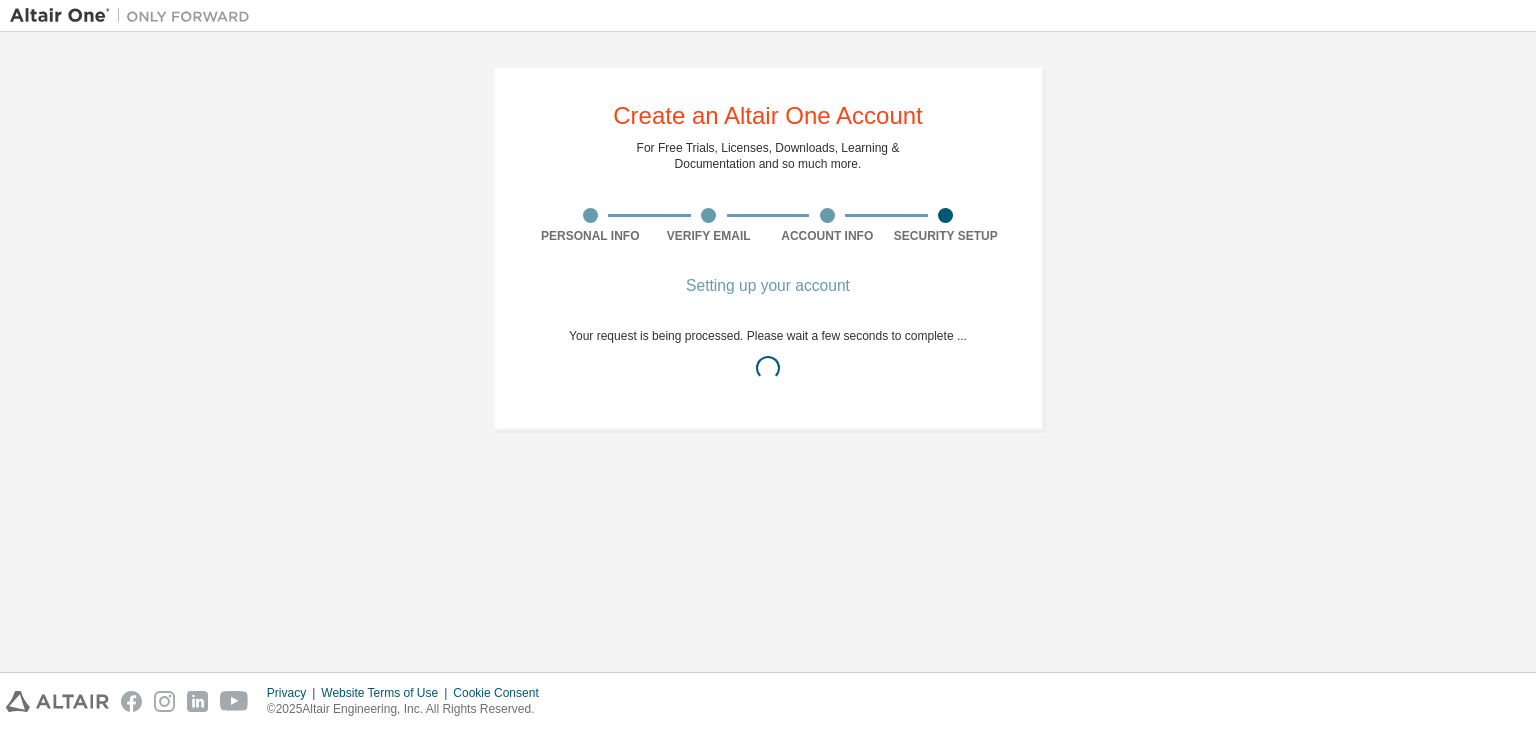scroll, scrollTop: 0, scrollLeft: 0, axis: both 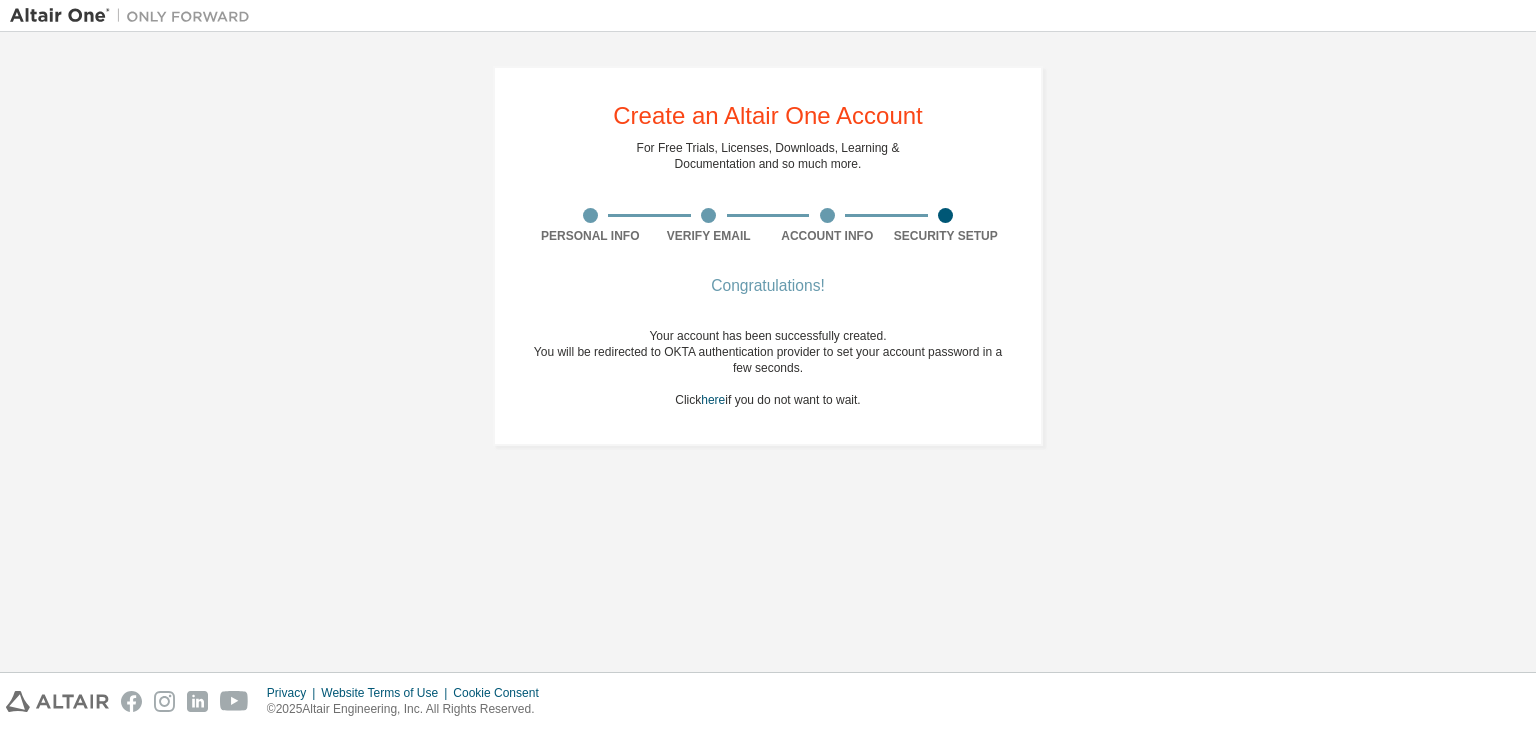 click on "You will be redirected to OKTA authentication provider to set your account password in a few seconds." at bounding box center [768, 360] 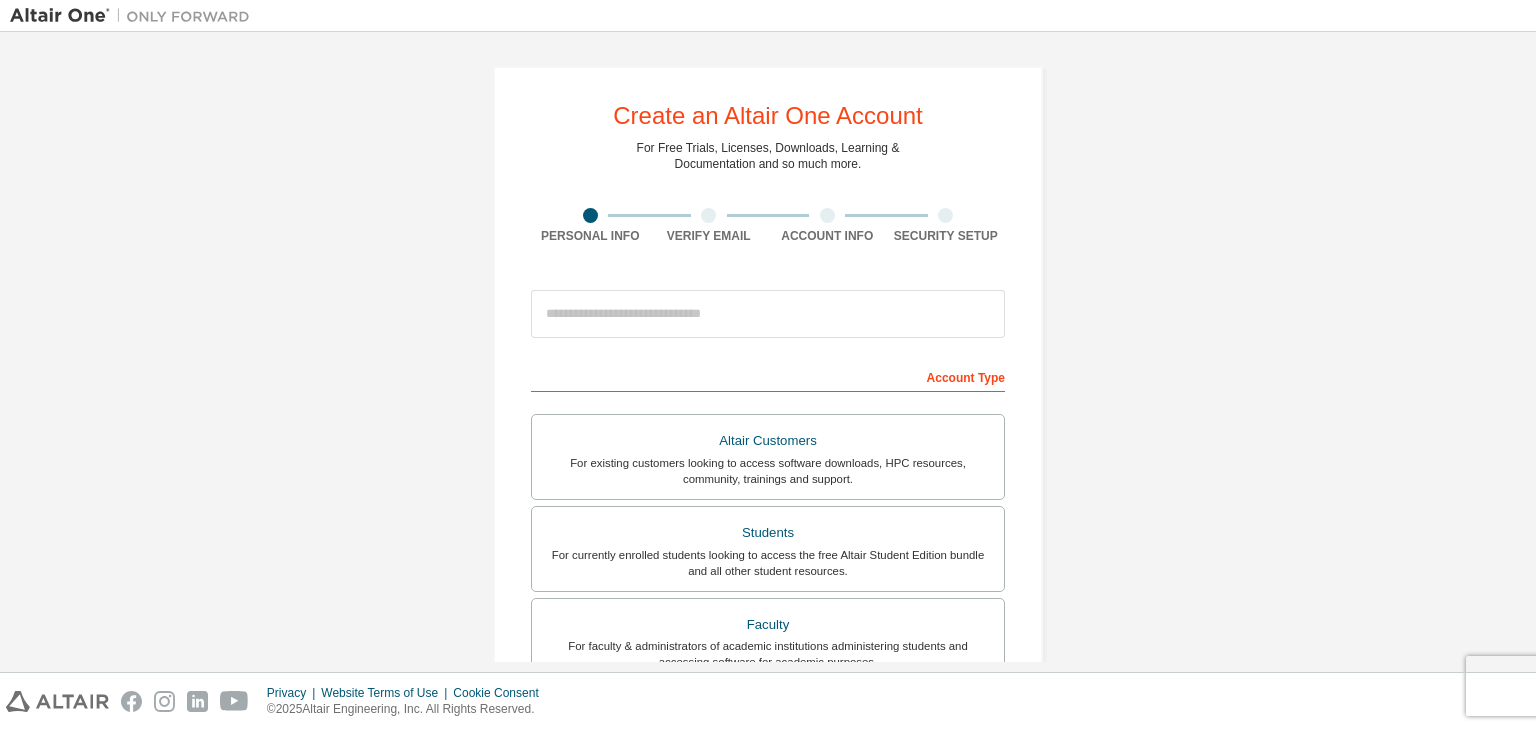 scroll, scrollTop: 0, scrollLeft: 0, axis: both 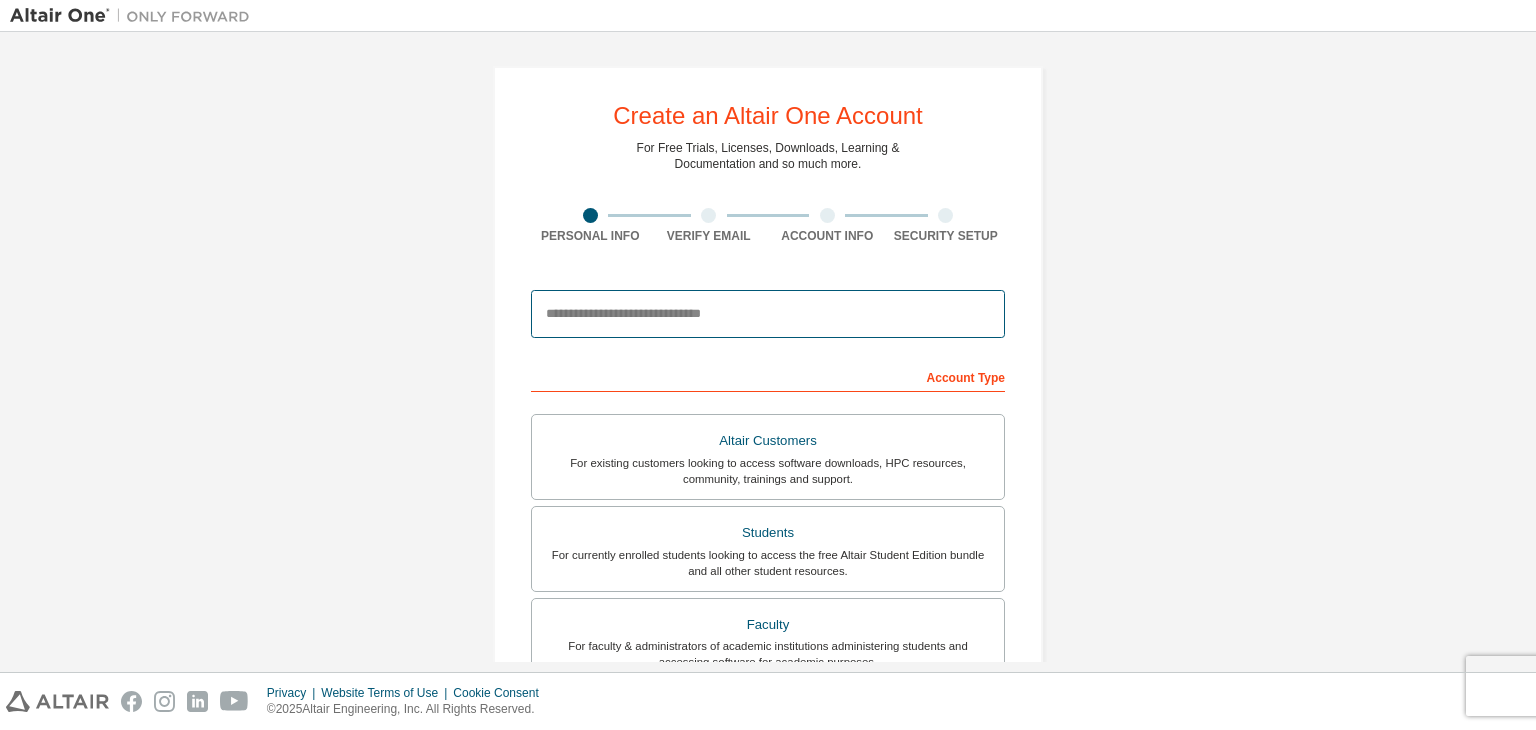 click at bounding box center [768, 314] 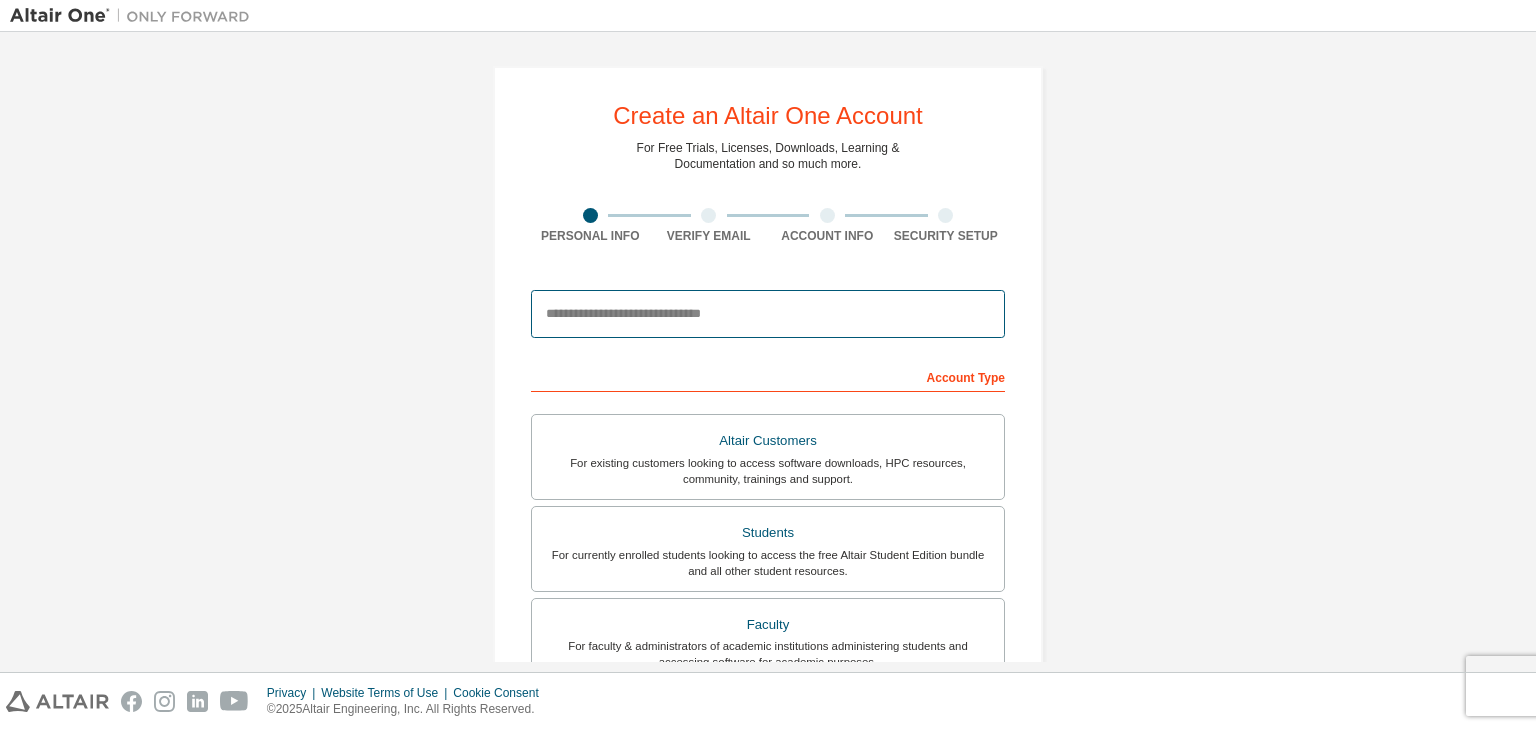 type on "**********" 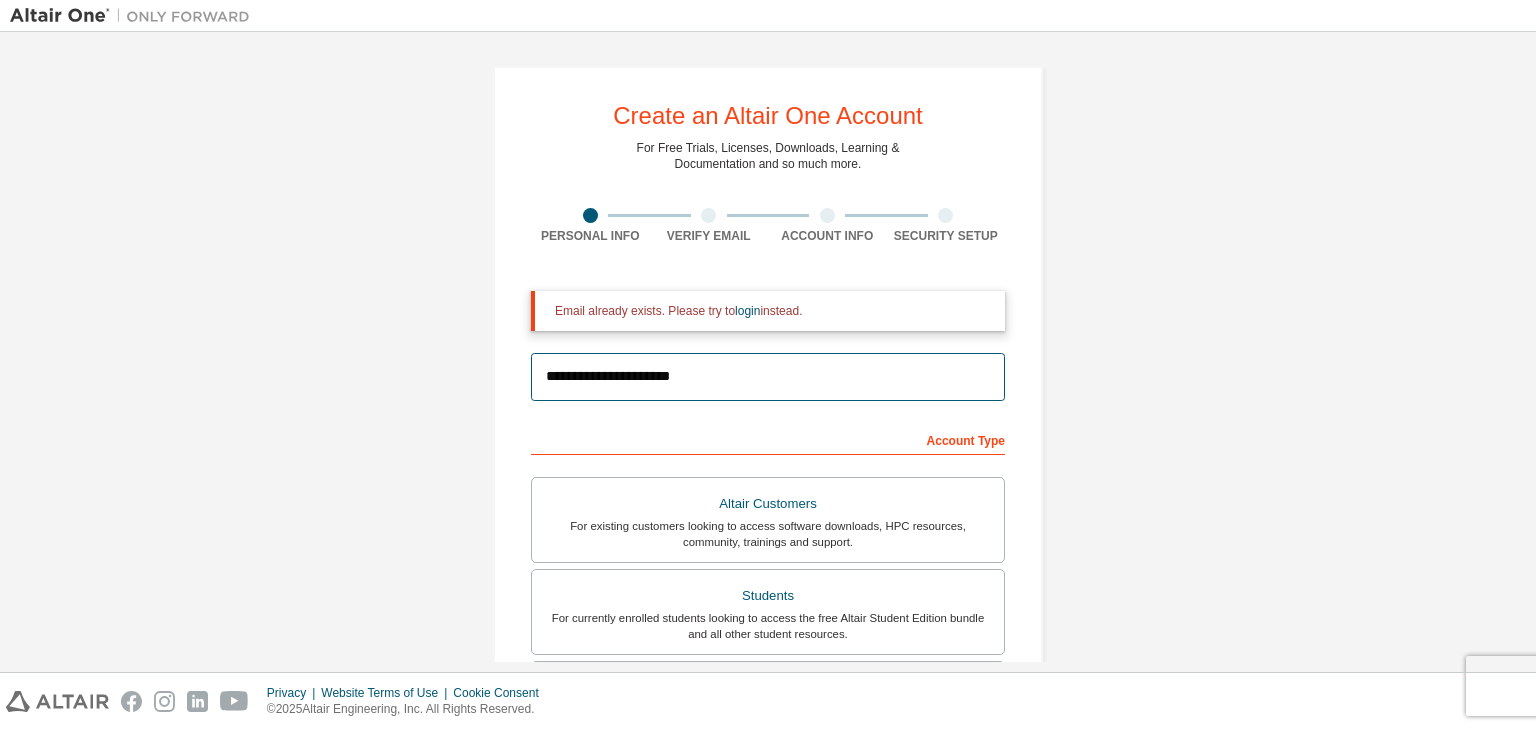 click on "**********" at bounding box center [768, 377] 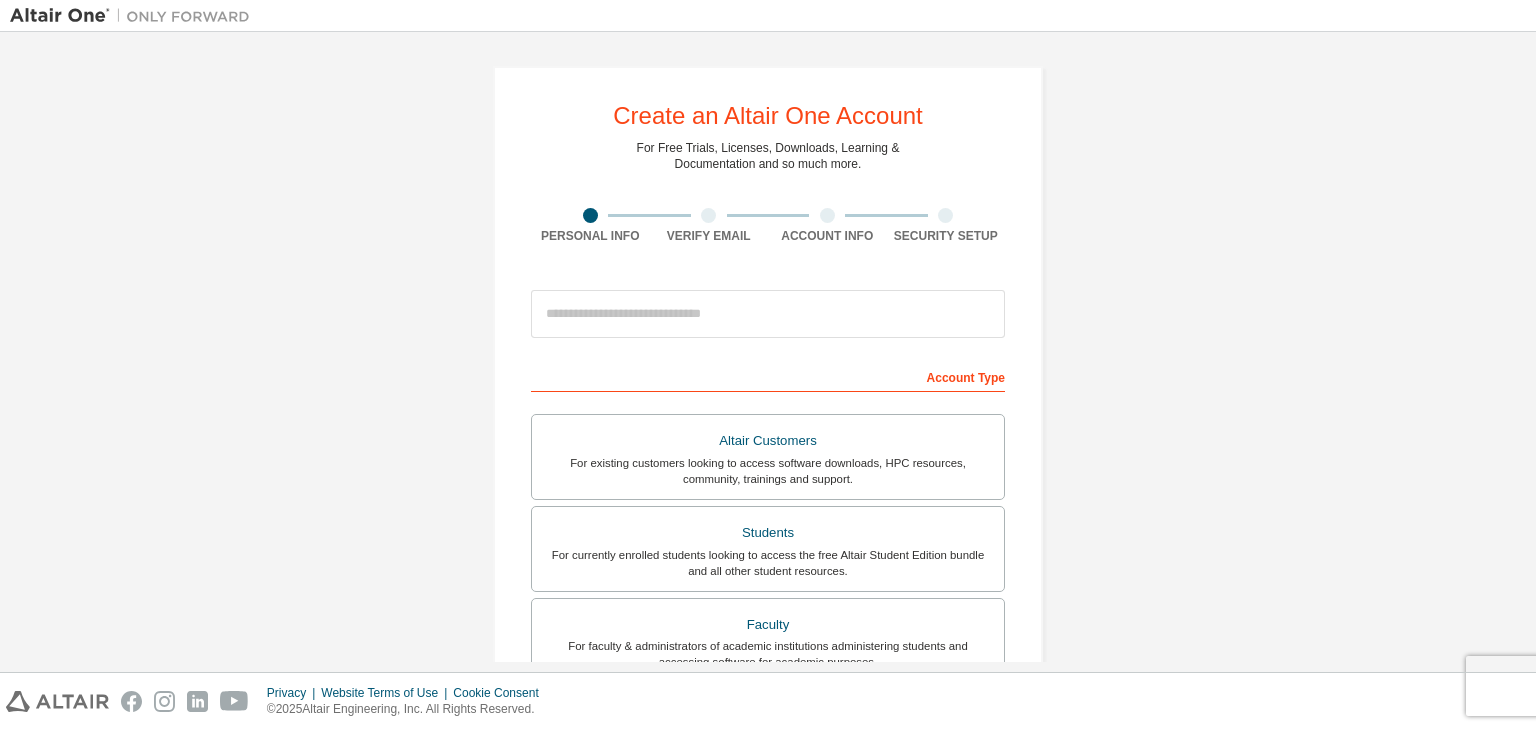 scroll, scrollTop: 0, scrollLeft: 0, axis: both 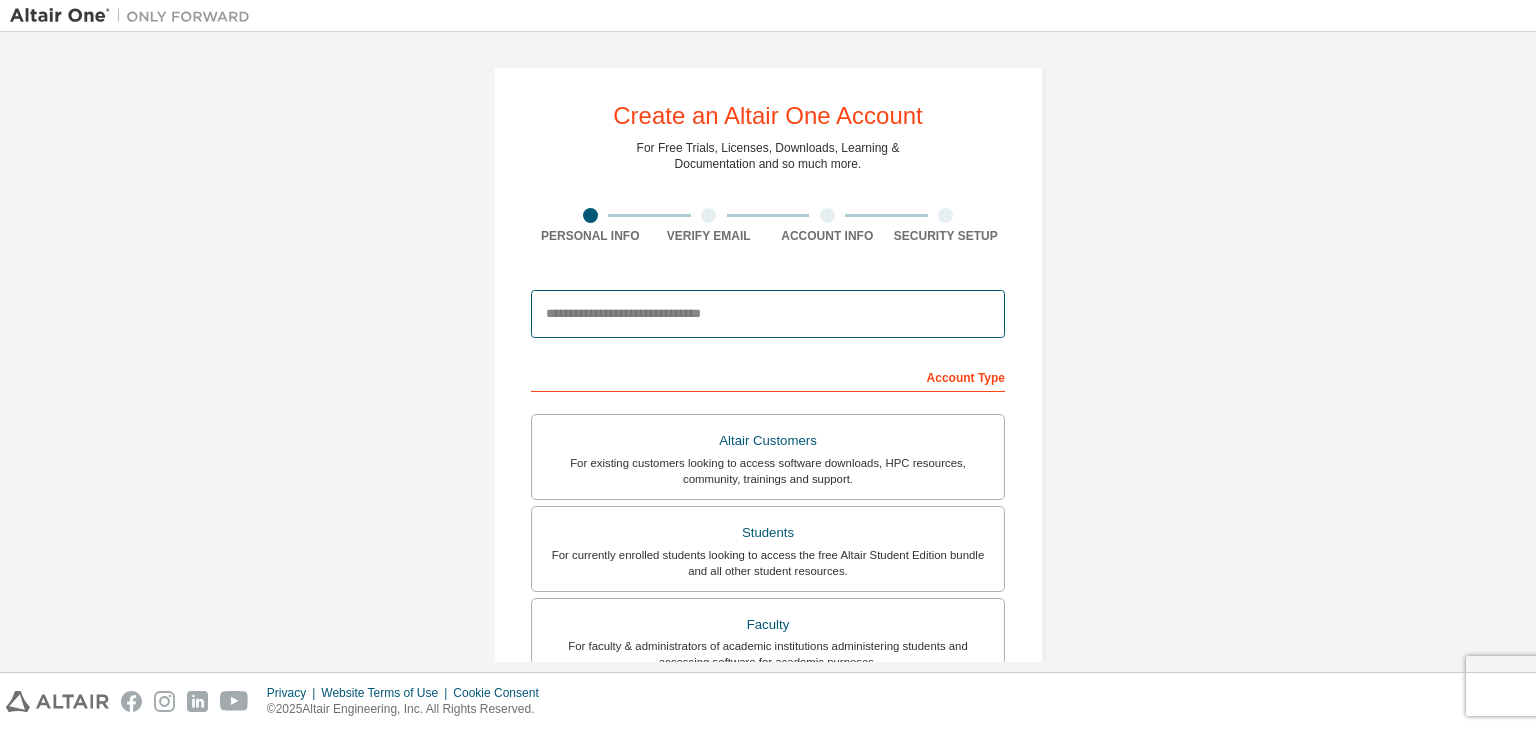click at bounding box center [768, 314] 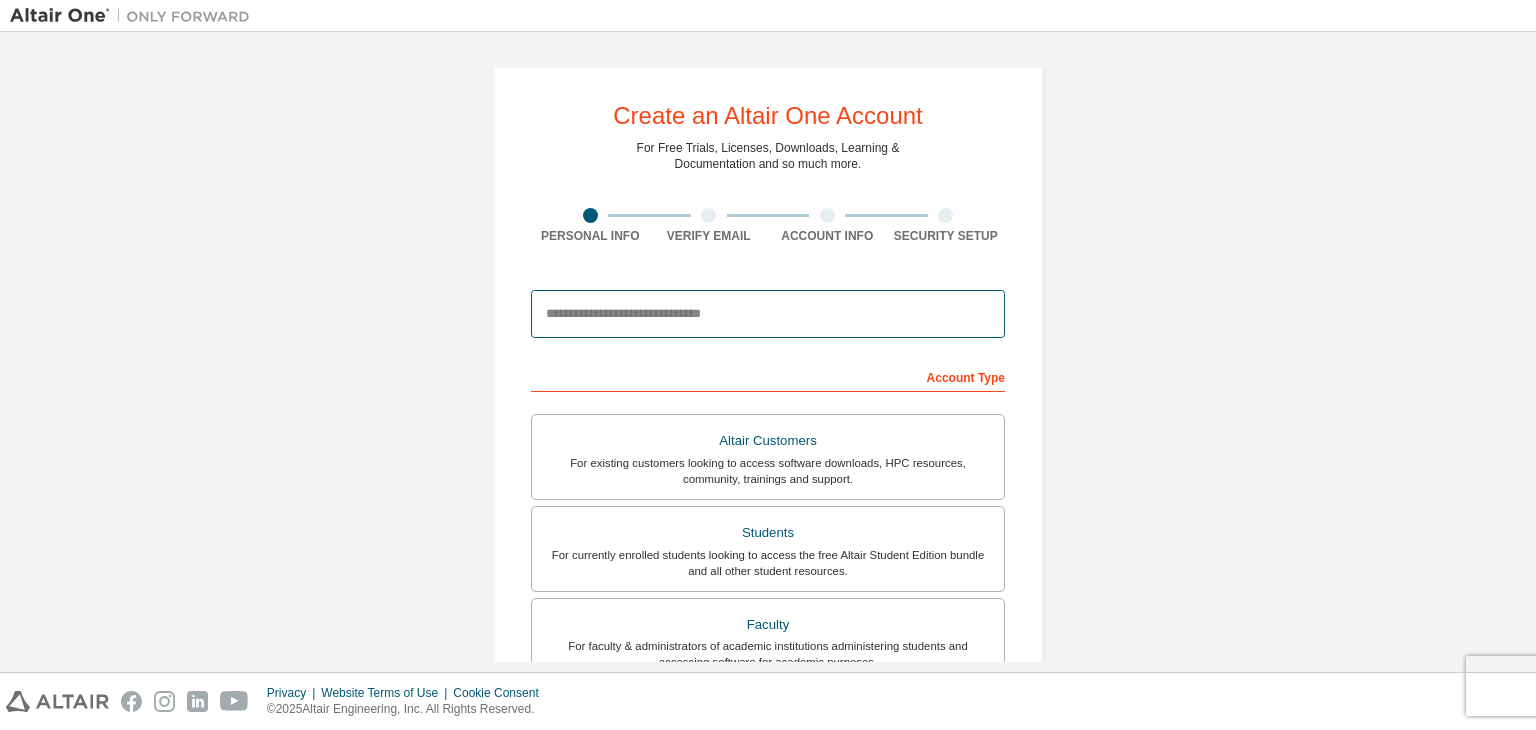 type on "**********" 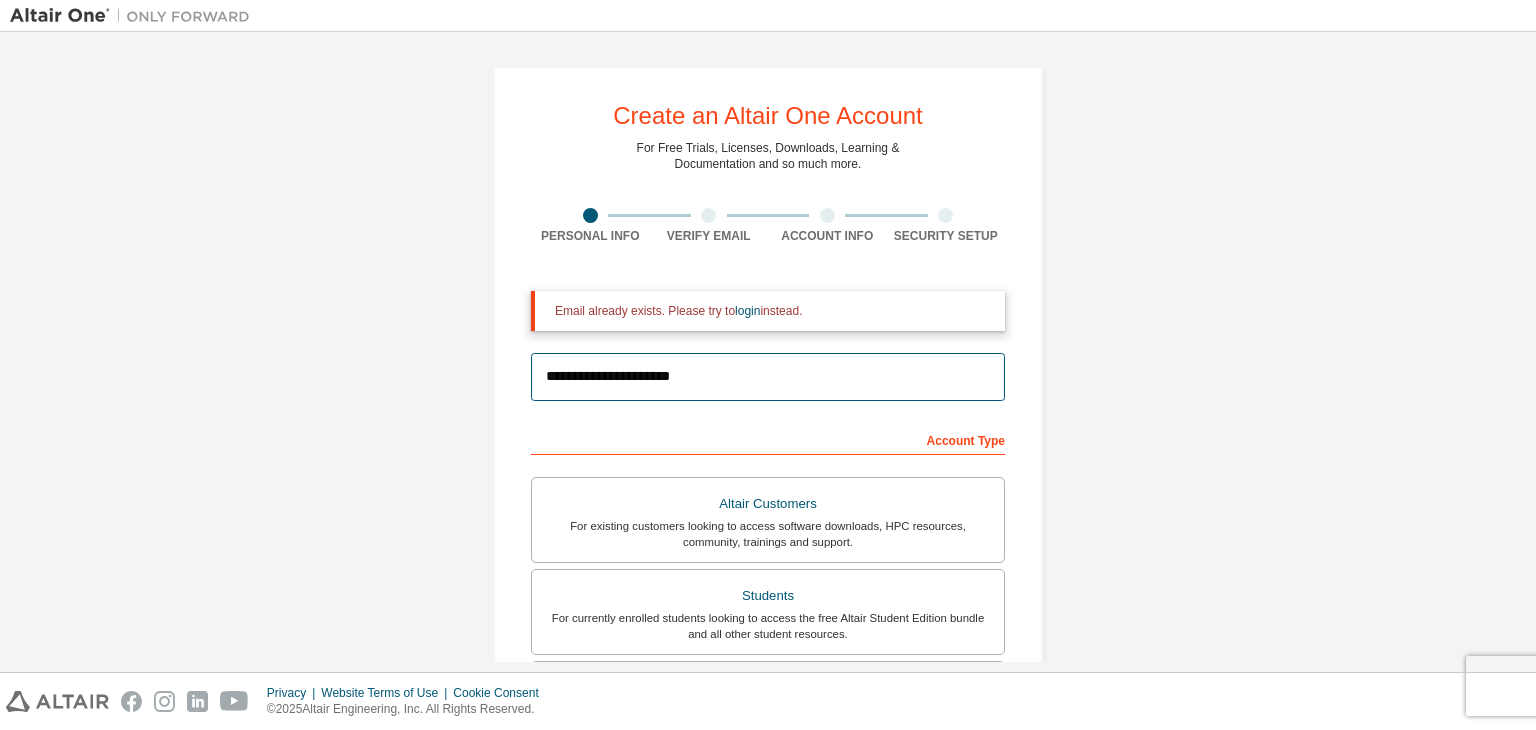 scroll, scrollTop: 2, scrollLeft: 0, axis: vertical 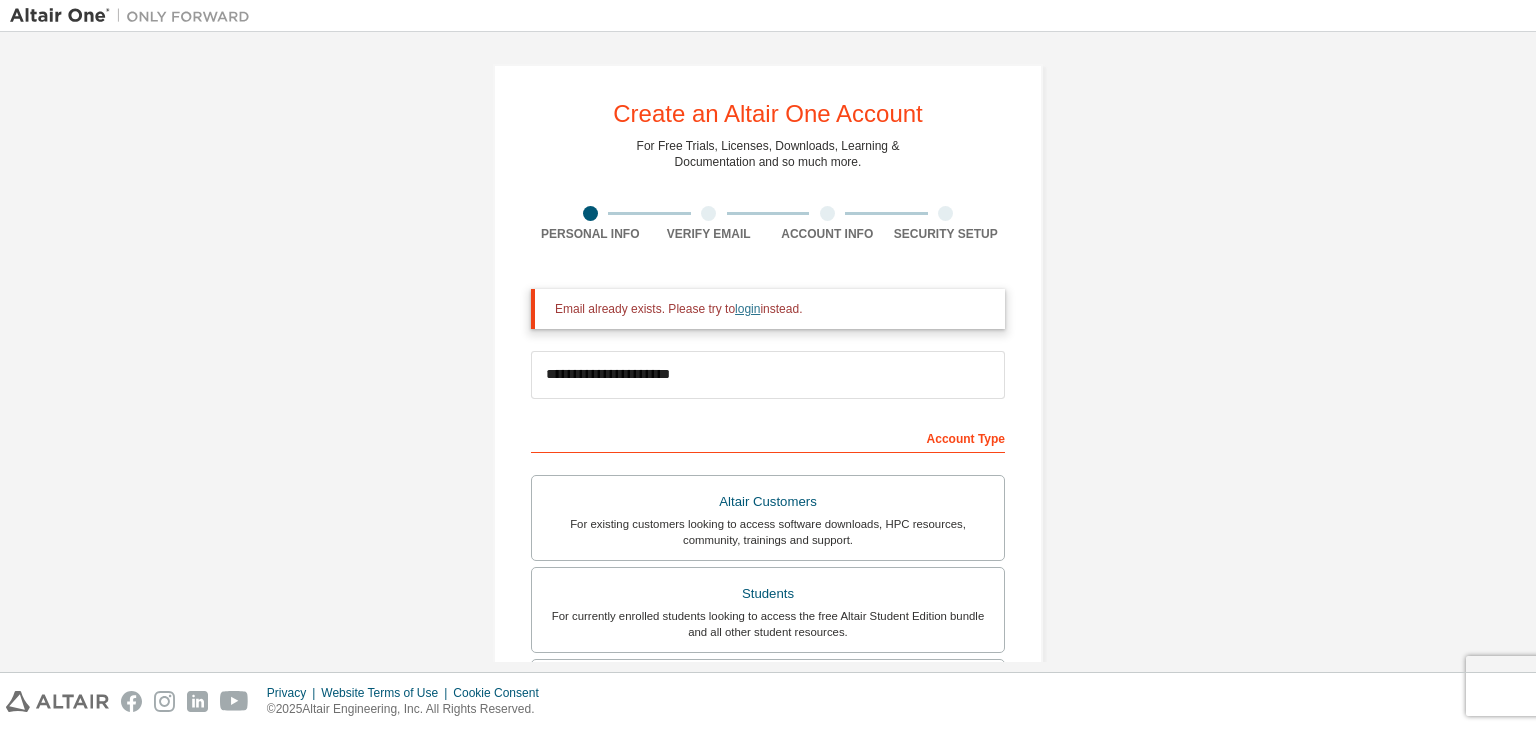 click on "login" at bounding box center [747, 309] 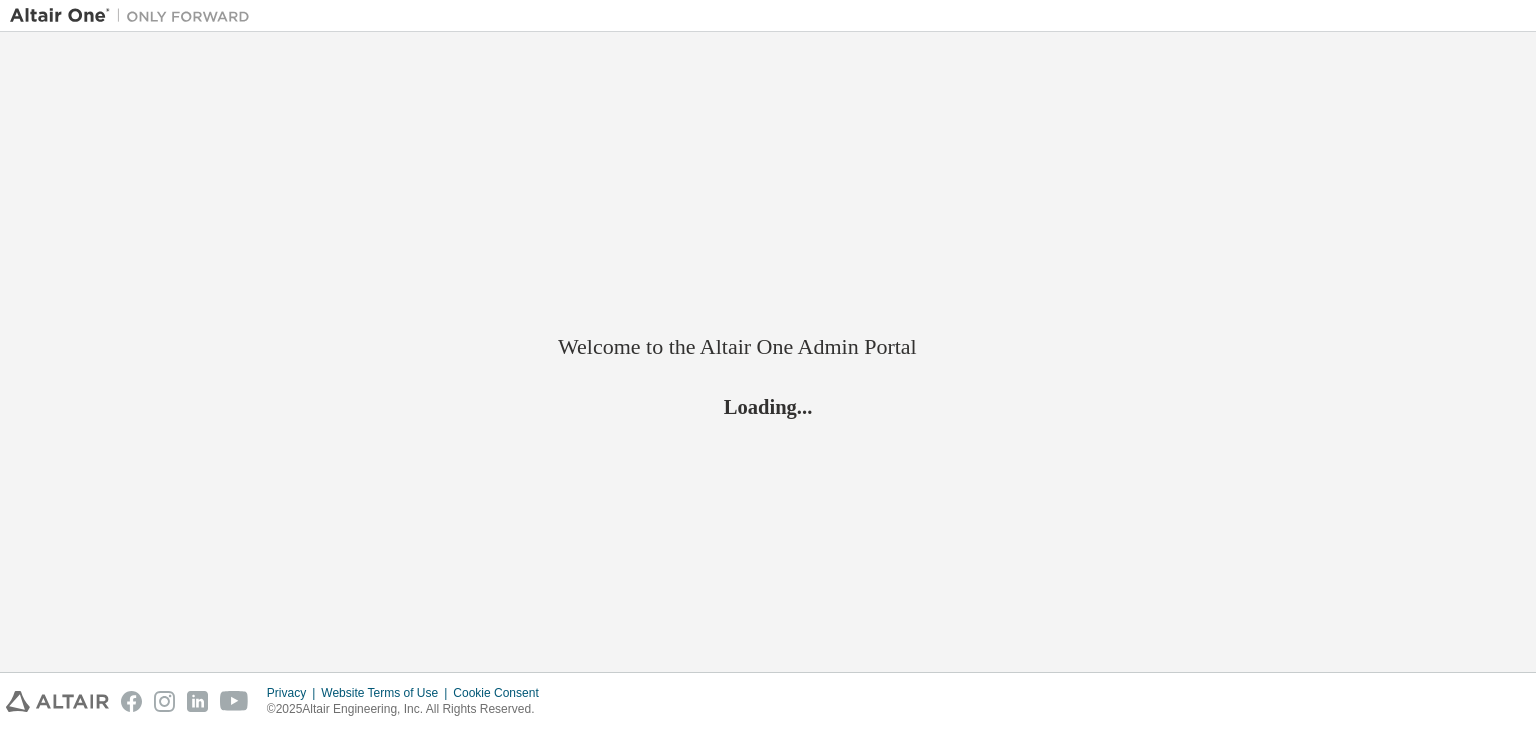 scroll, scrollTop: 0, scrollLeft: 0, axis: both 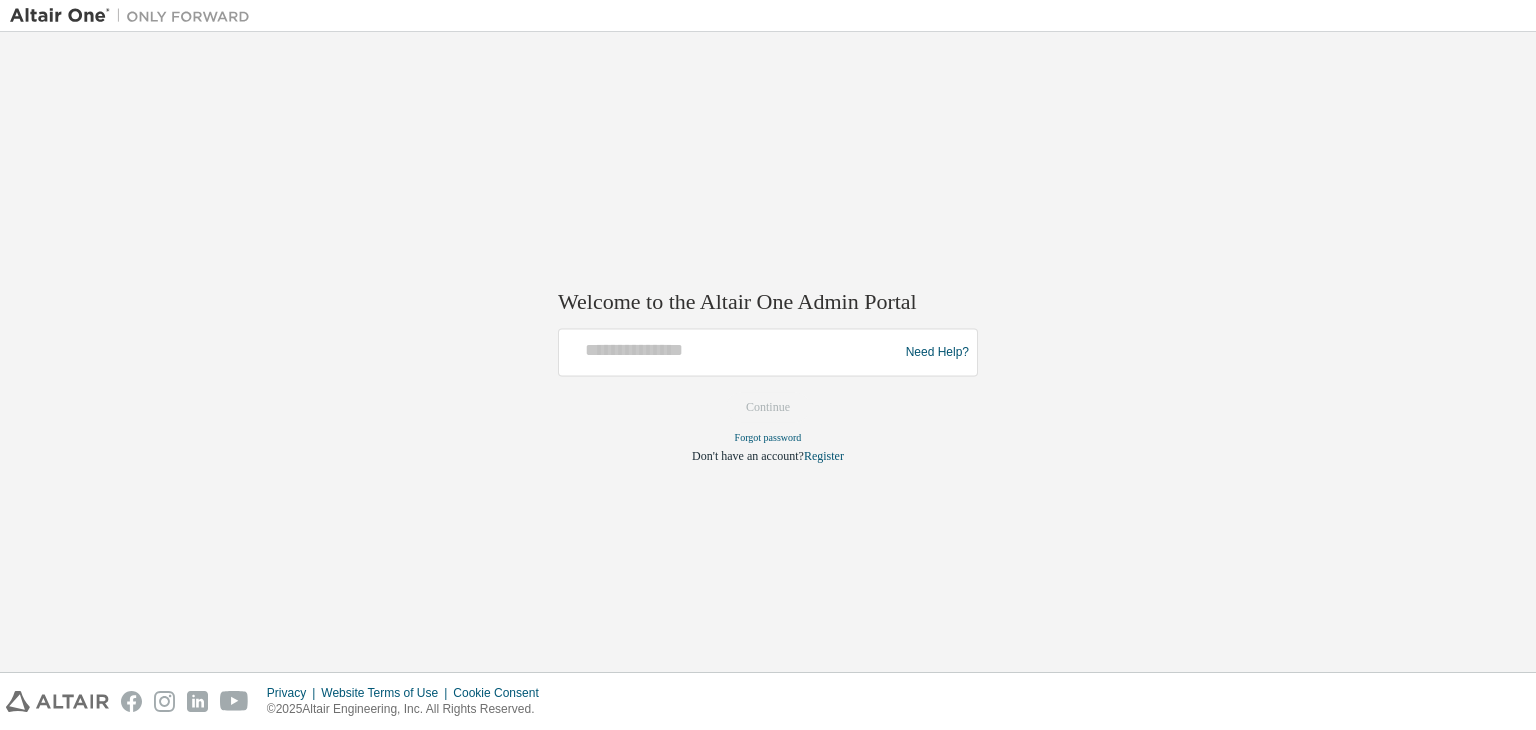 click at bounding box center [731, 353] 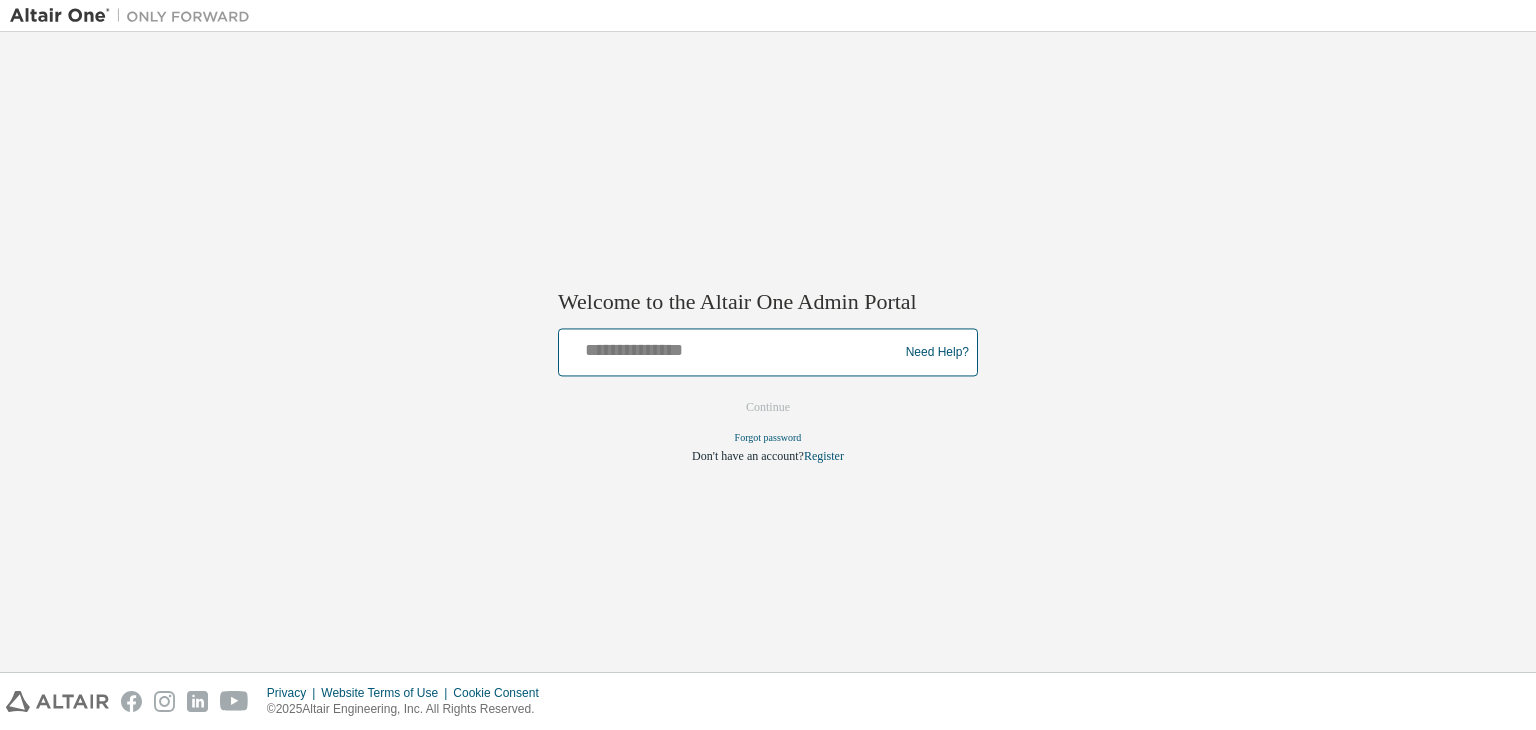 click at bounding box center (731, 348) 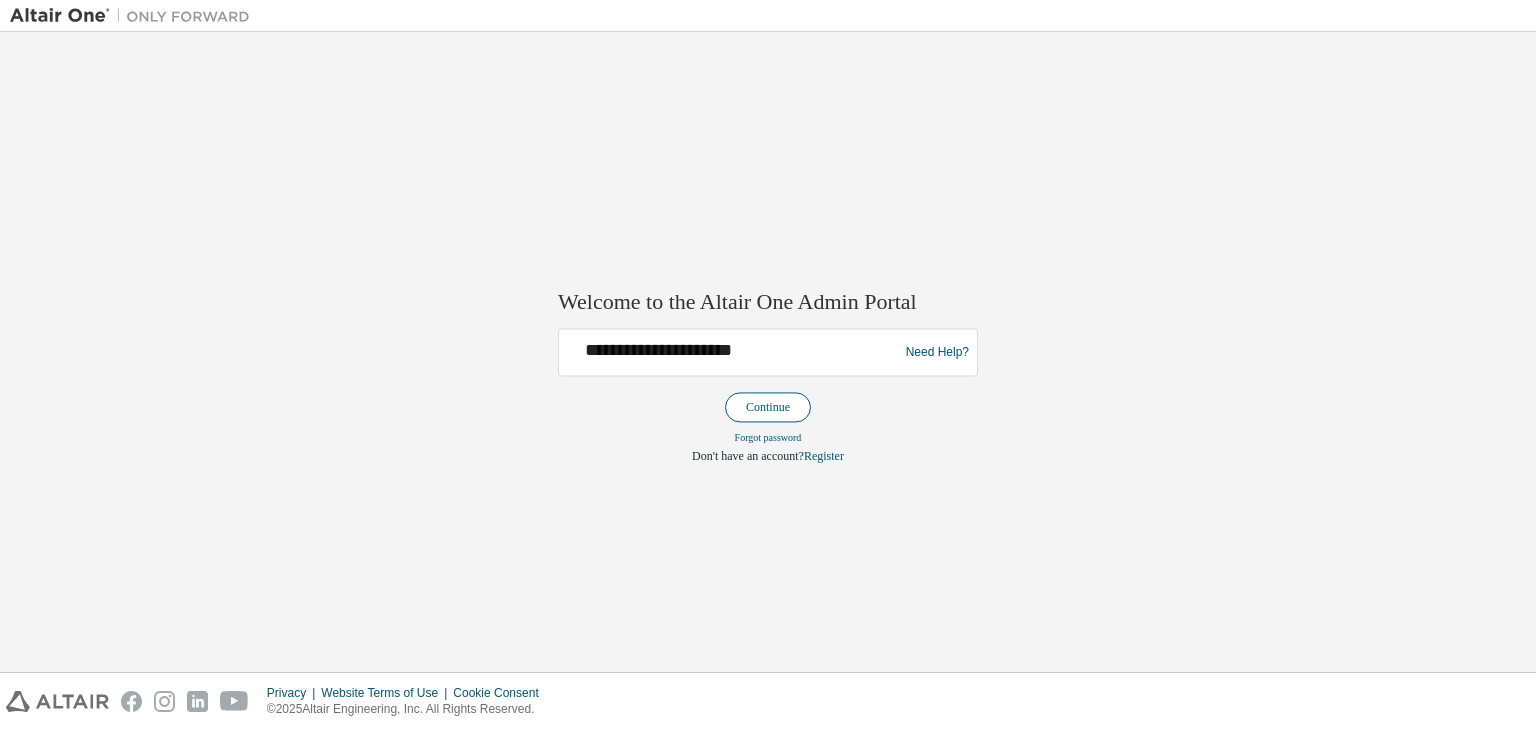 click on "Continue" at bounding box center (768, 408) 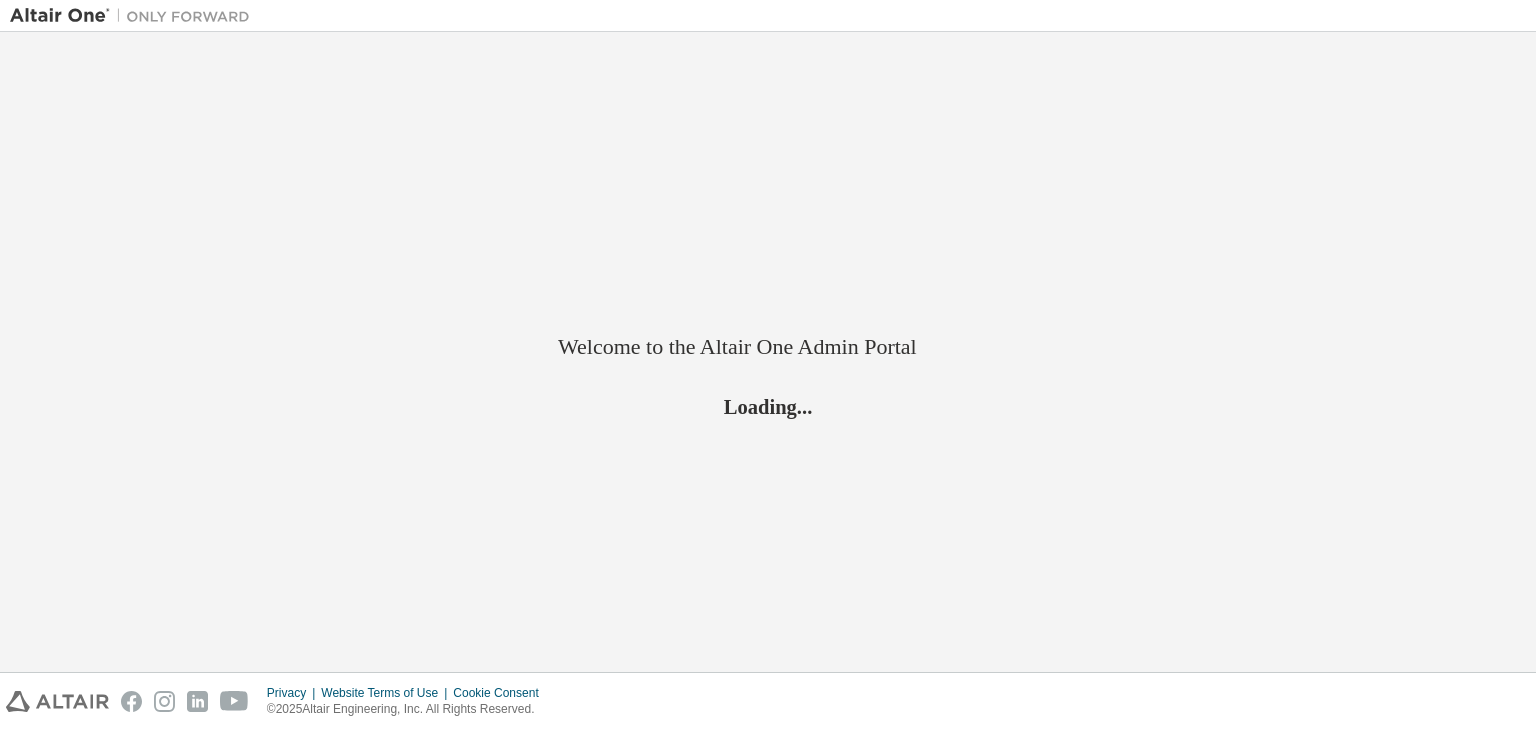 scroll, scrollTop: 0, scrollLeft: 0, axis: both 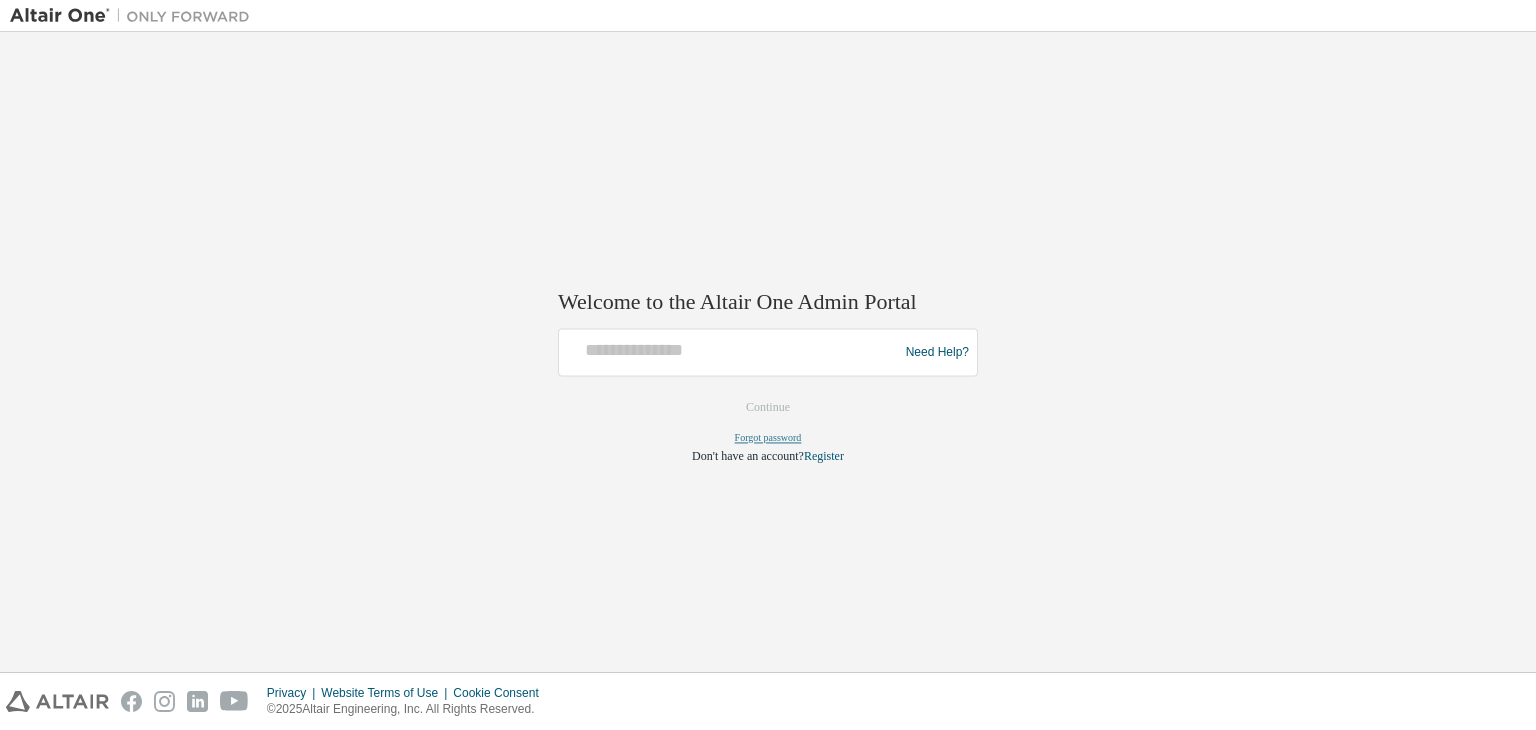 click on "Forgot password" at bounding box center (768, 438) 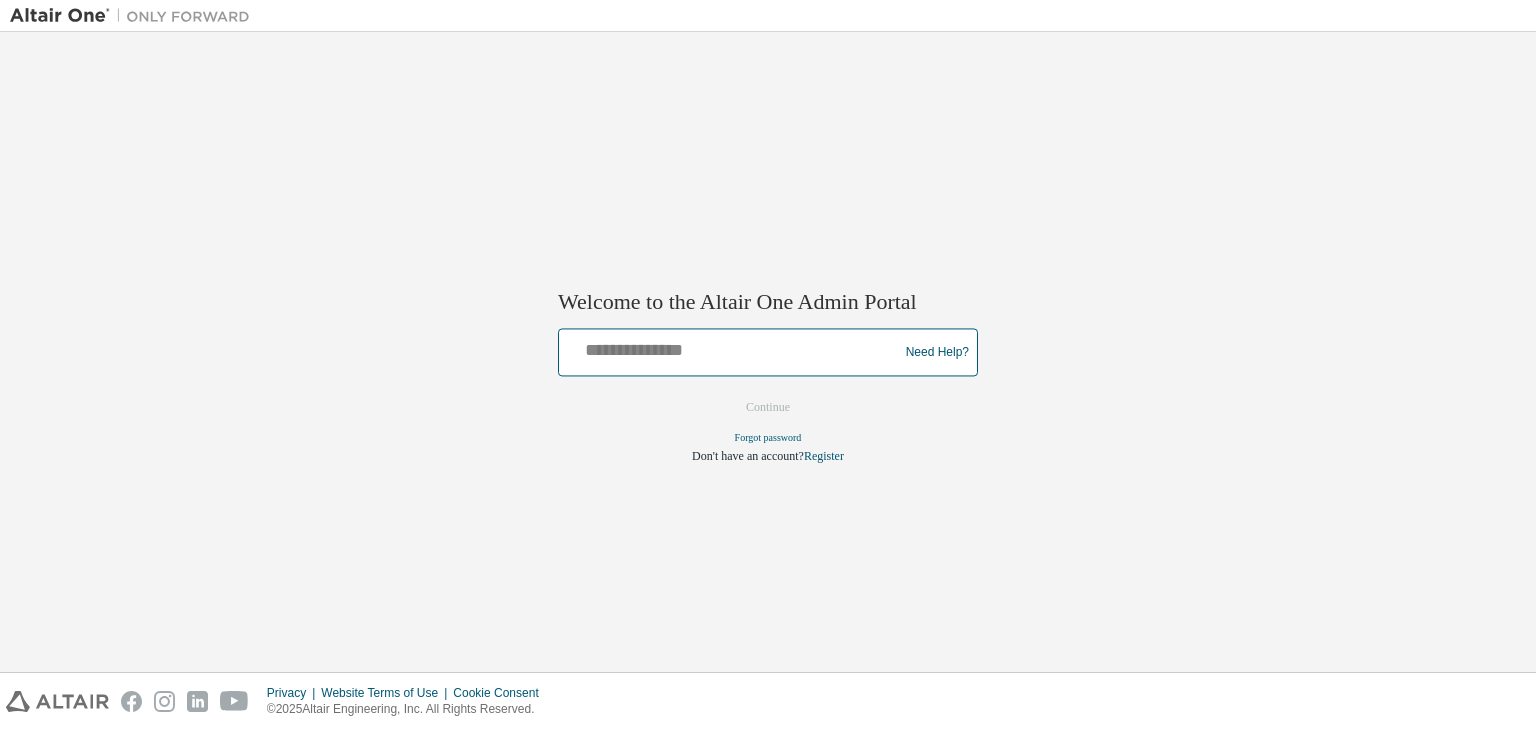 click at bounding box center [731, 348] 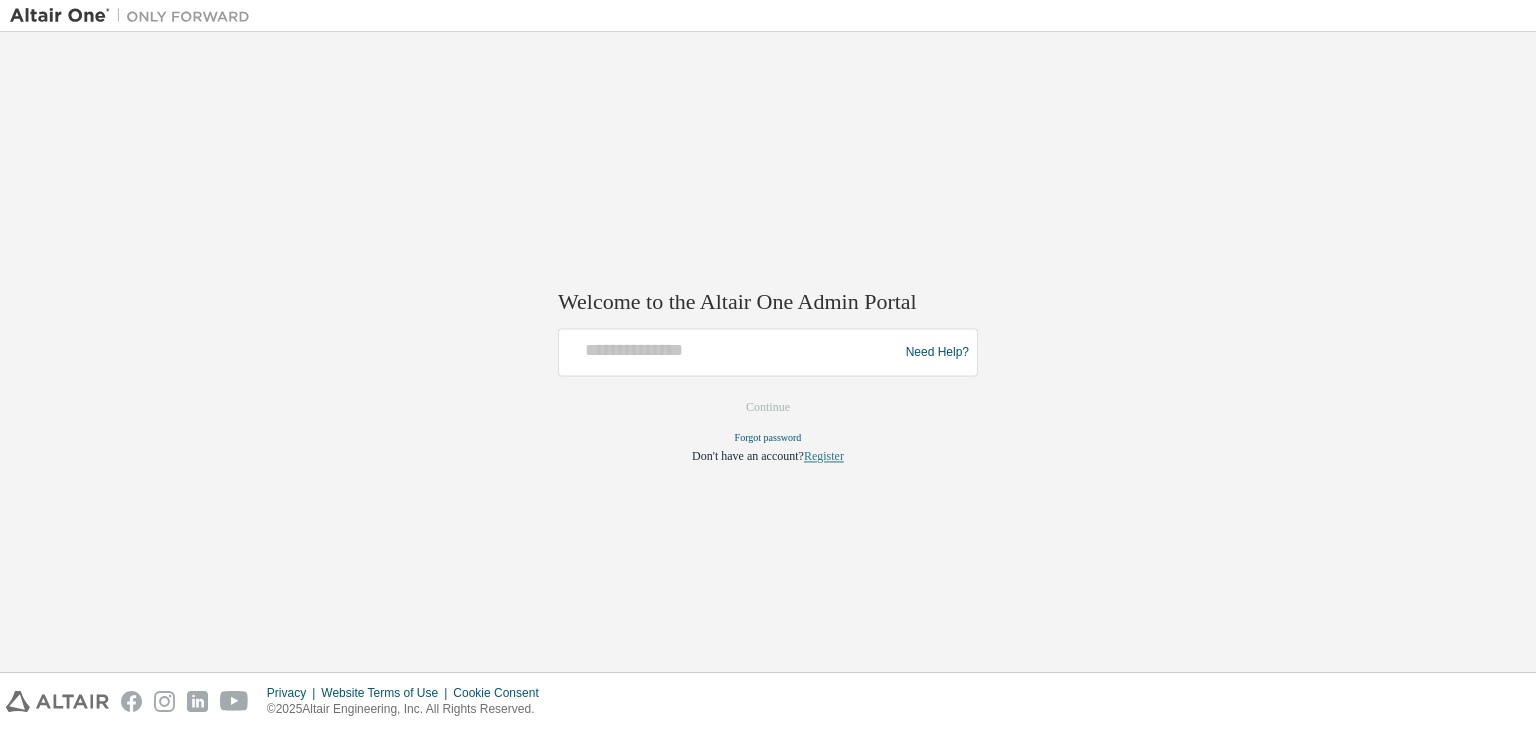 click on "Register" at bounding box center (824, 457) 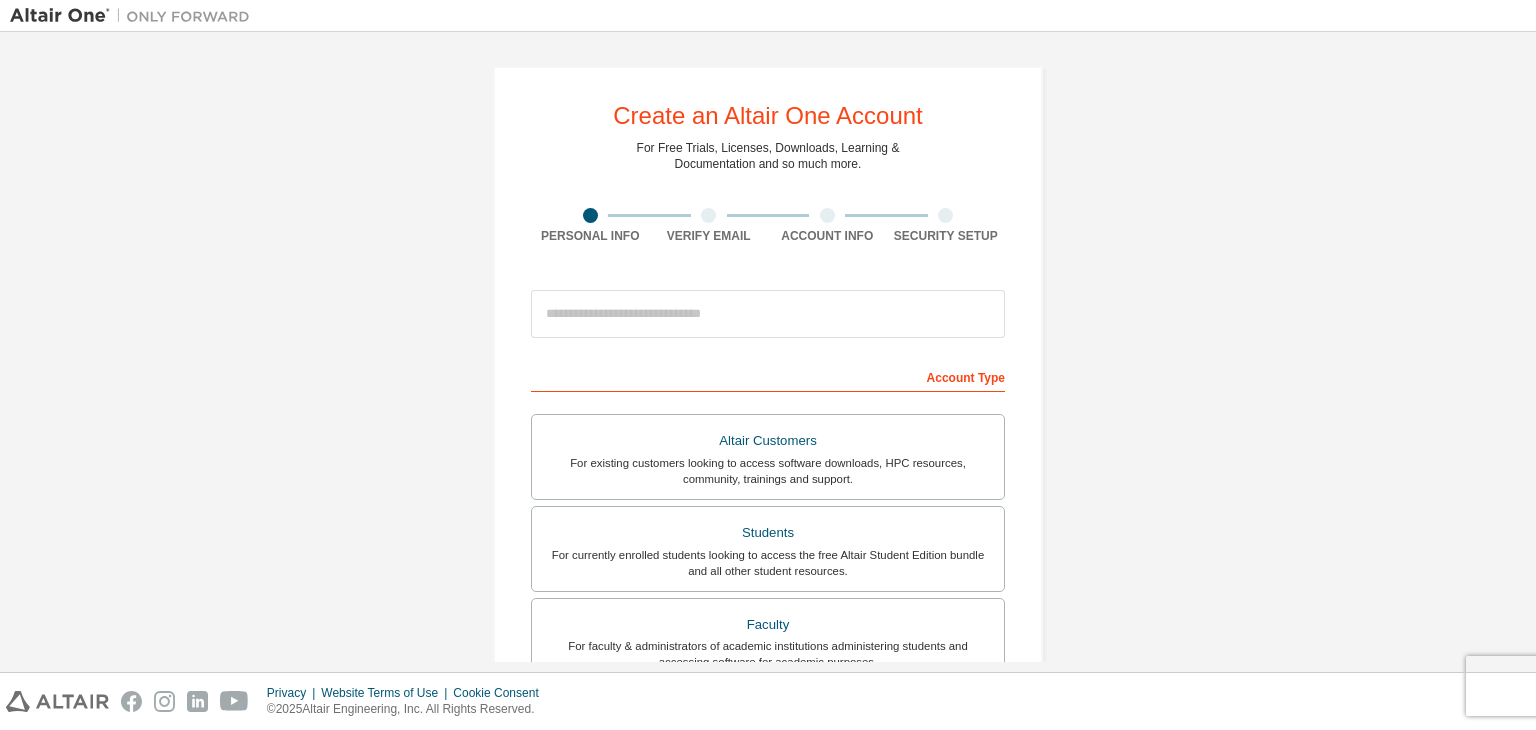 scroll, scrollTop: 0, scrollLeft: 0, axis: both 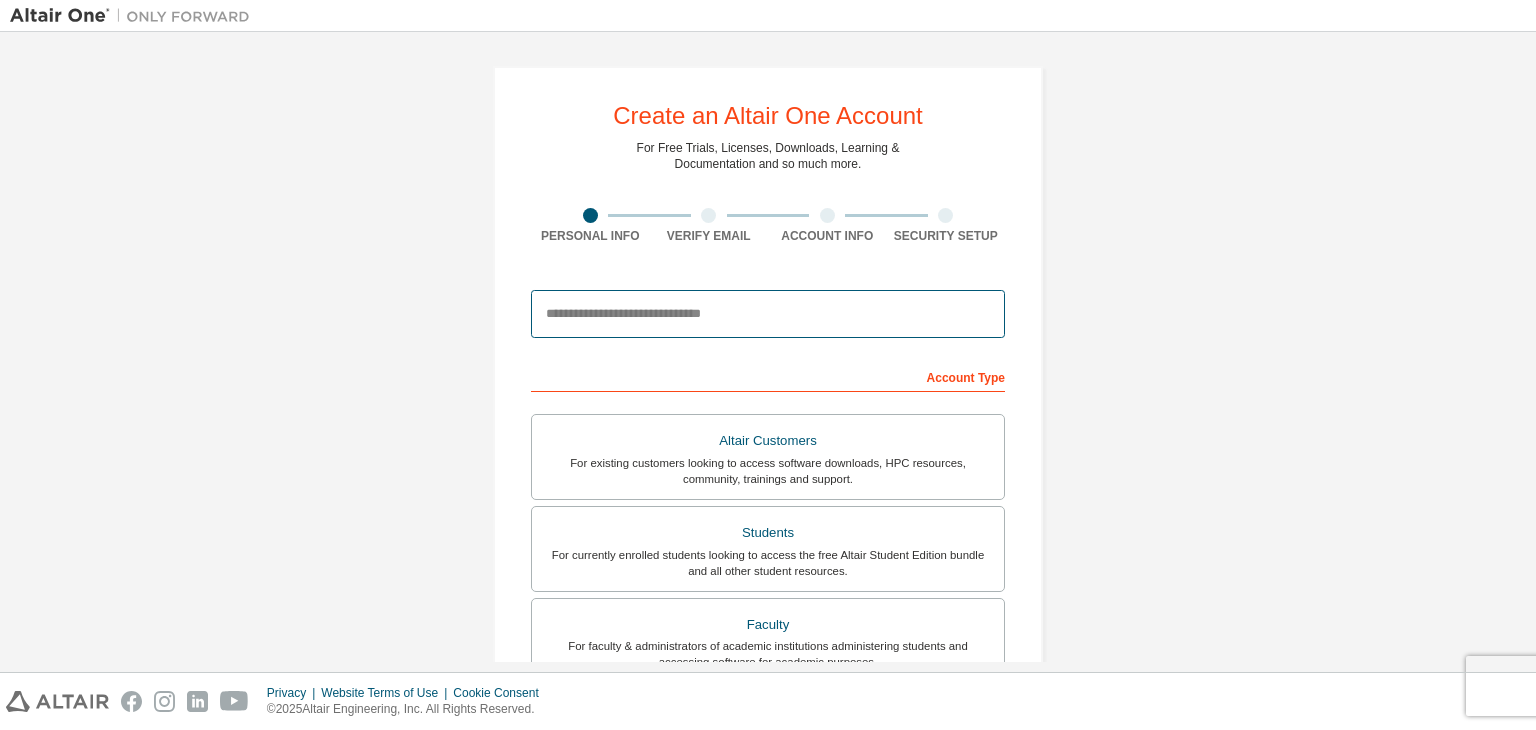 click at bounding box center [768, 314] 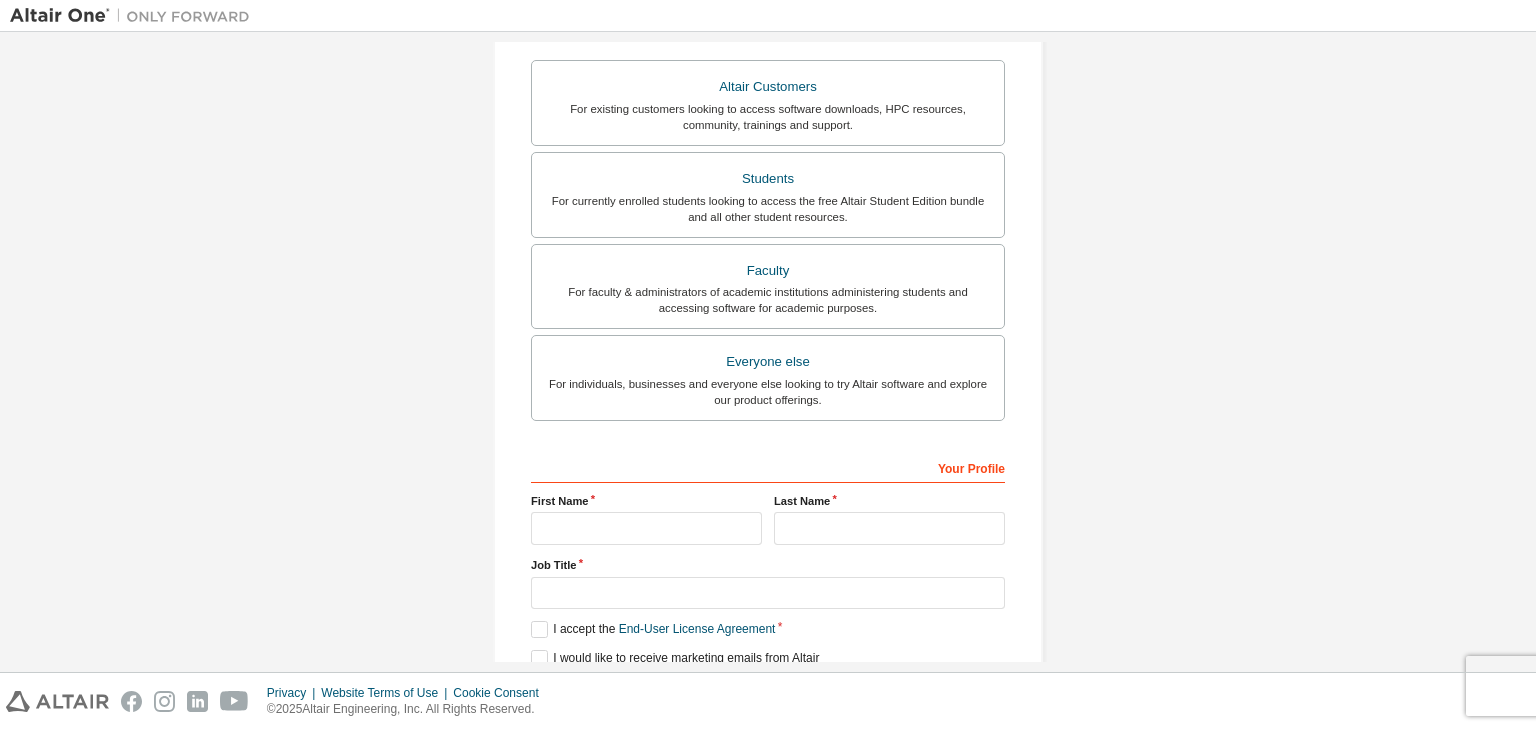 scroll, scrollTop: 356, scrollLeft: 0, axis: vertical 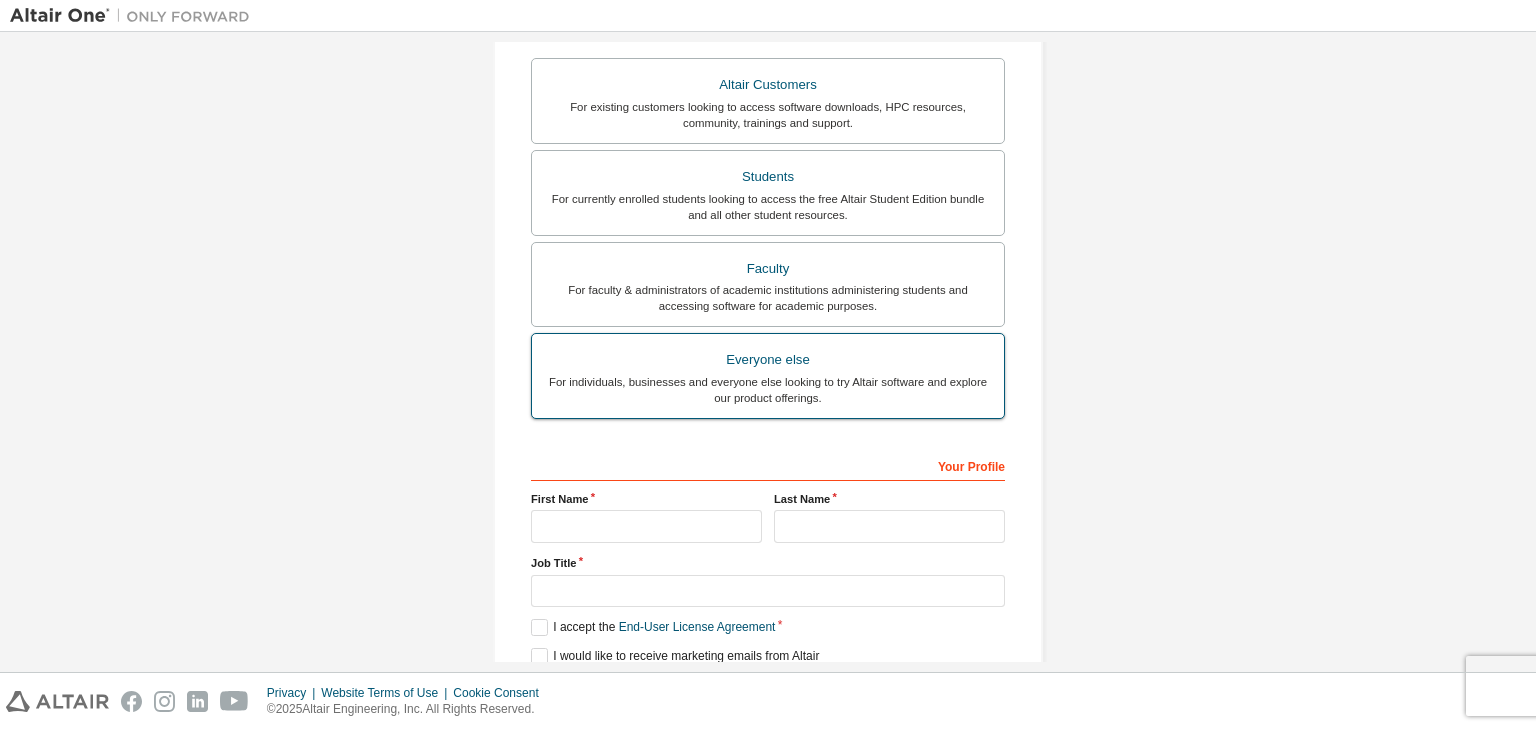 type on "**********" 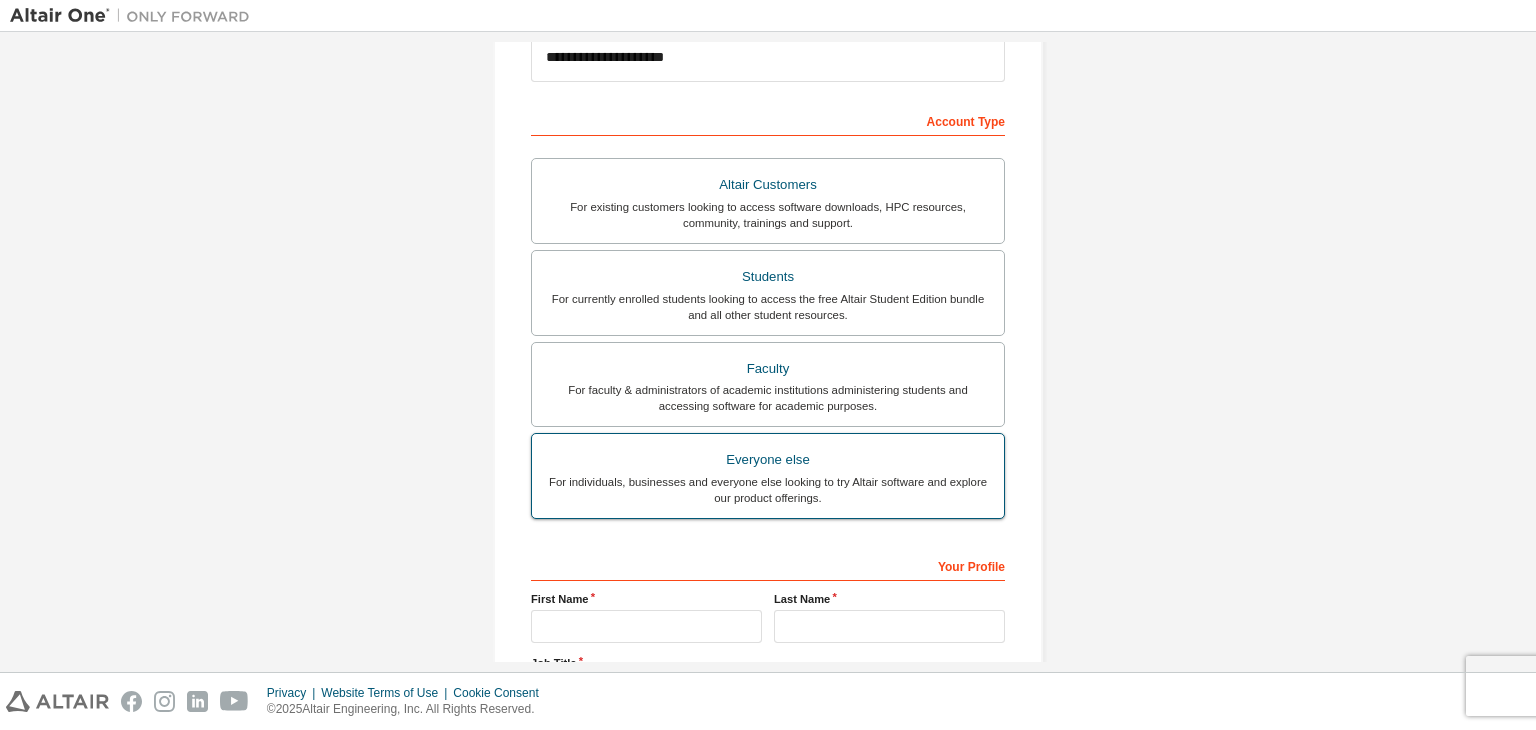 scroll, scrollTop: 435, scrollLeft: 0, axis: vertical 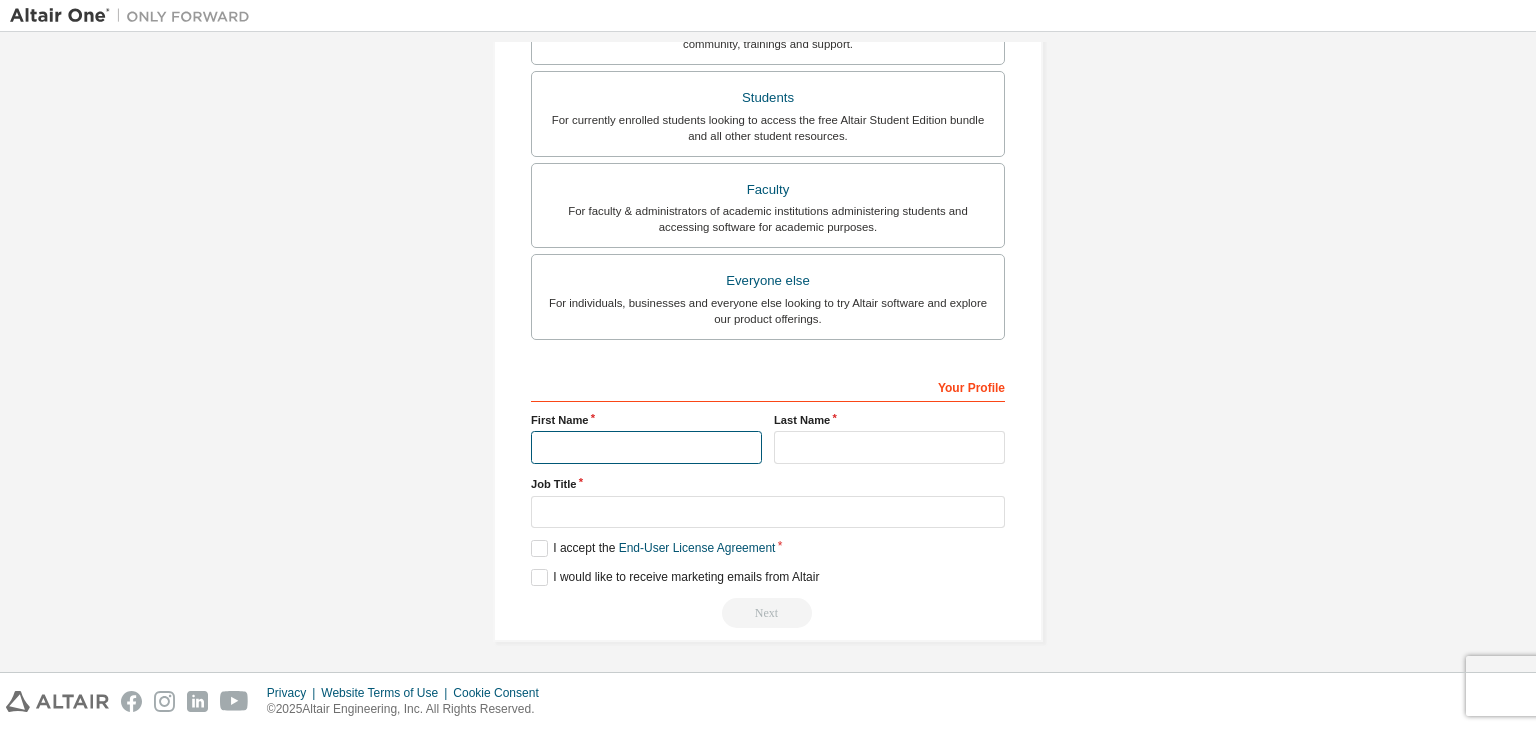 click at bounding box center (646, 447) 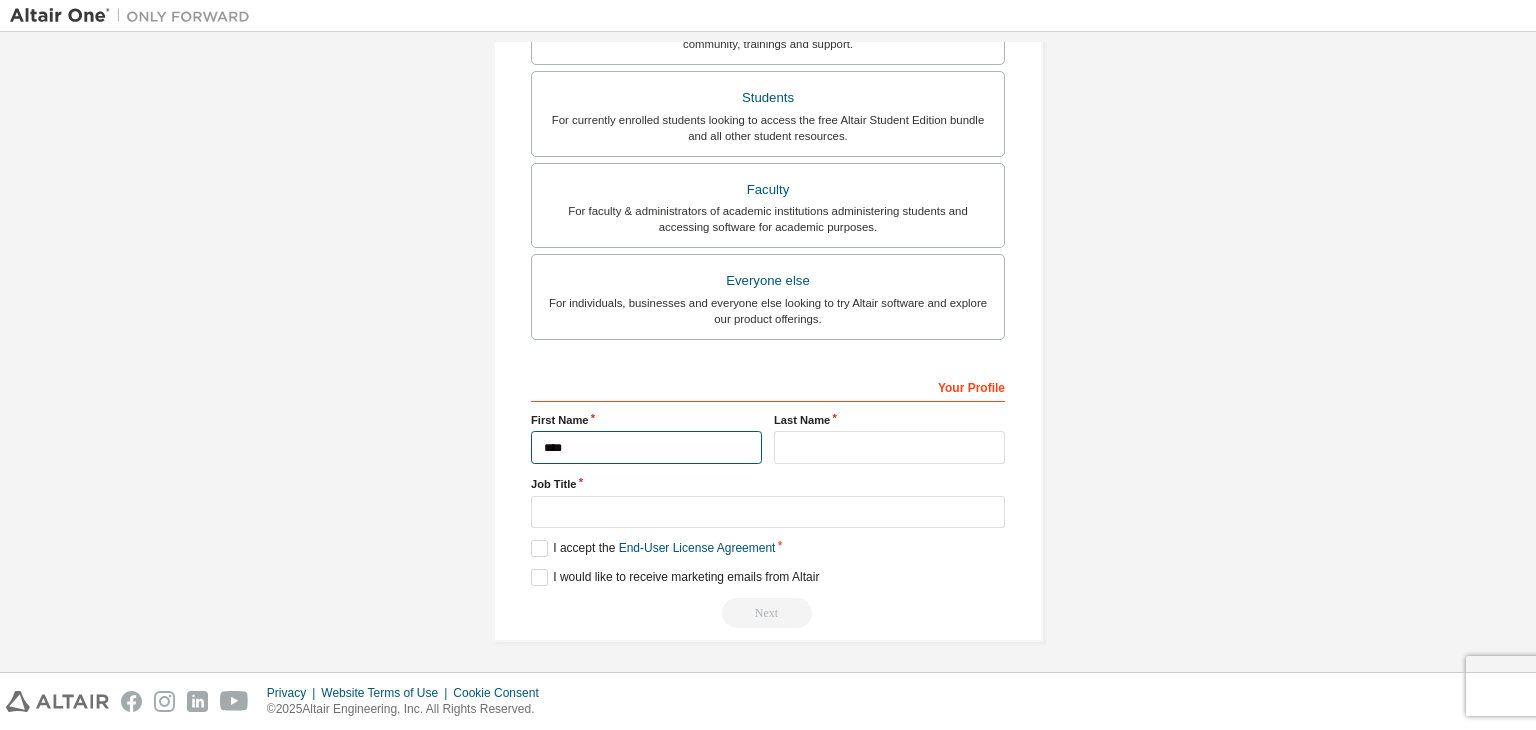type on "****" 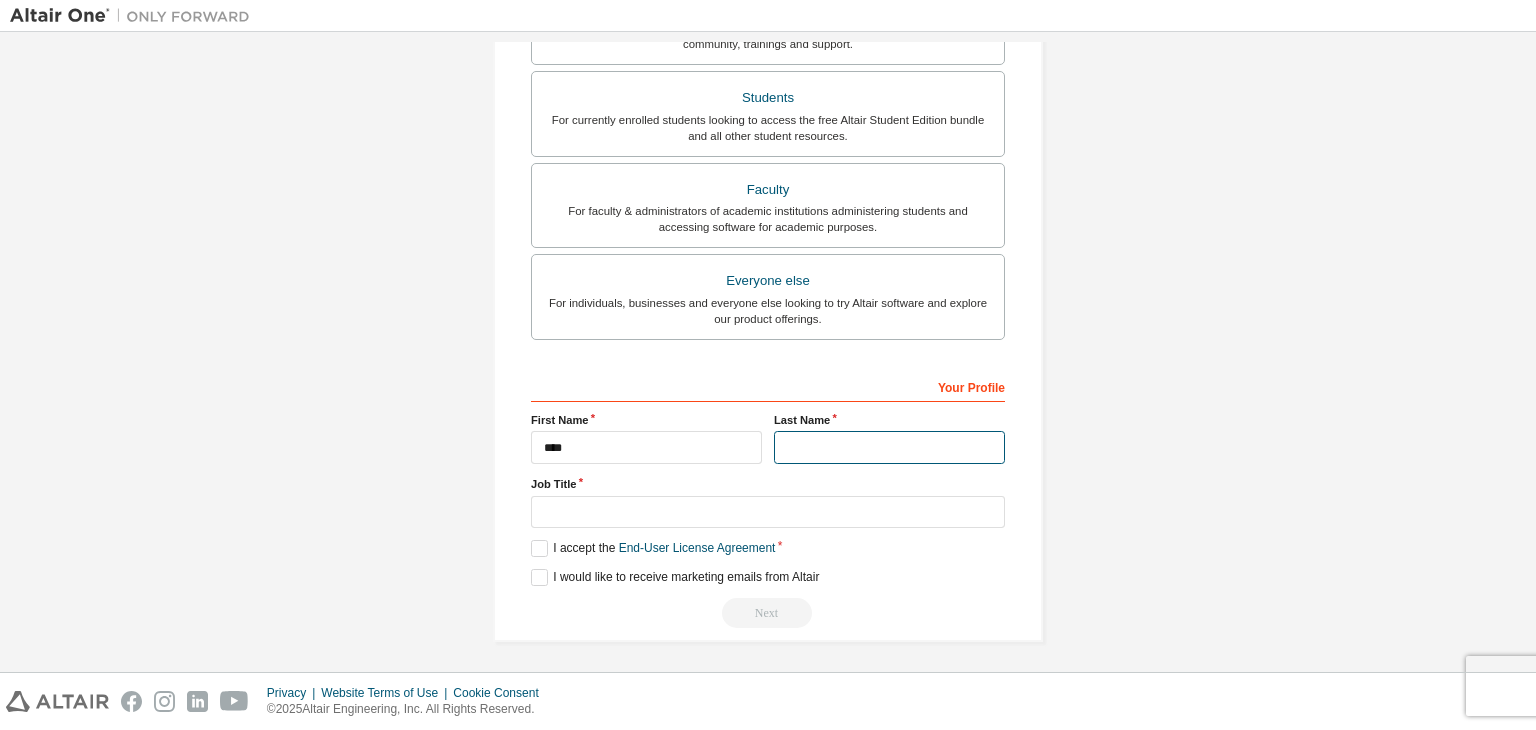 click at bounding box center (889, 447) 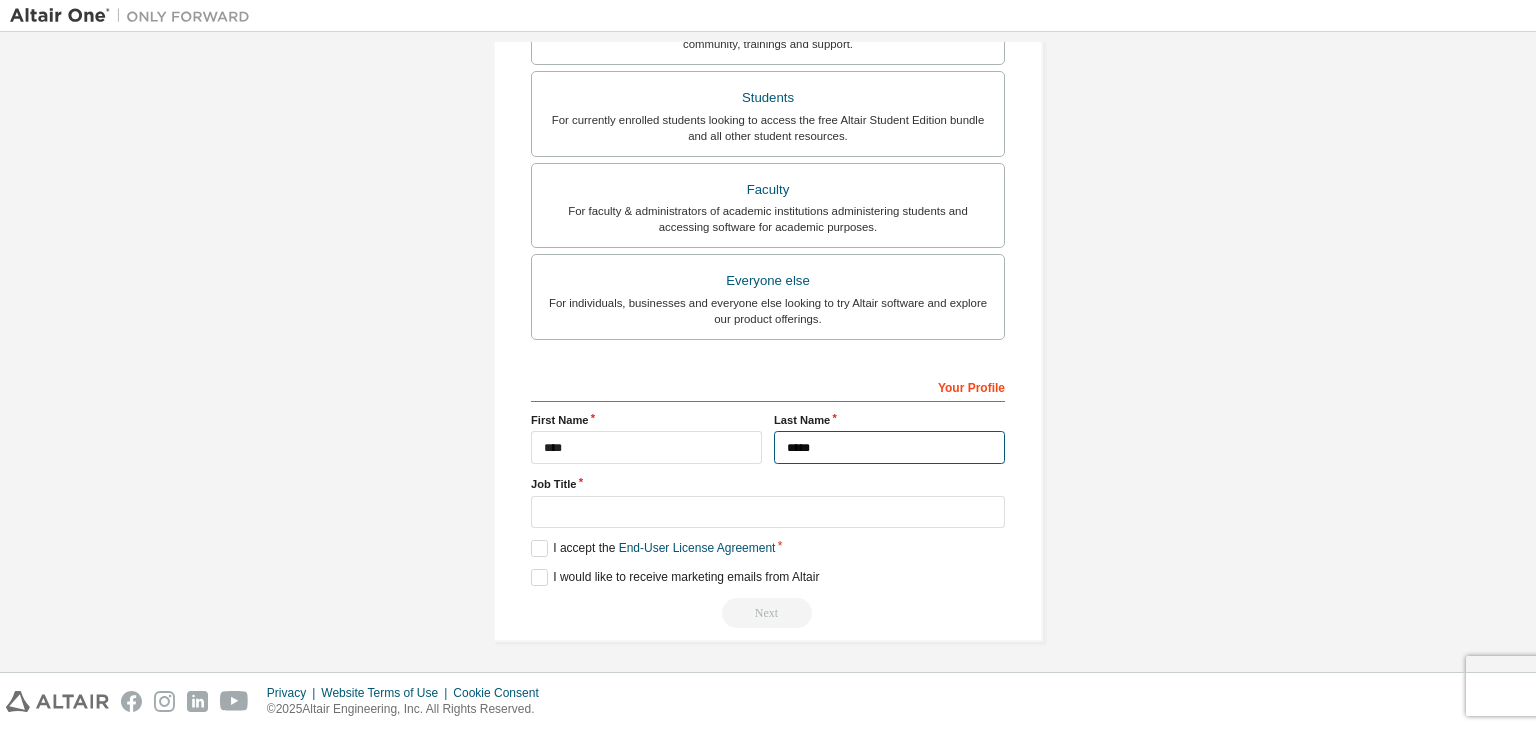 type on "*****" 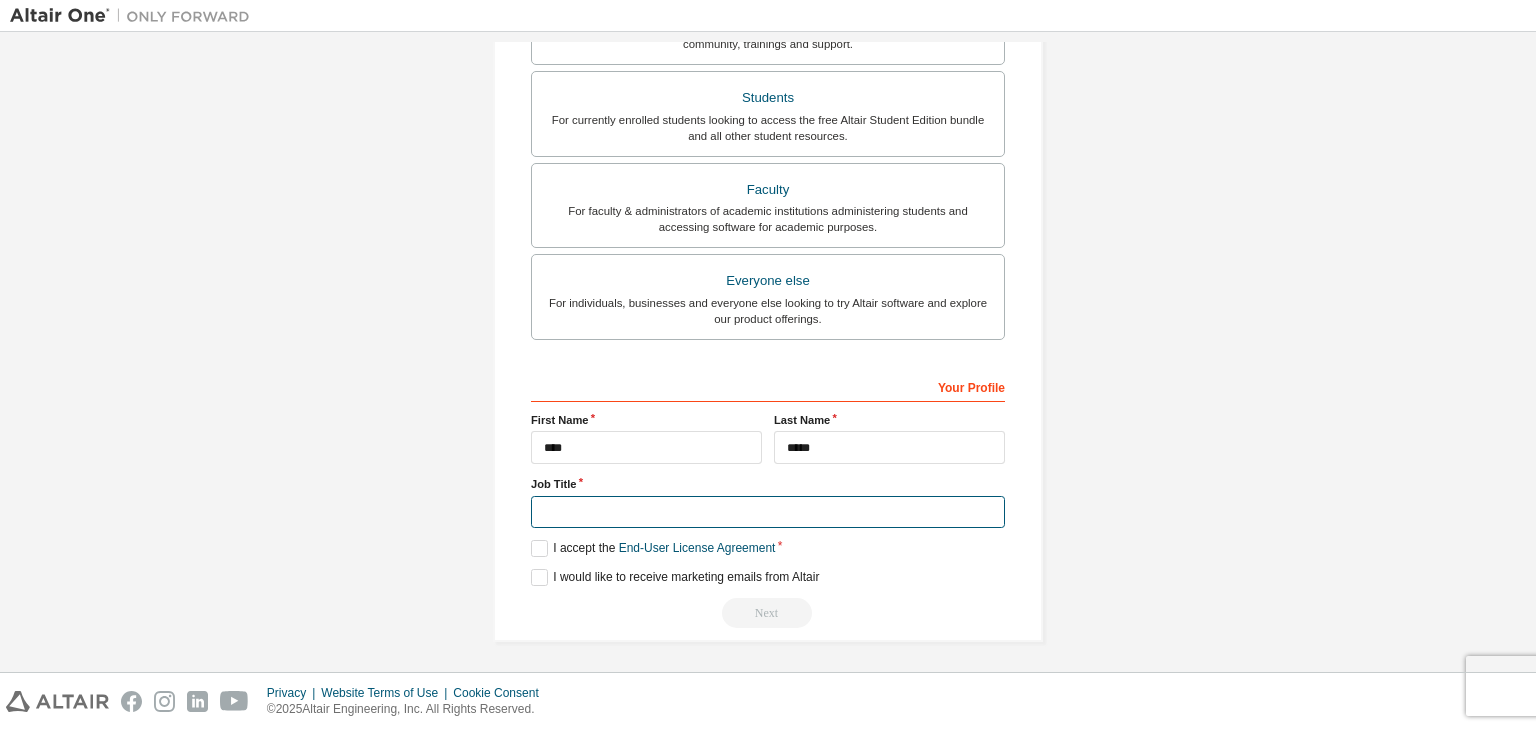 click at bounding box center (768, 512) 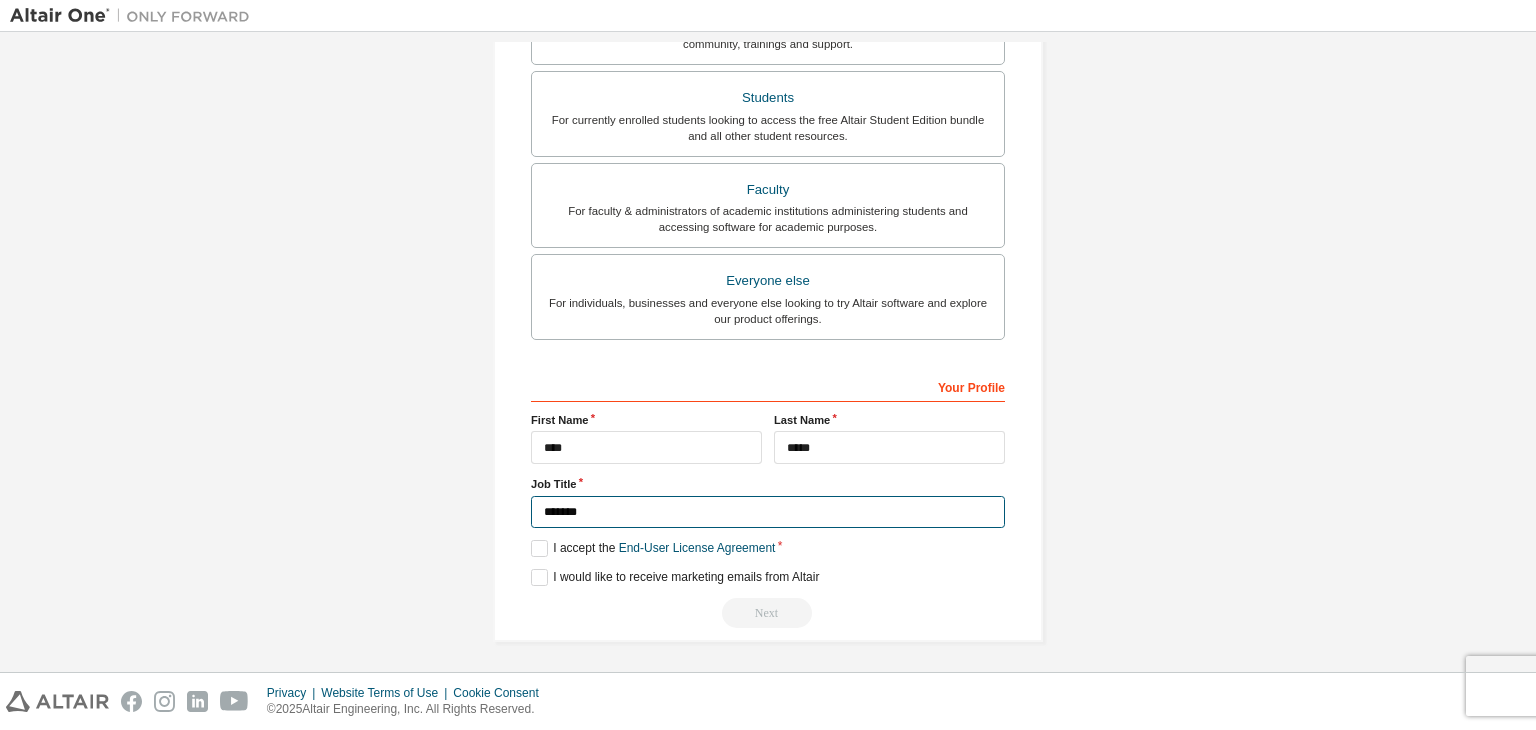 click on "*******" at bounding box center [768, 512] 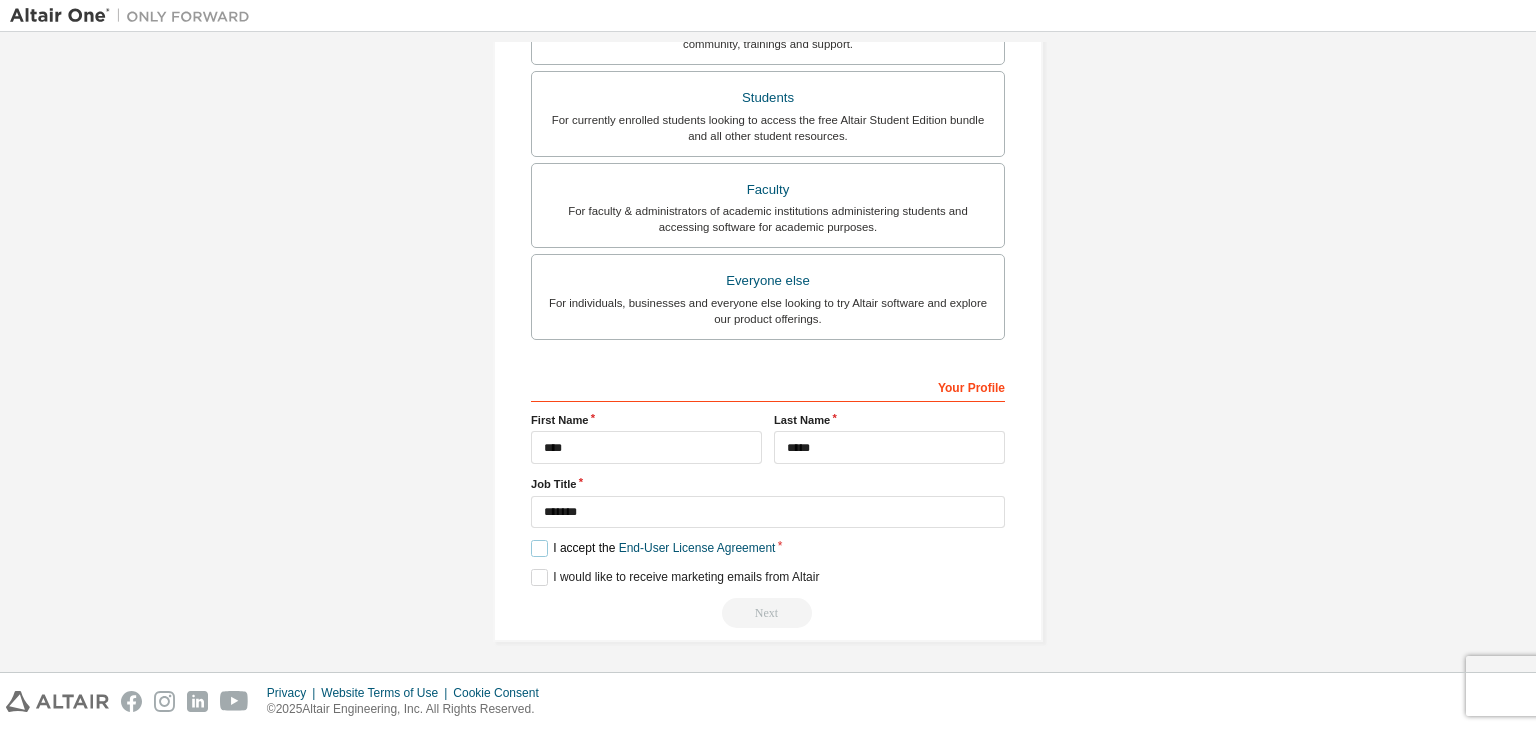 click on "I accept the    End-User License Agreement" at bounding box center (653, 548) 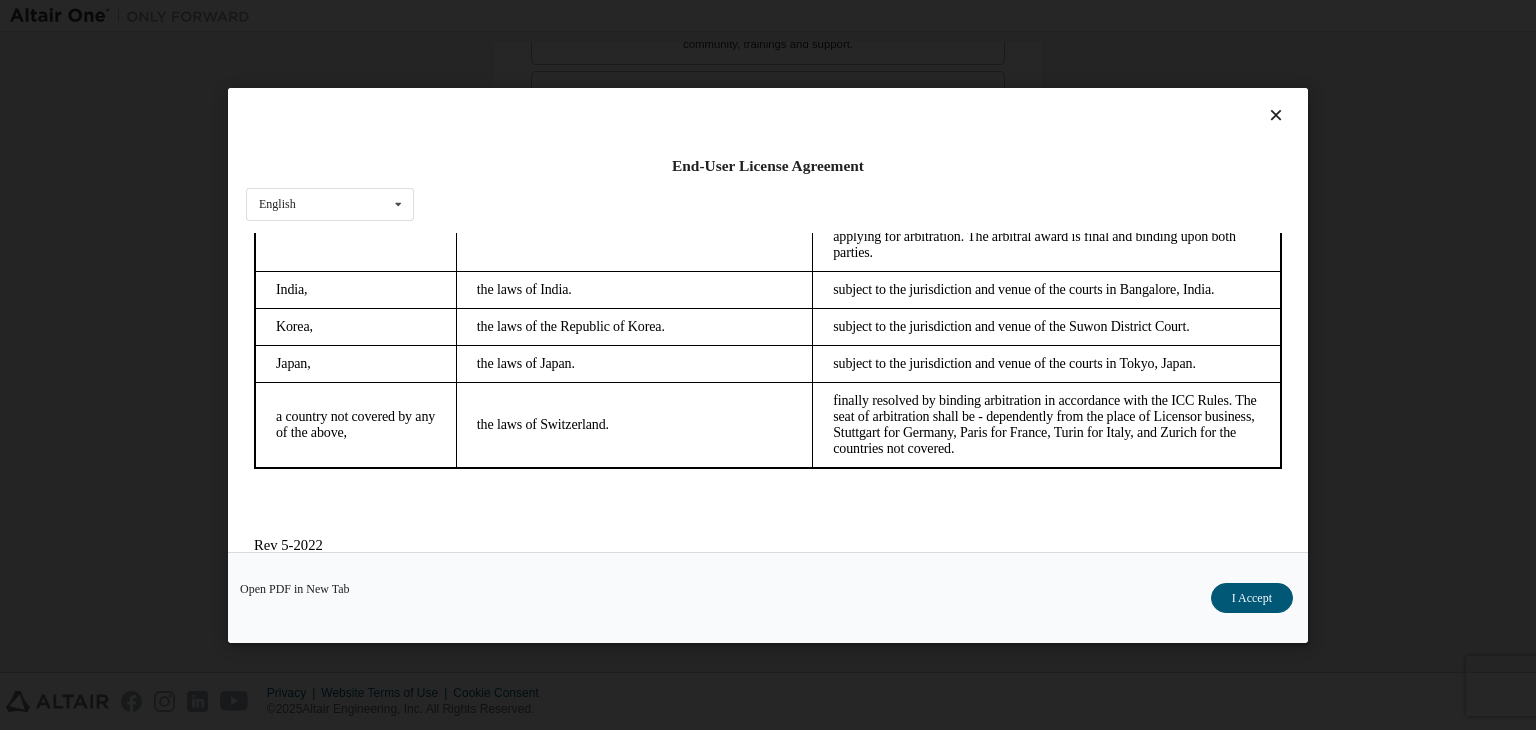 scroll, scrollTop: 5615, scrollLeft: 0, axis: vertical 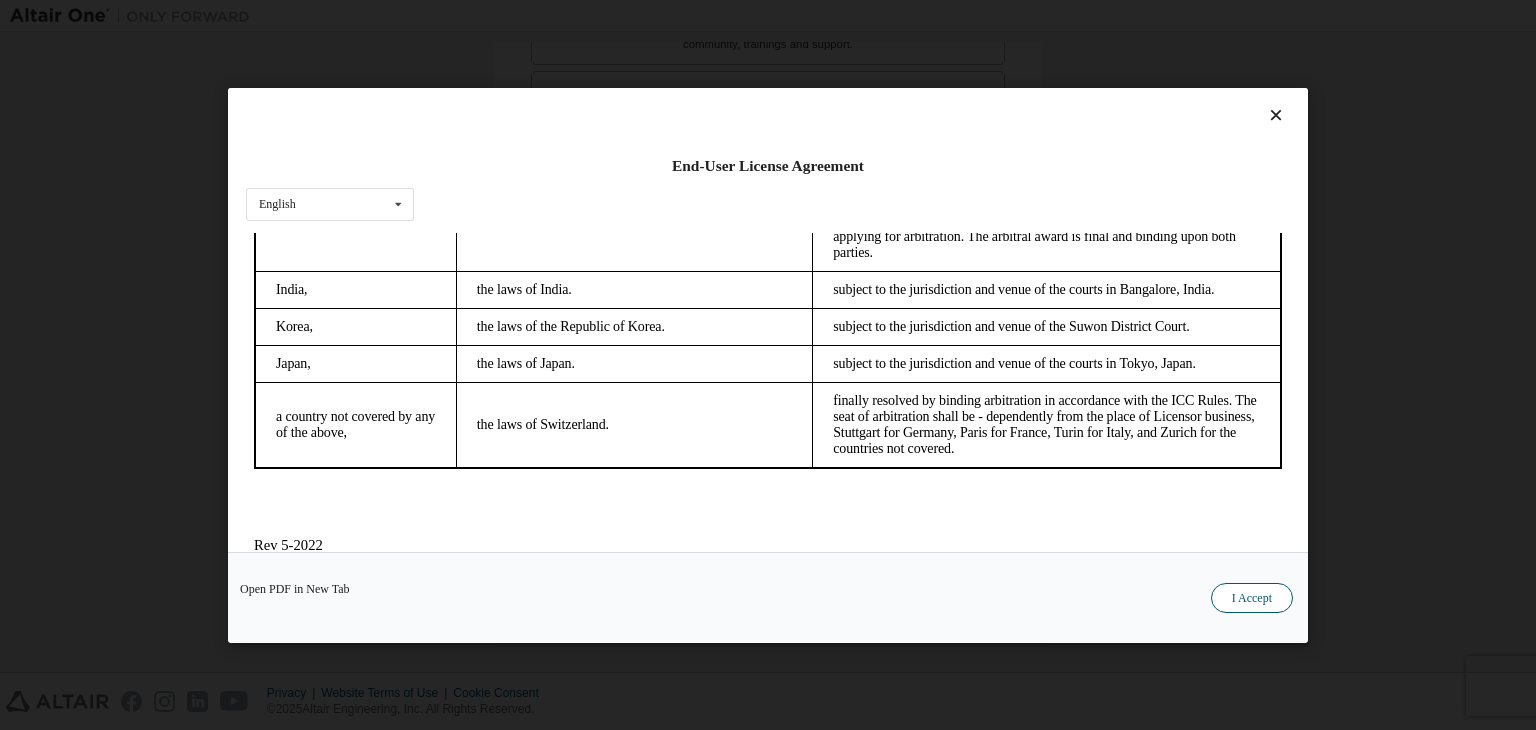 click on "I Accept" at bounding box center (1252, 598) 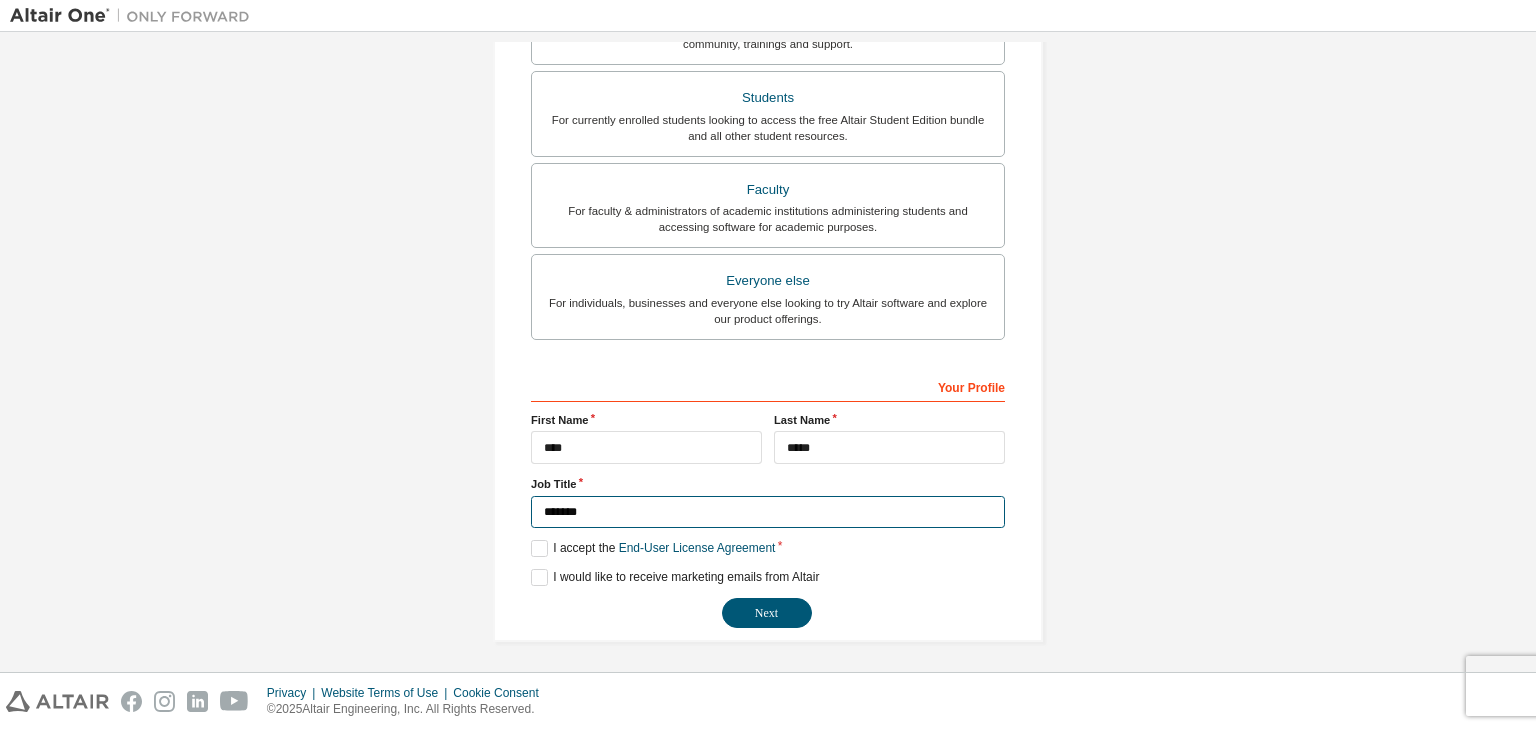 click on "*******" at bounding box center (768, 512) 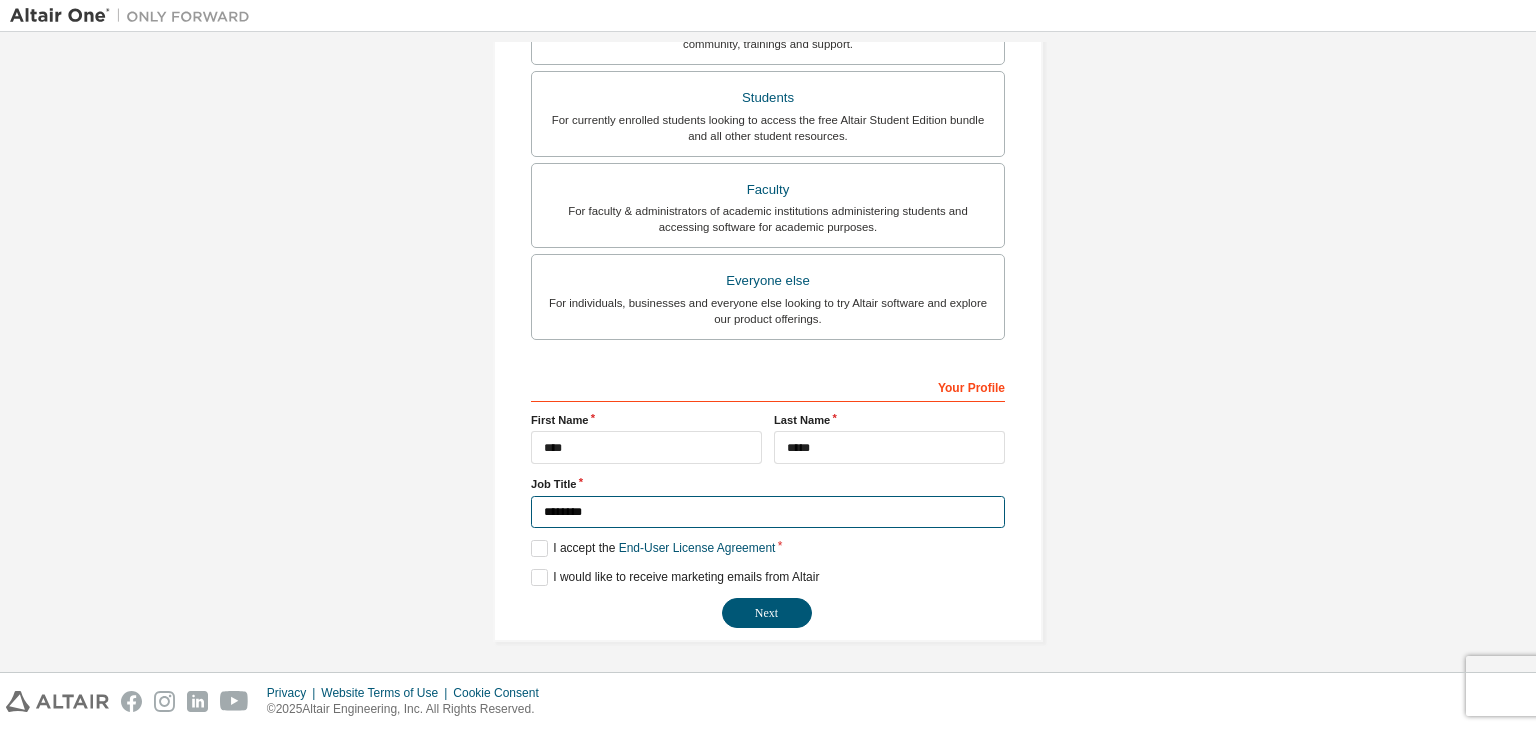 click on "********" at bounding box center [768, 512] 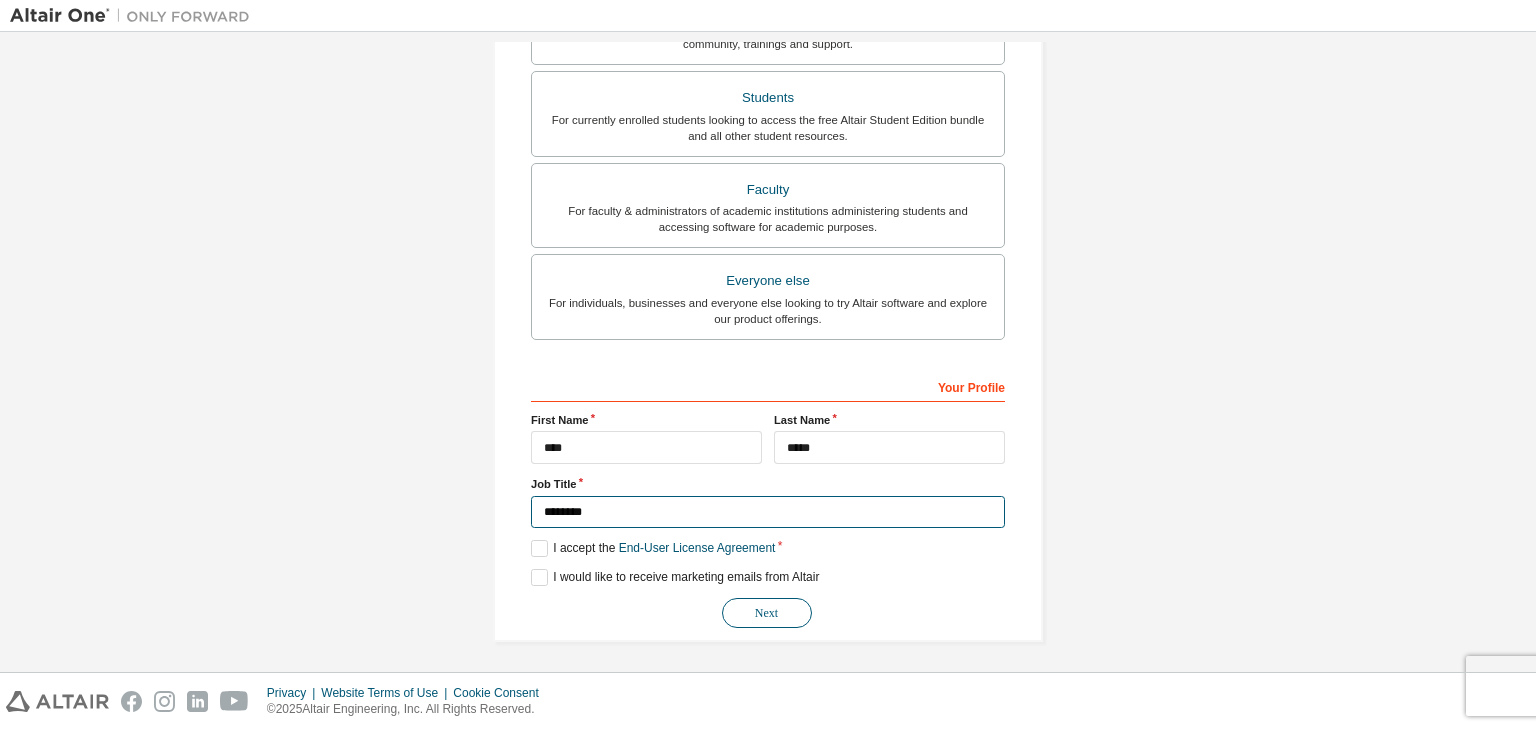 type on "********" 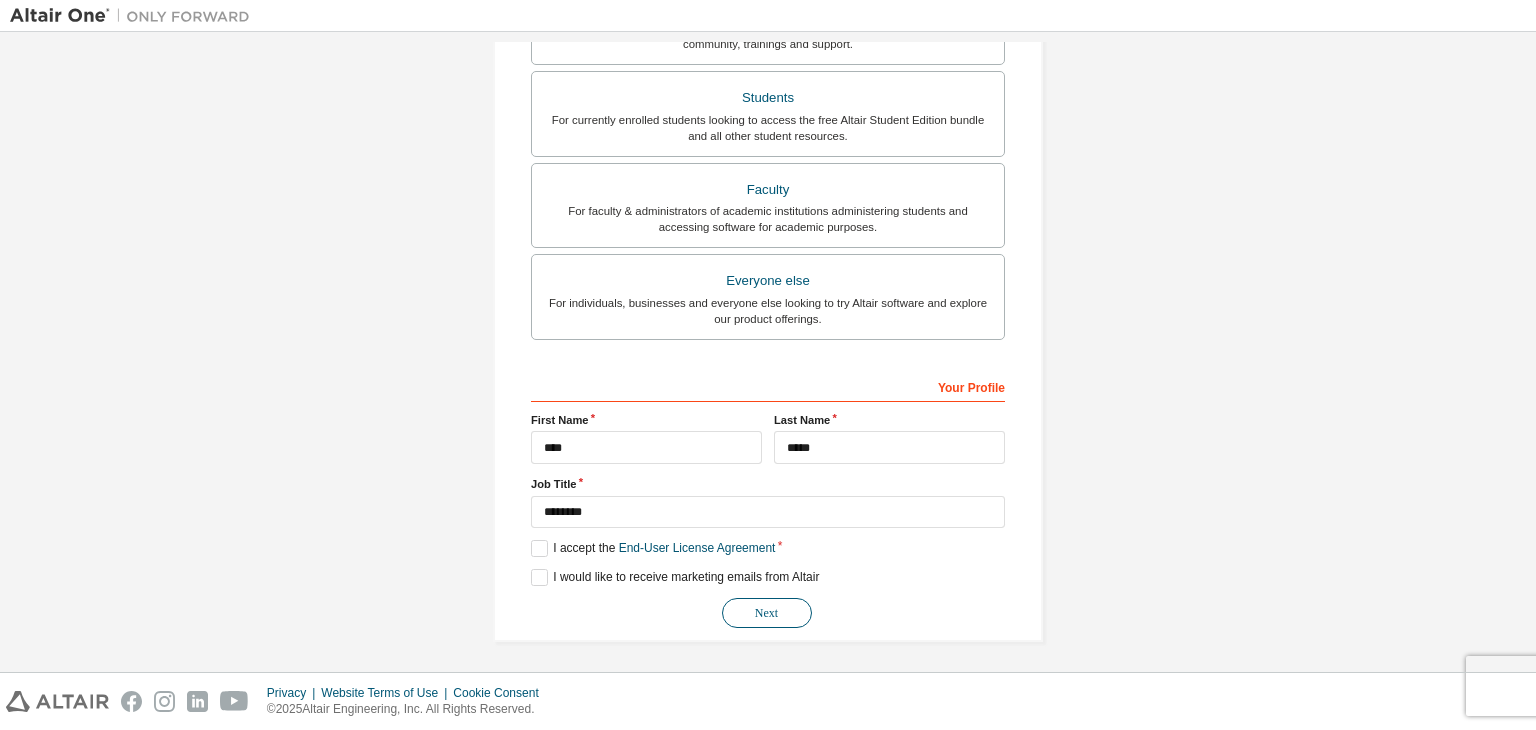 click on "Next" at bounding box center (767, 613) 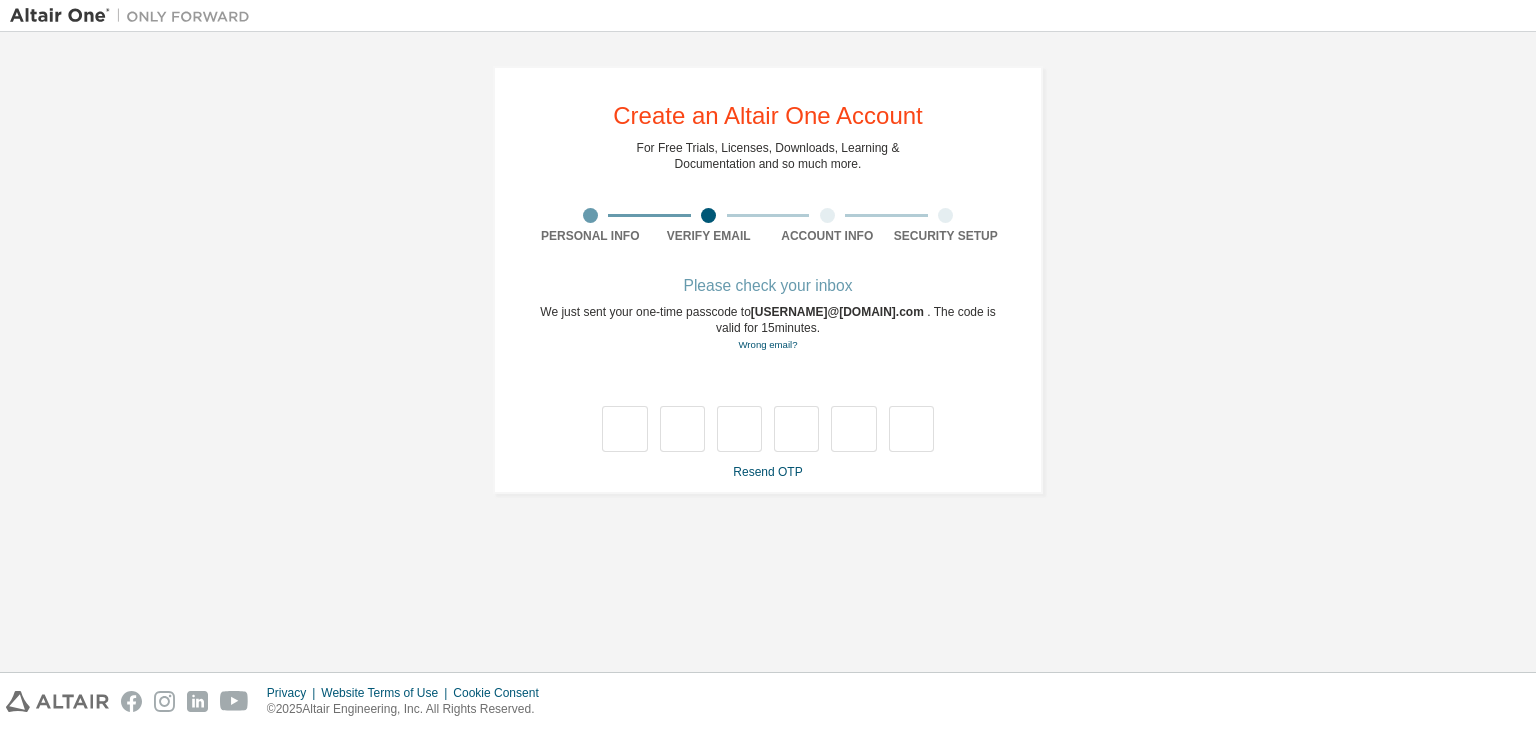 scroll, scrollTop: 0, scrollLeft: 0, axis: both 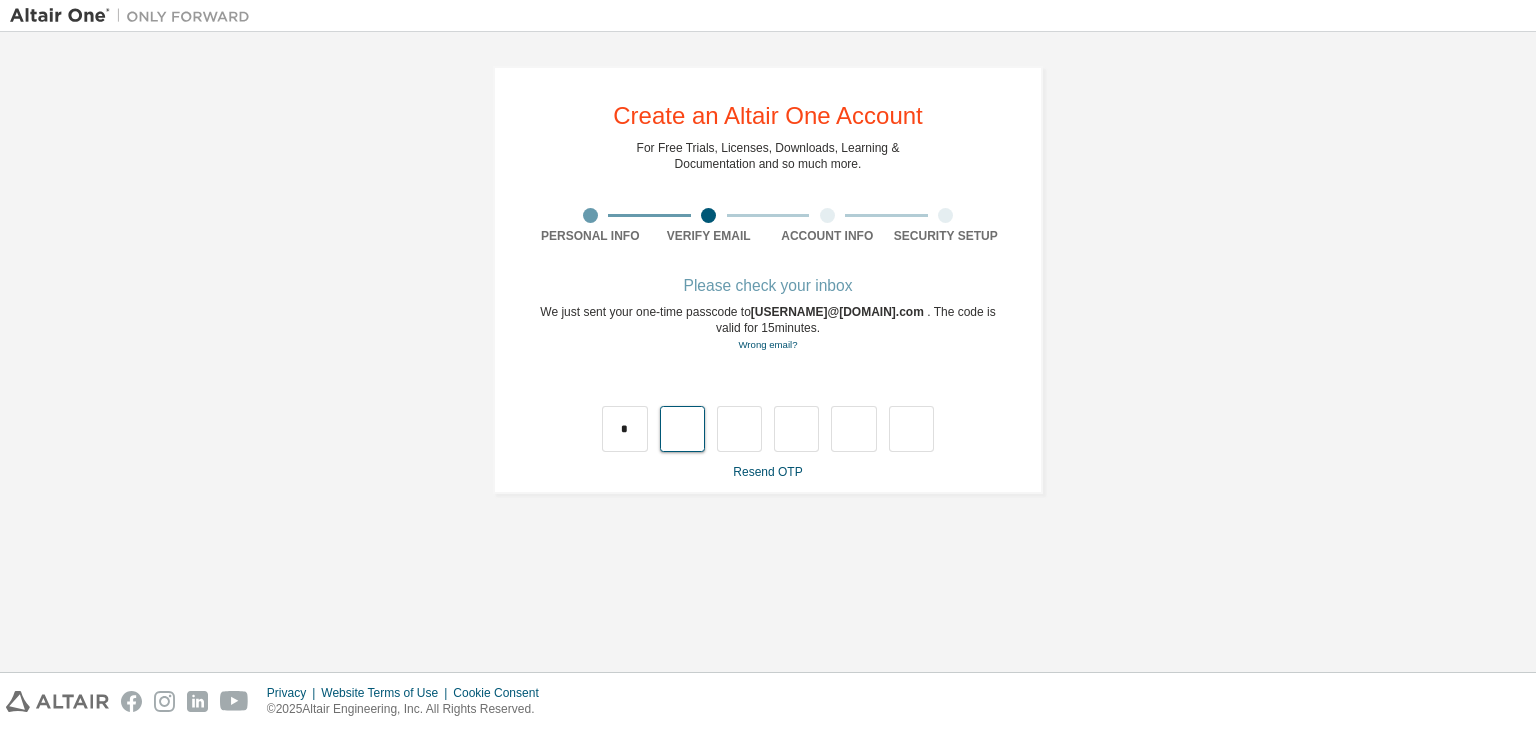 type on "*" 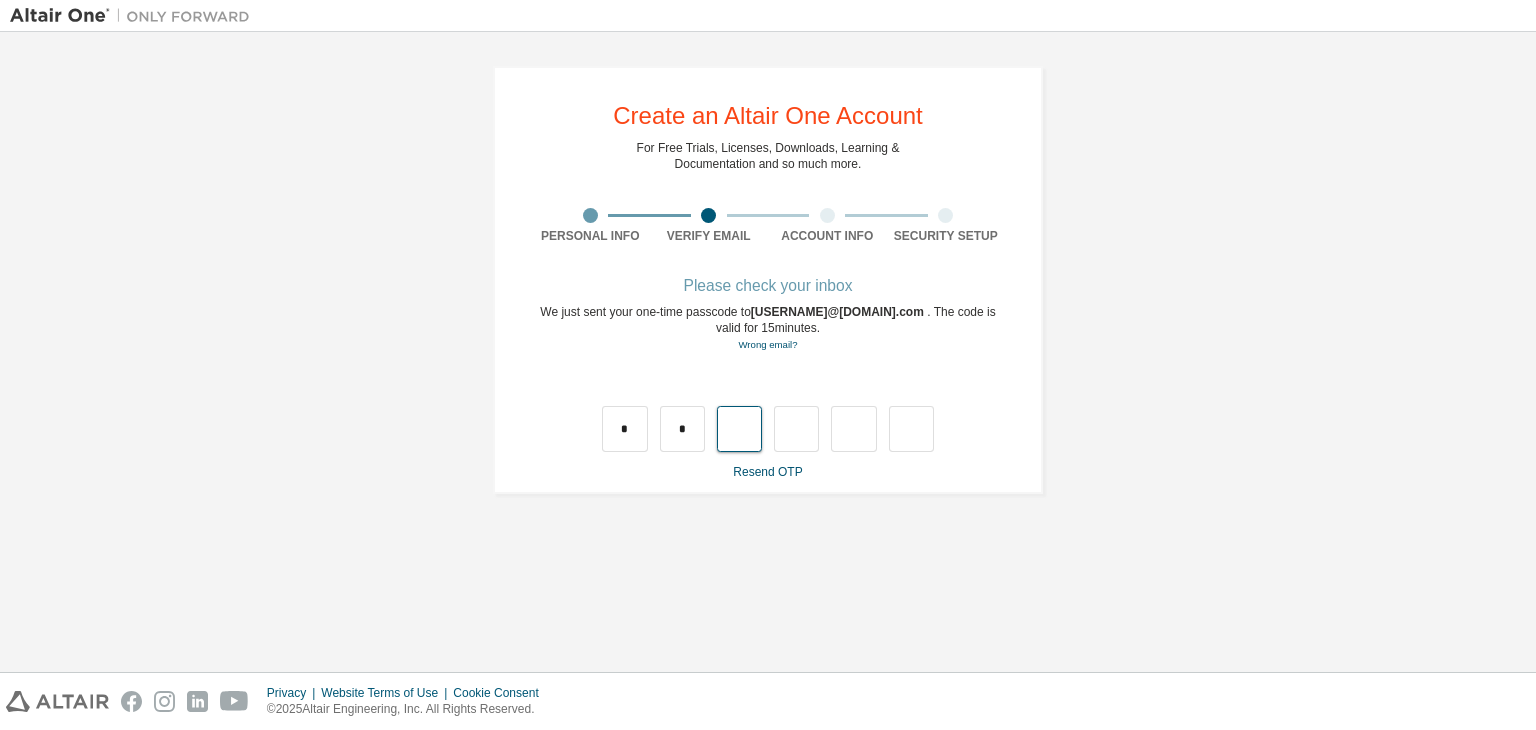 type on "*" 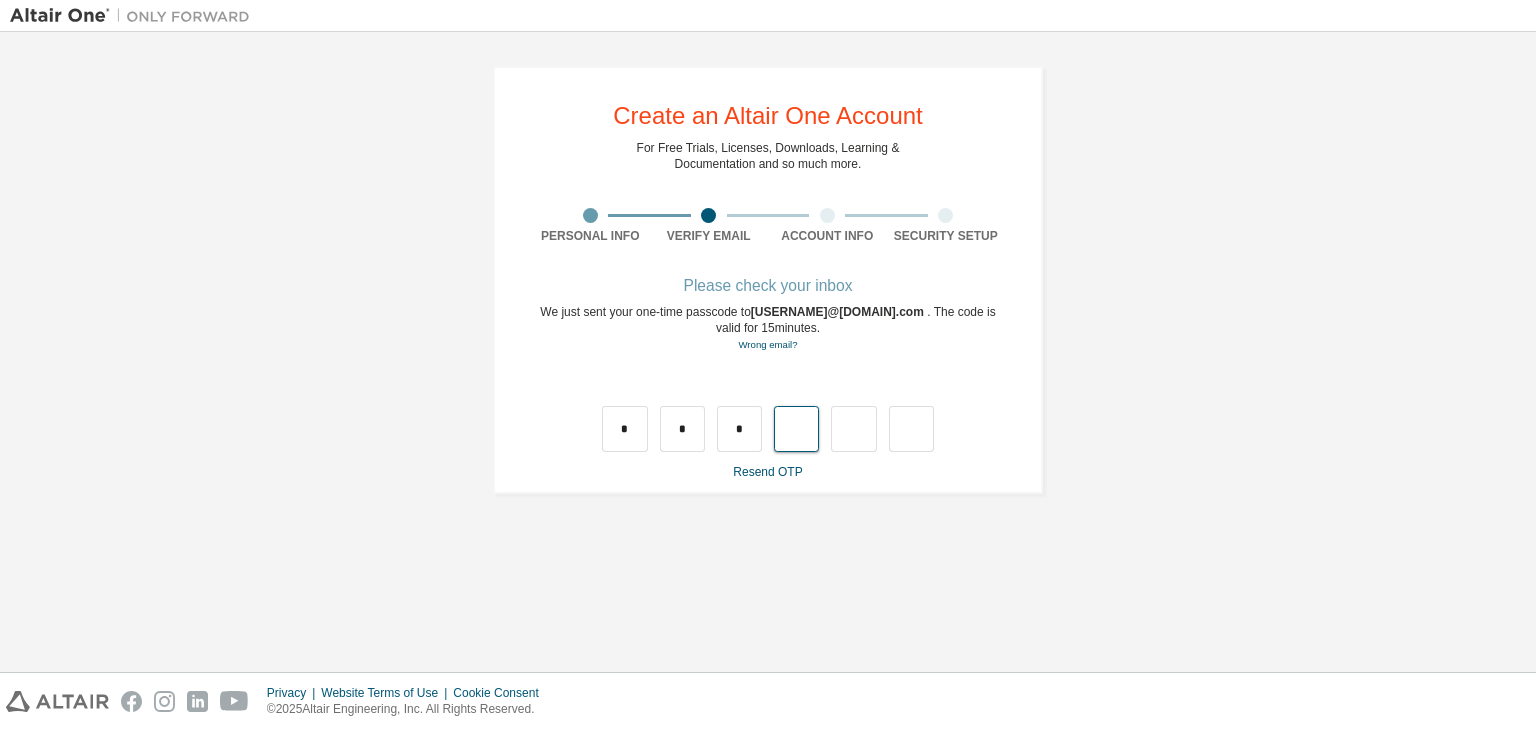 type on "*" 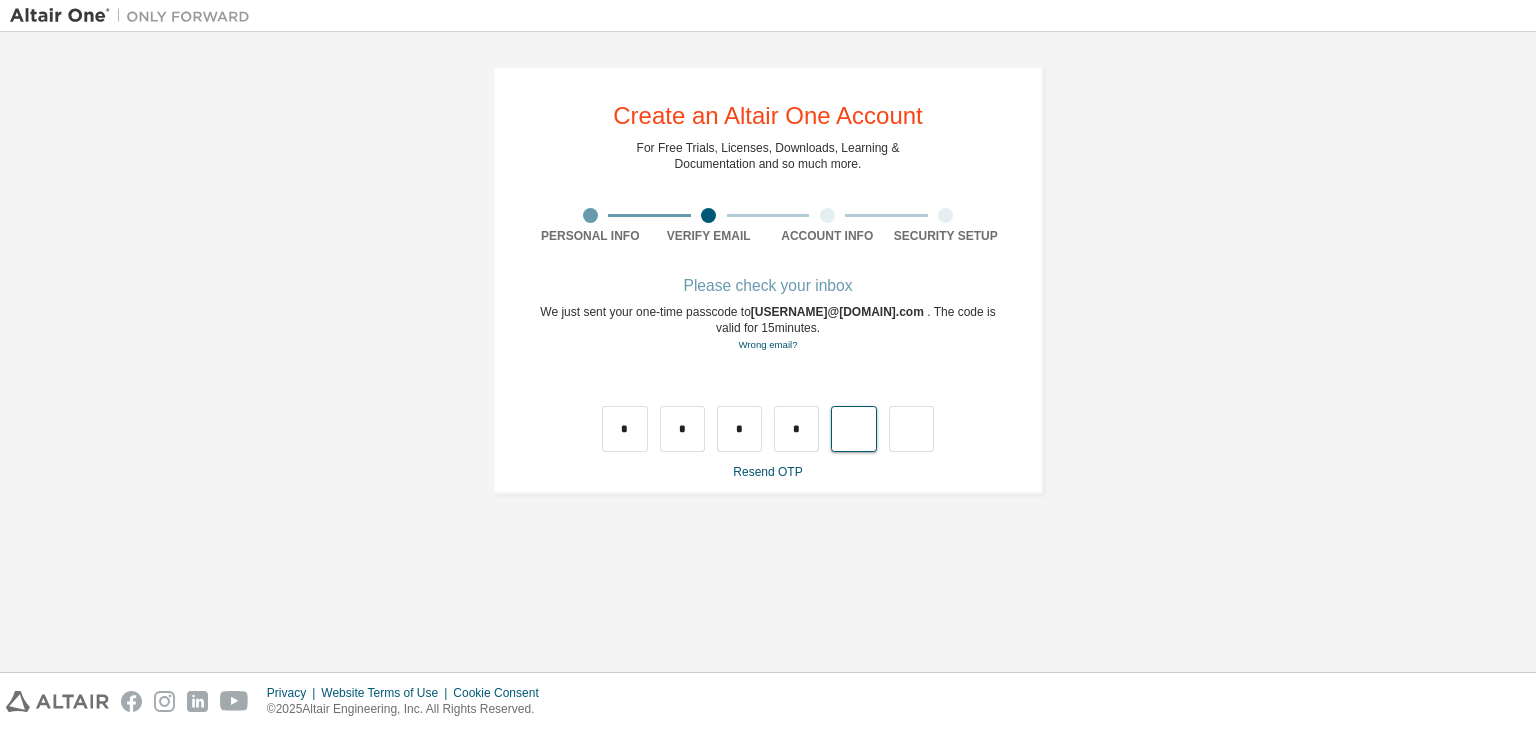 type on "*" 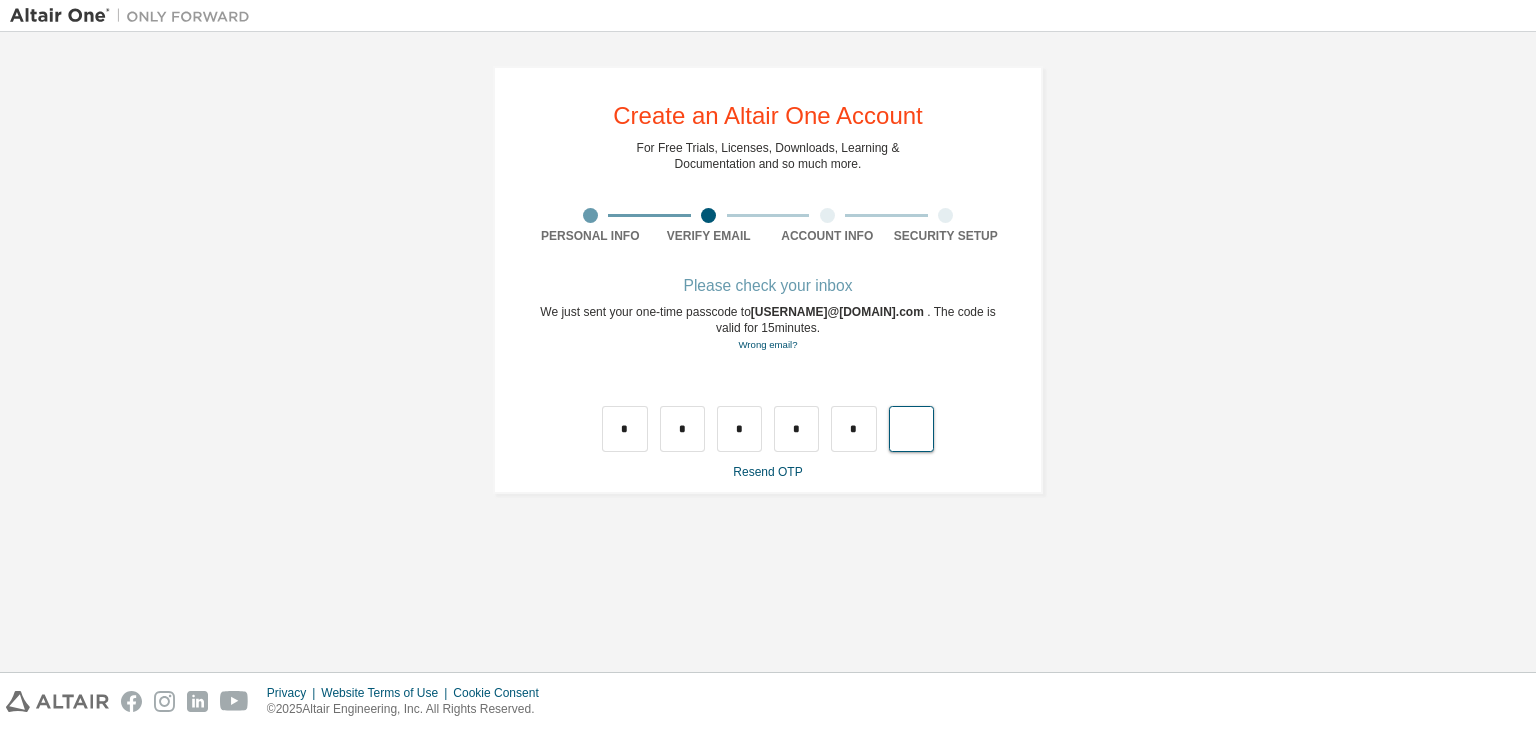 type on "*" 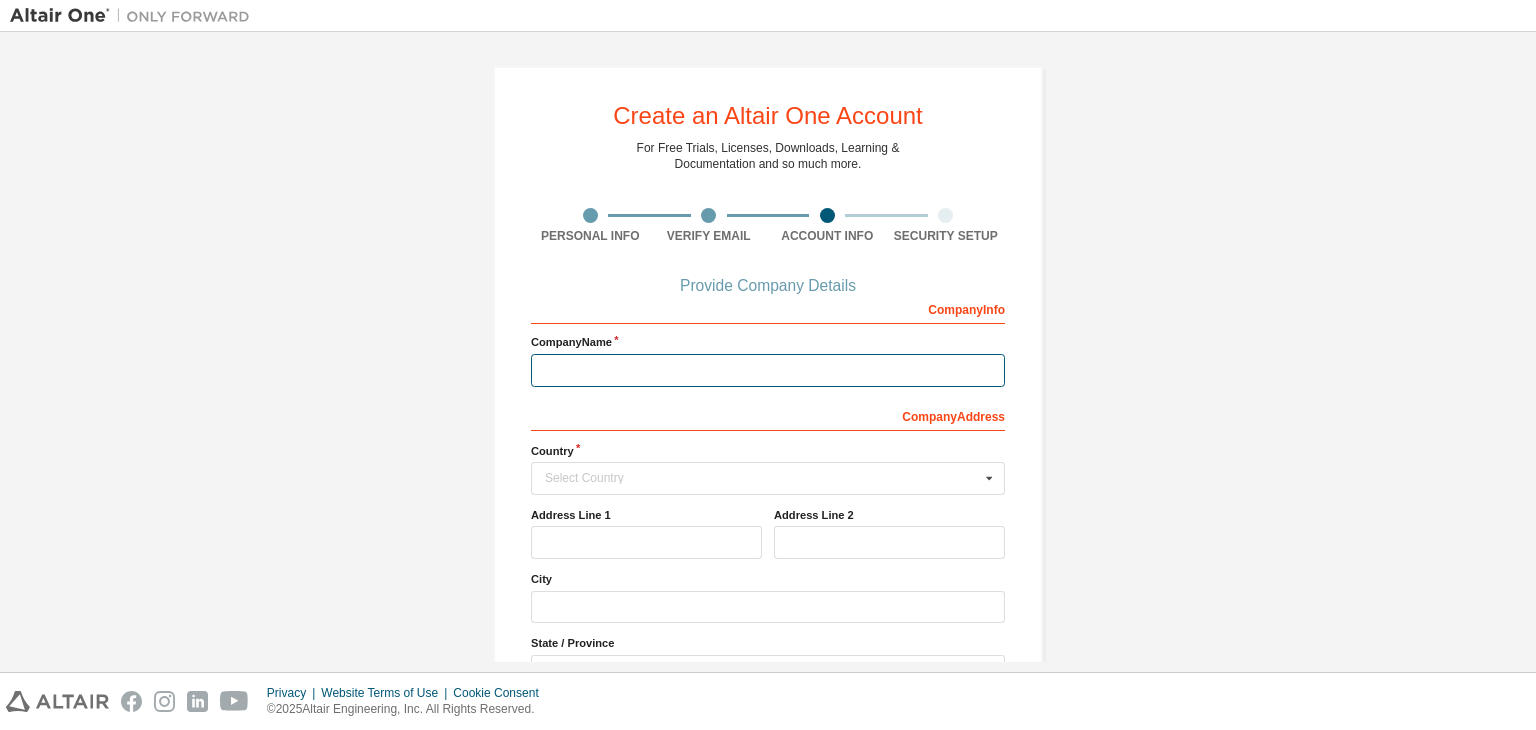 click at bounding box center (768, 370) 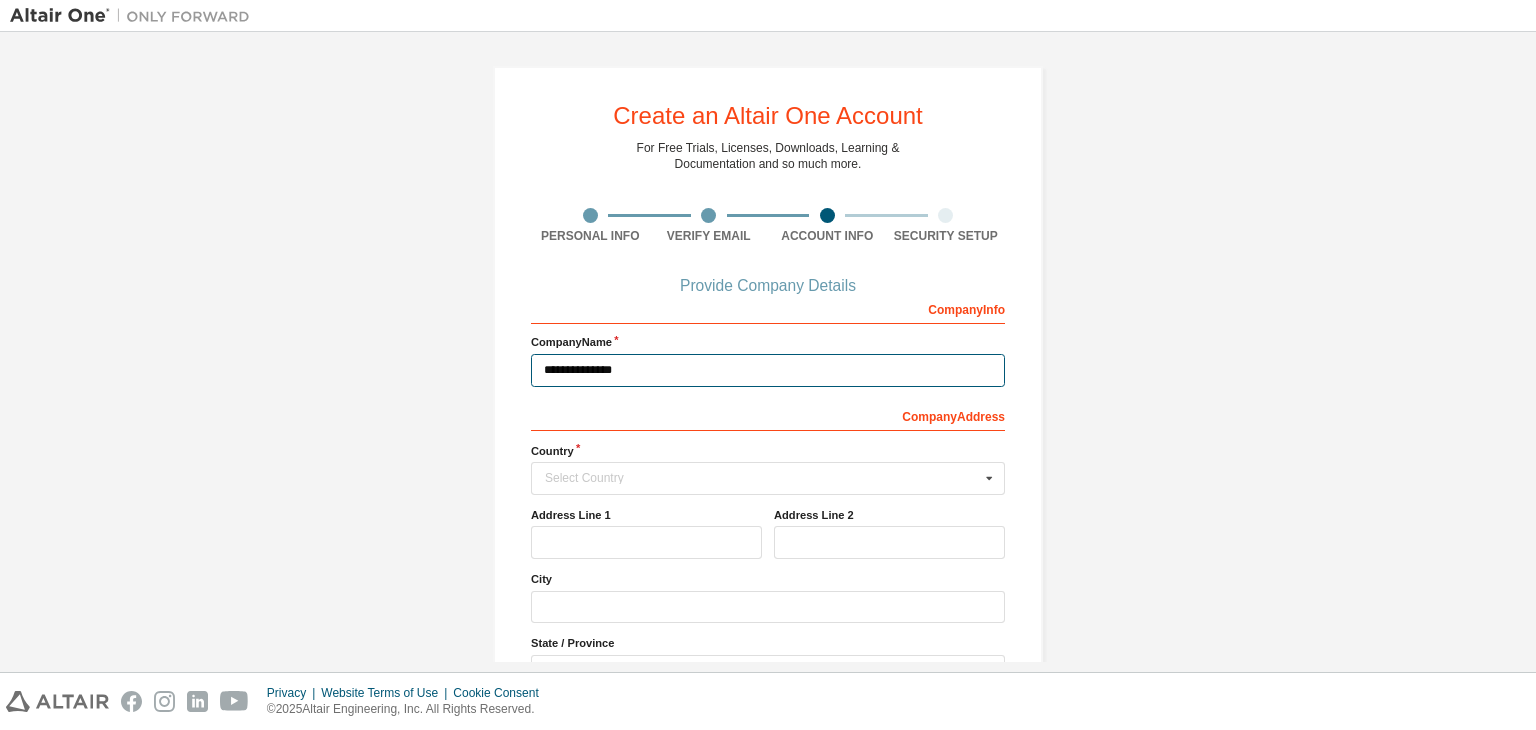 click on "**********" at bounding box center [768, 370] 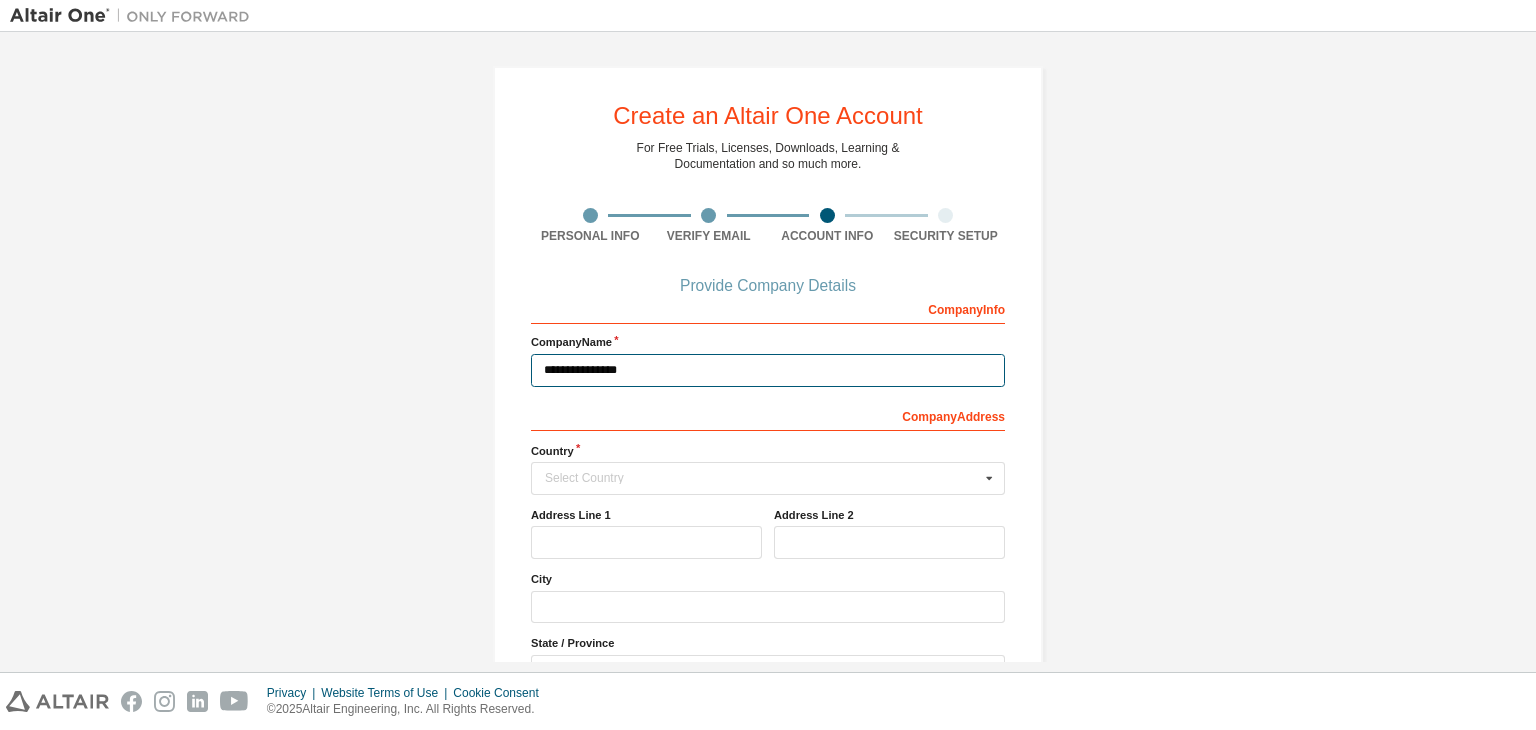 type on "**********" 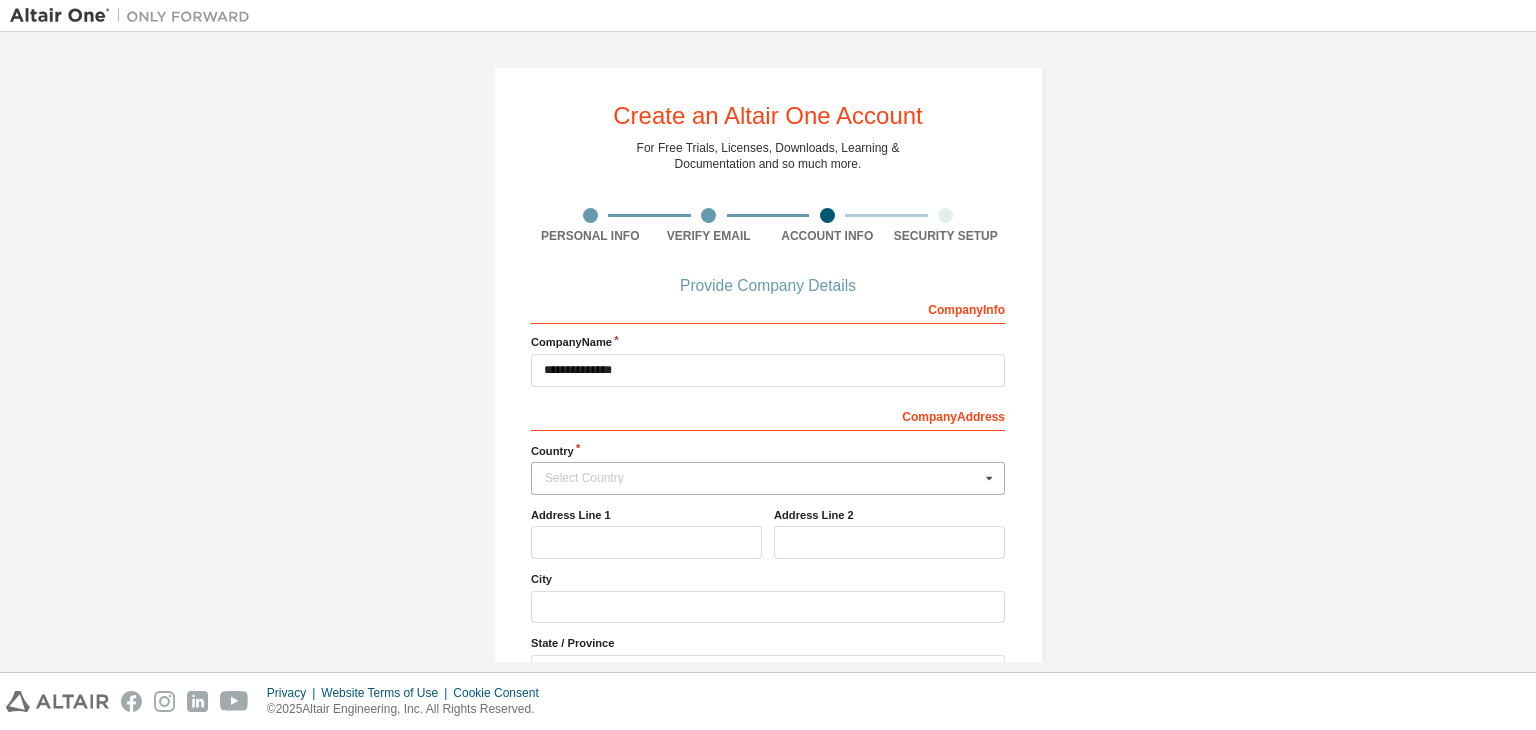 click on "Select Country" at bounding box center [762, 478] 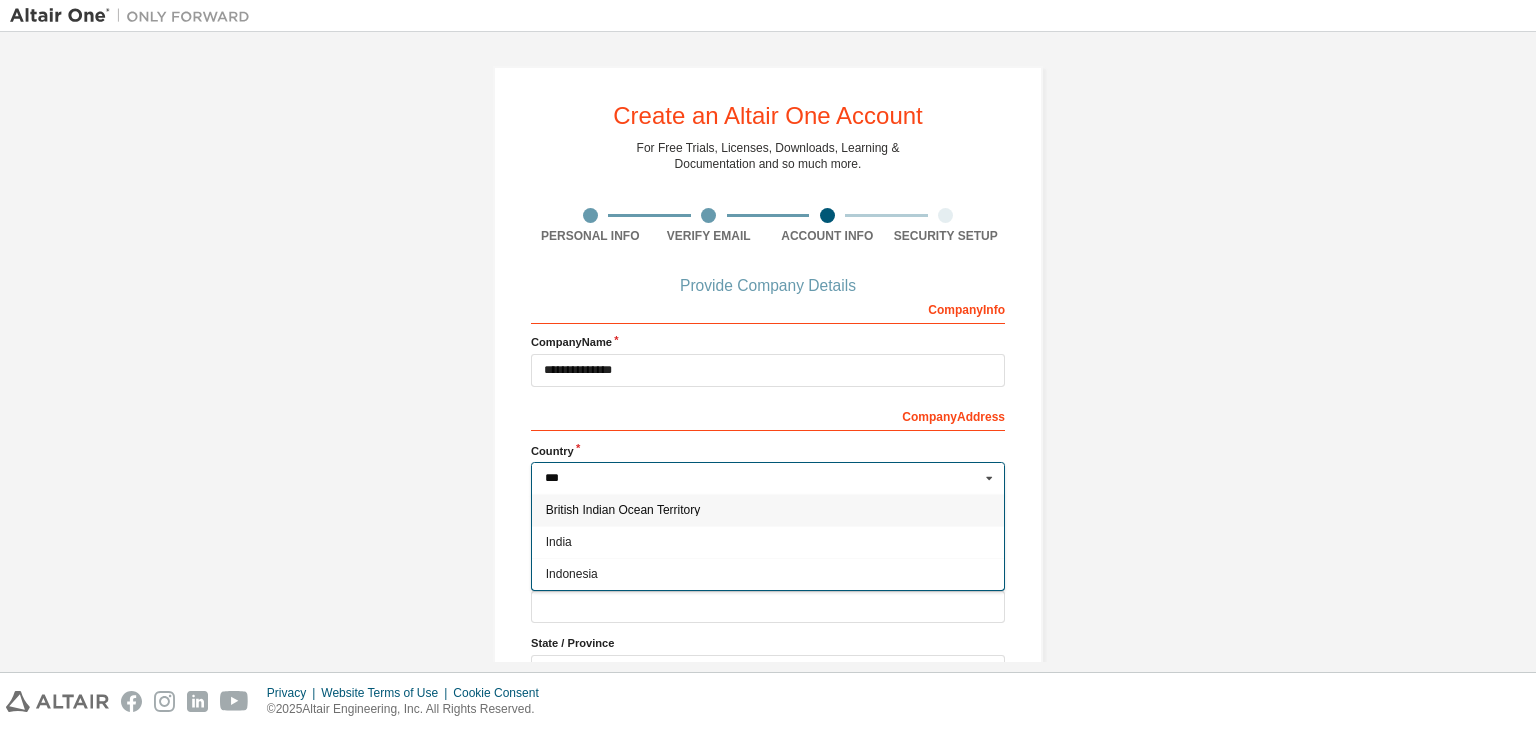 type on "***" 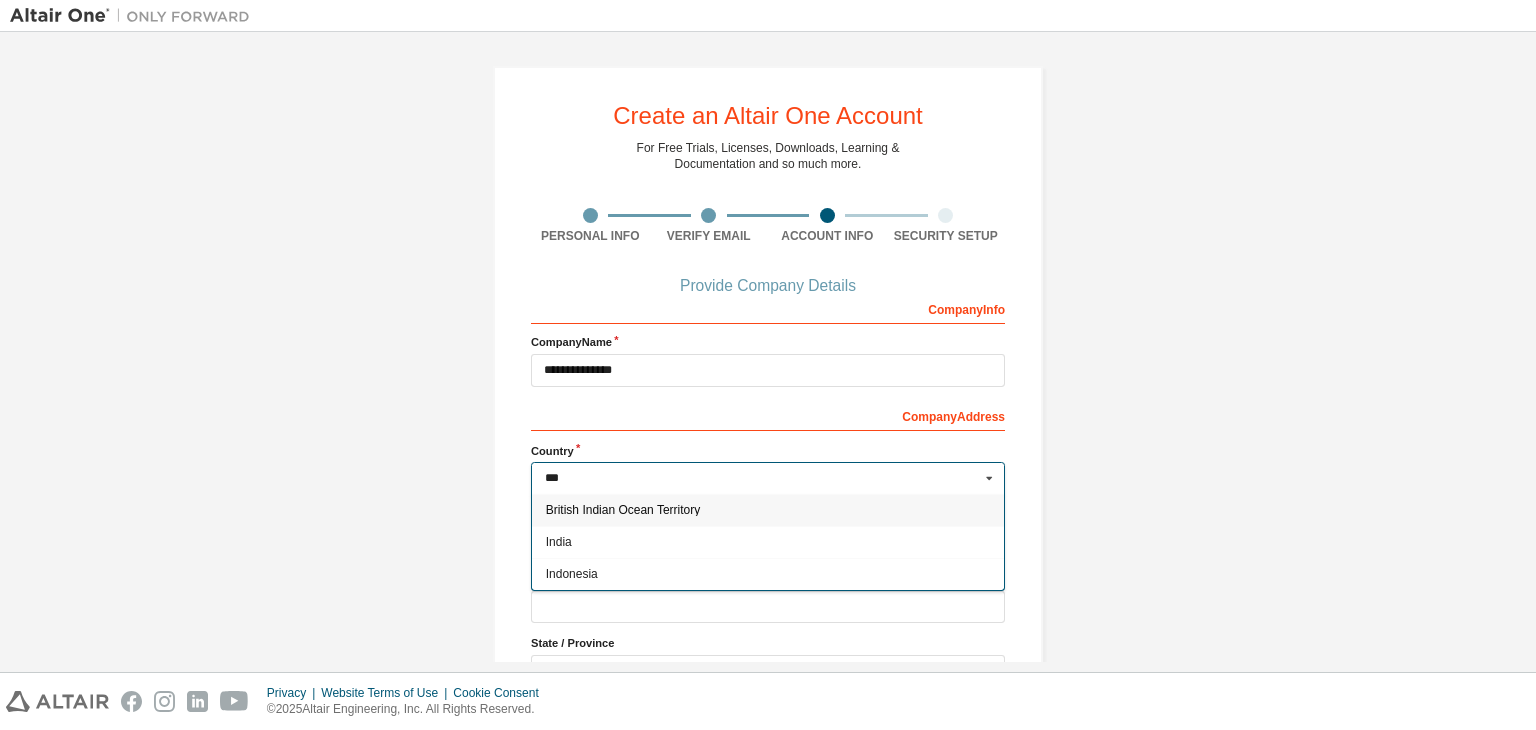 click on "India" at bounding box center [768, 542] 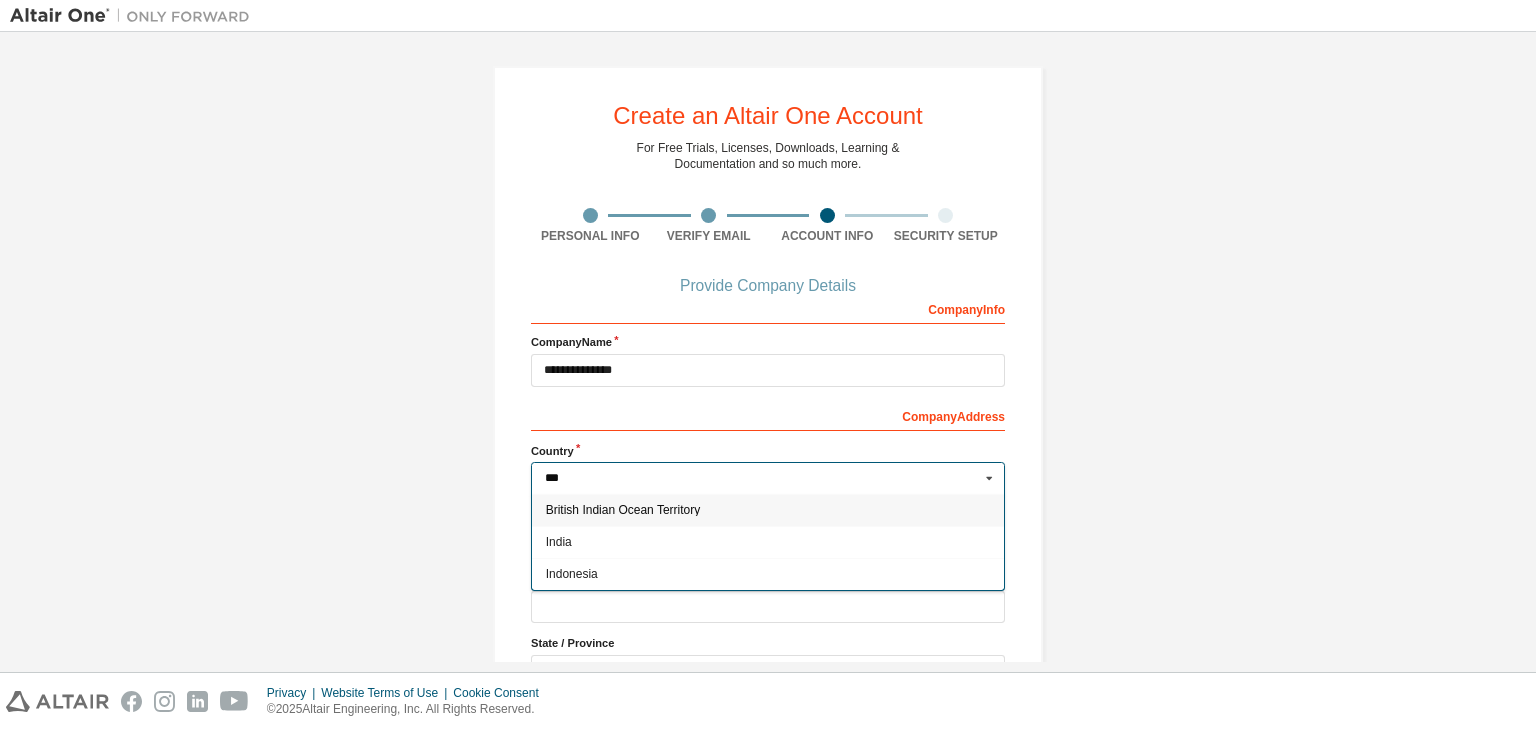 type on "***" 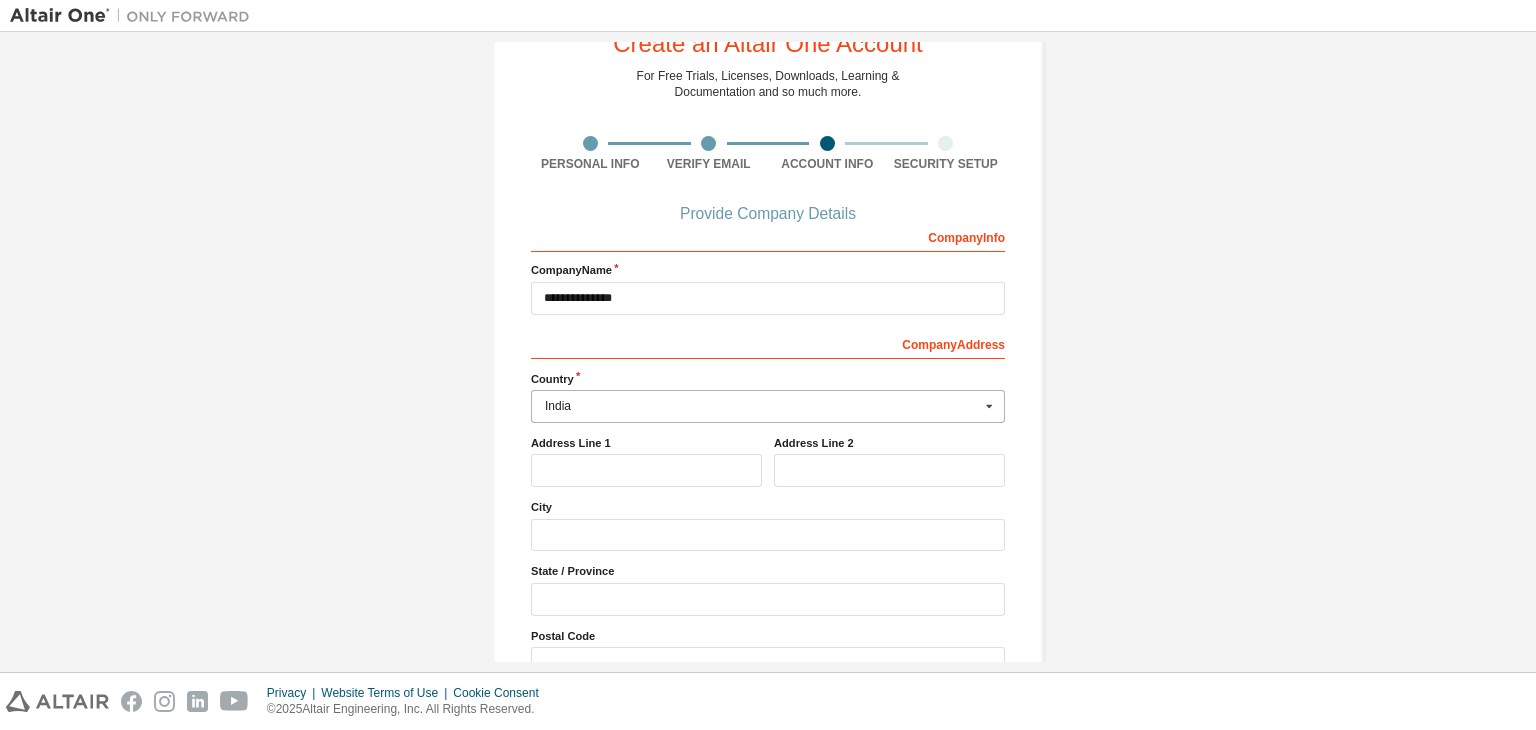 scroll, scrollTop: 76, scrollLeft: 0, axis: vertical 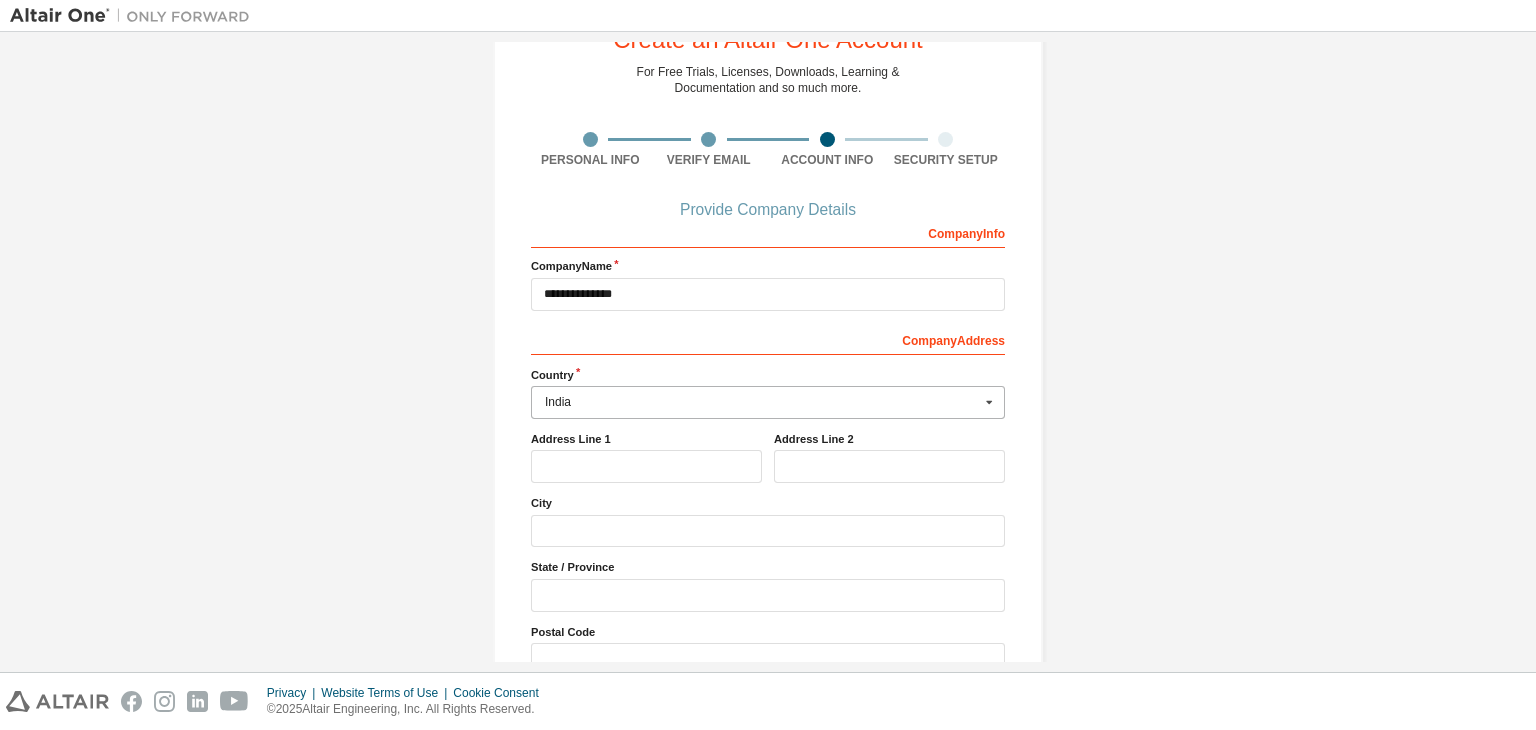 drag, startPoint x: 626, startPoint y: 440, endPoint x: 620, endPoint y: 454, distance: 15.231546 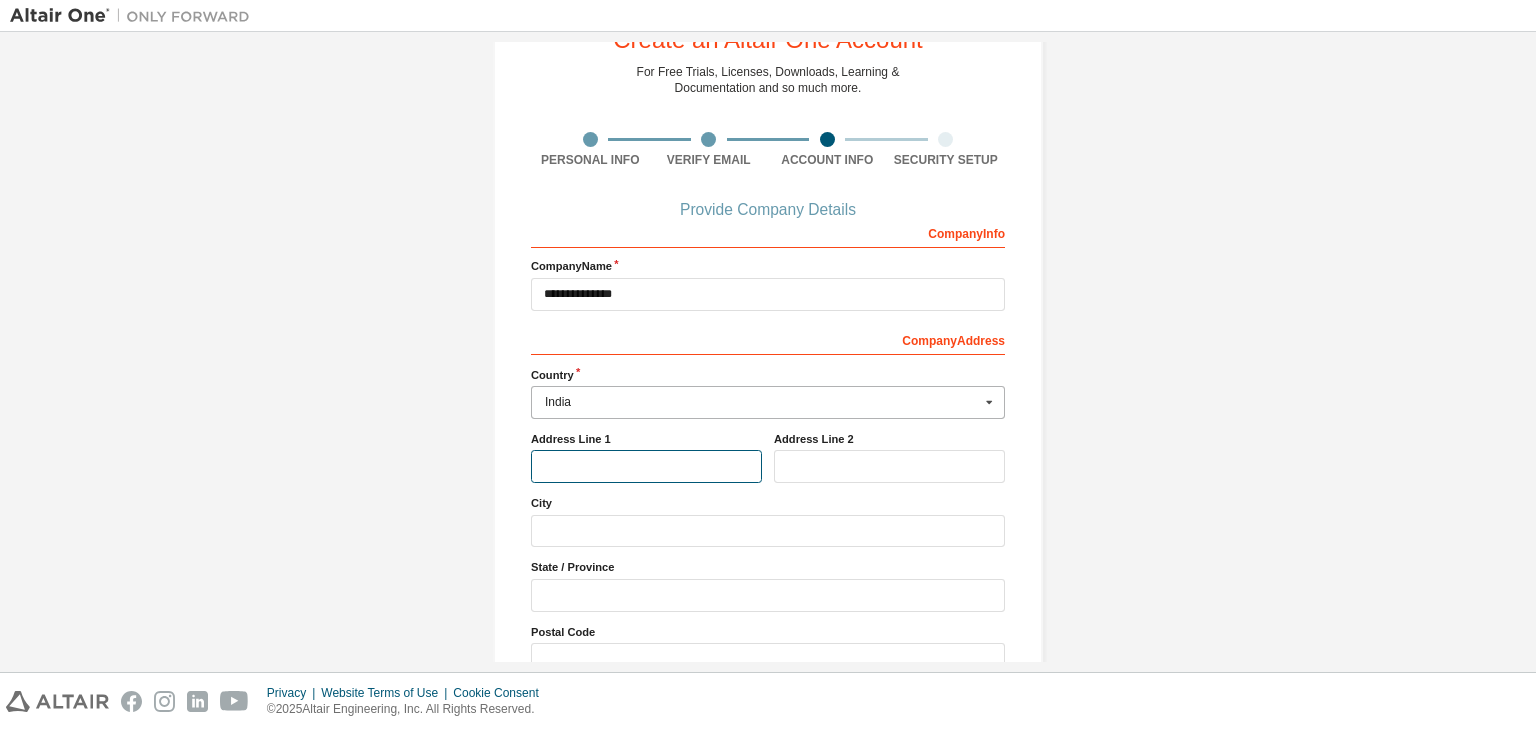 click at bounding box center (646, 466) 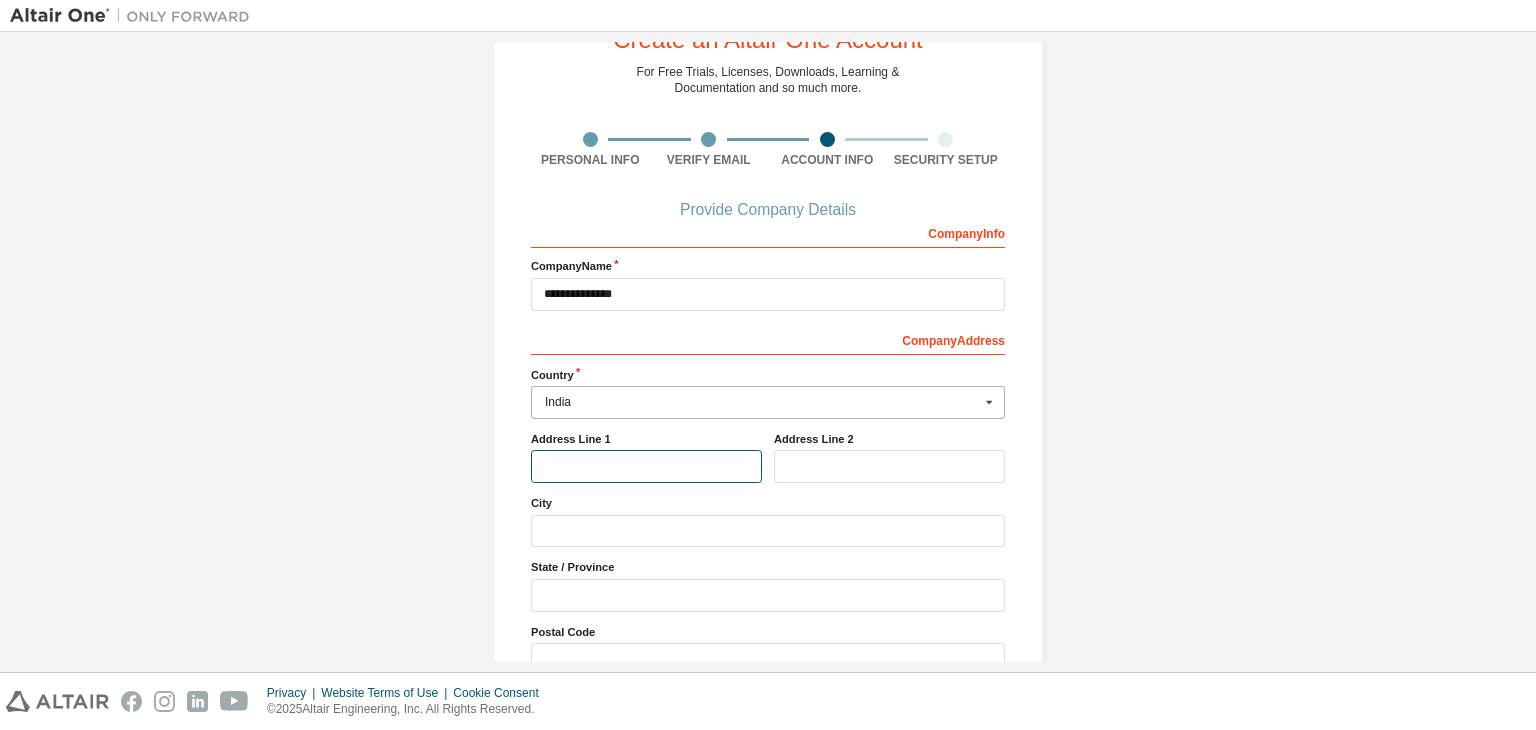type on "**********" 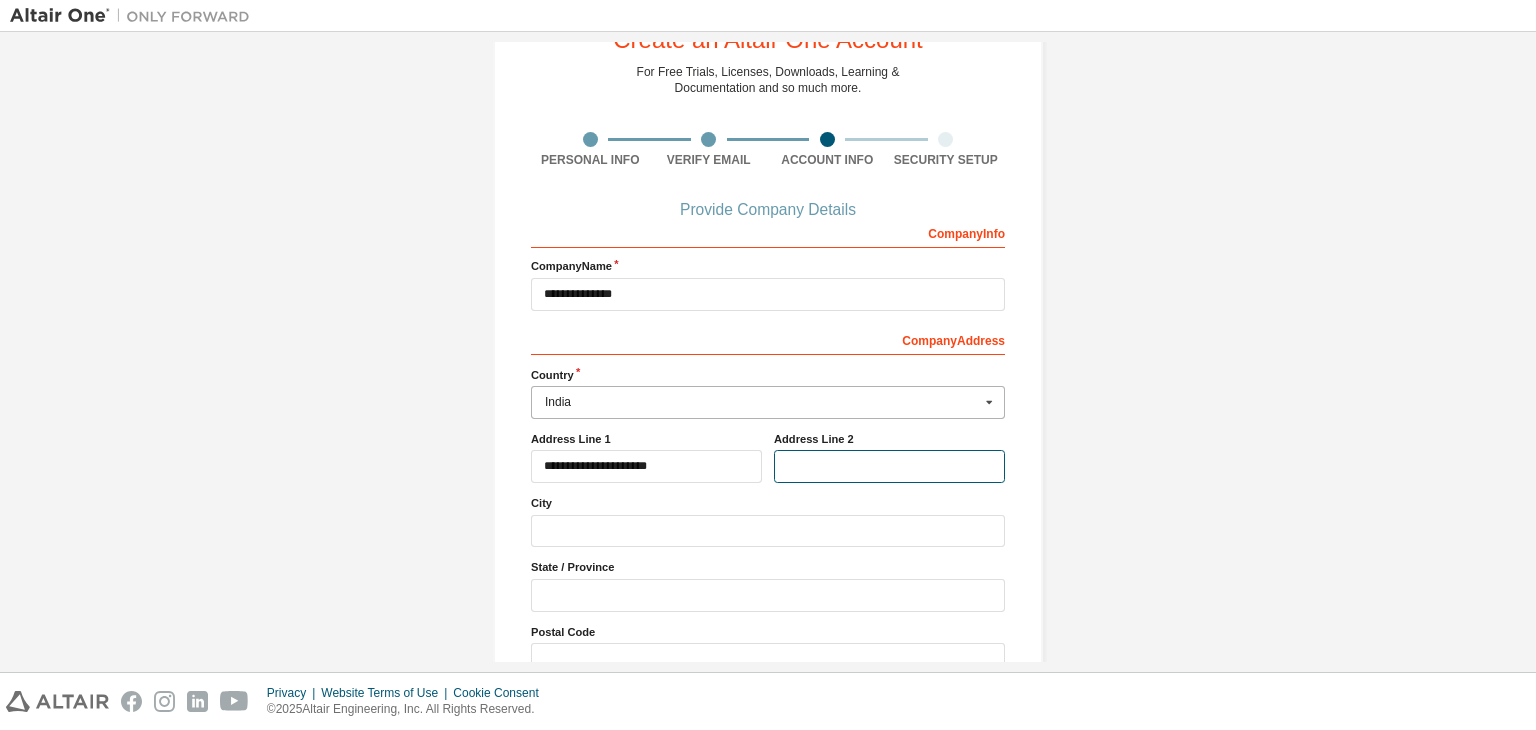 click at bounding box center (889, 466) 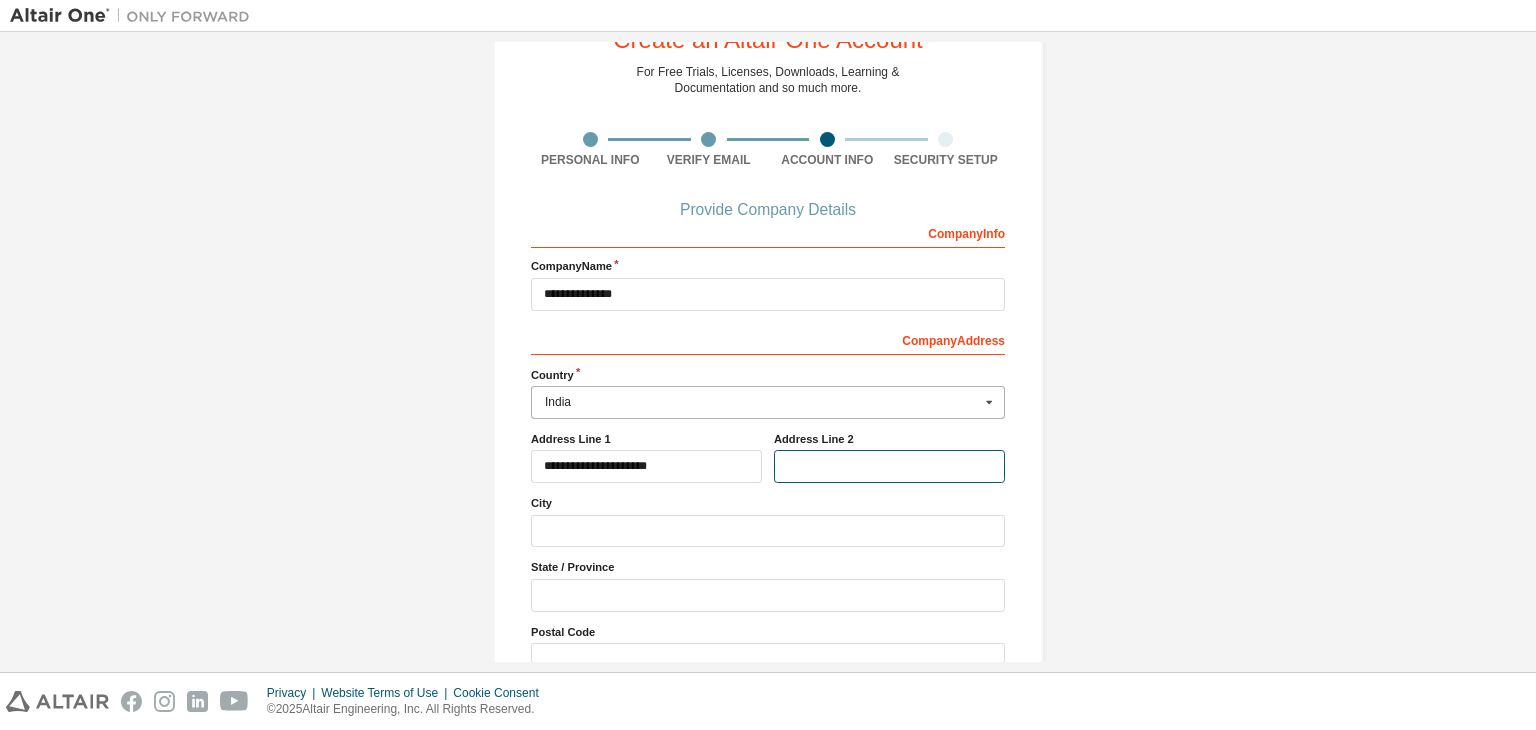 type on "**********" 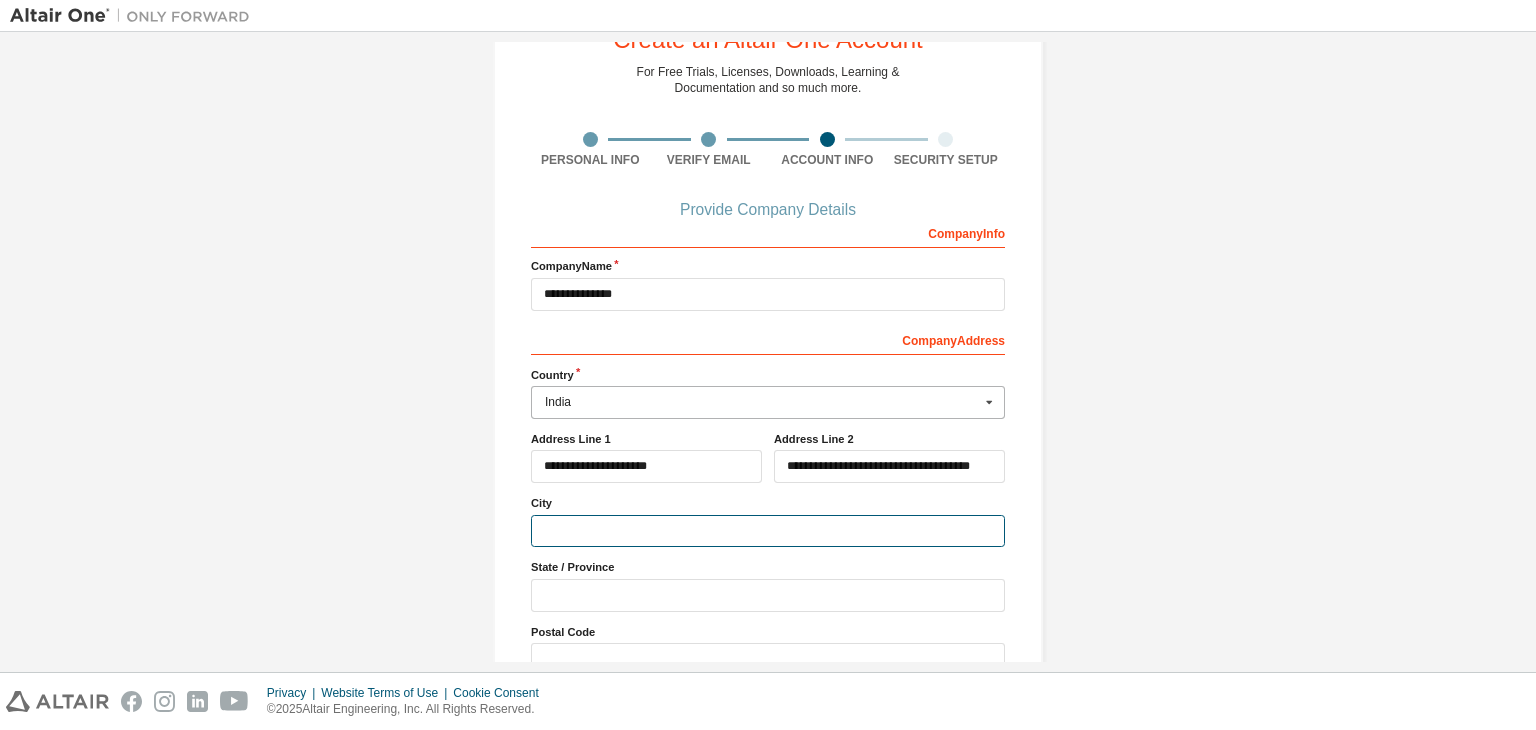 click at bounding box center (768, 531) 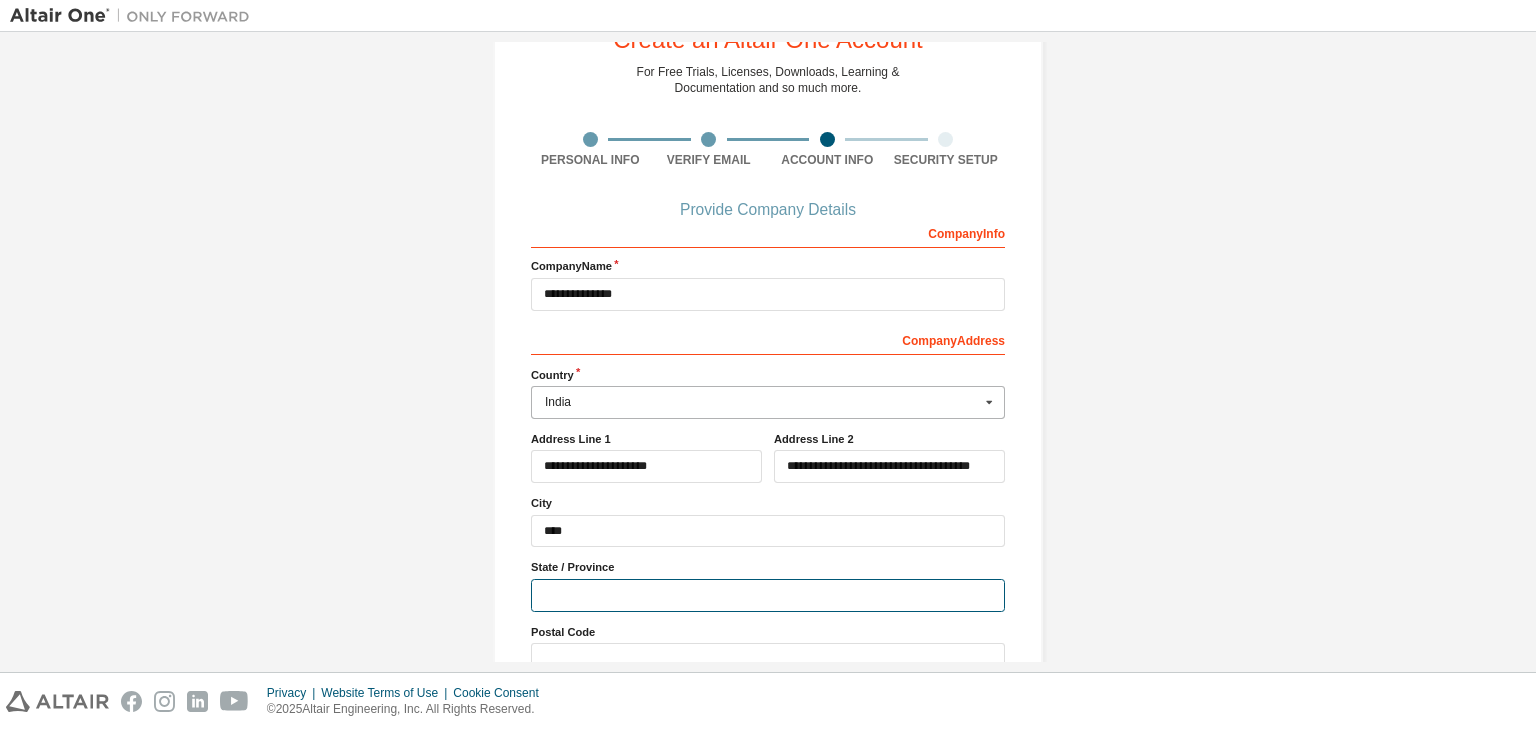 click at bounding box center [768, 595] 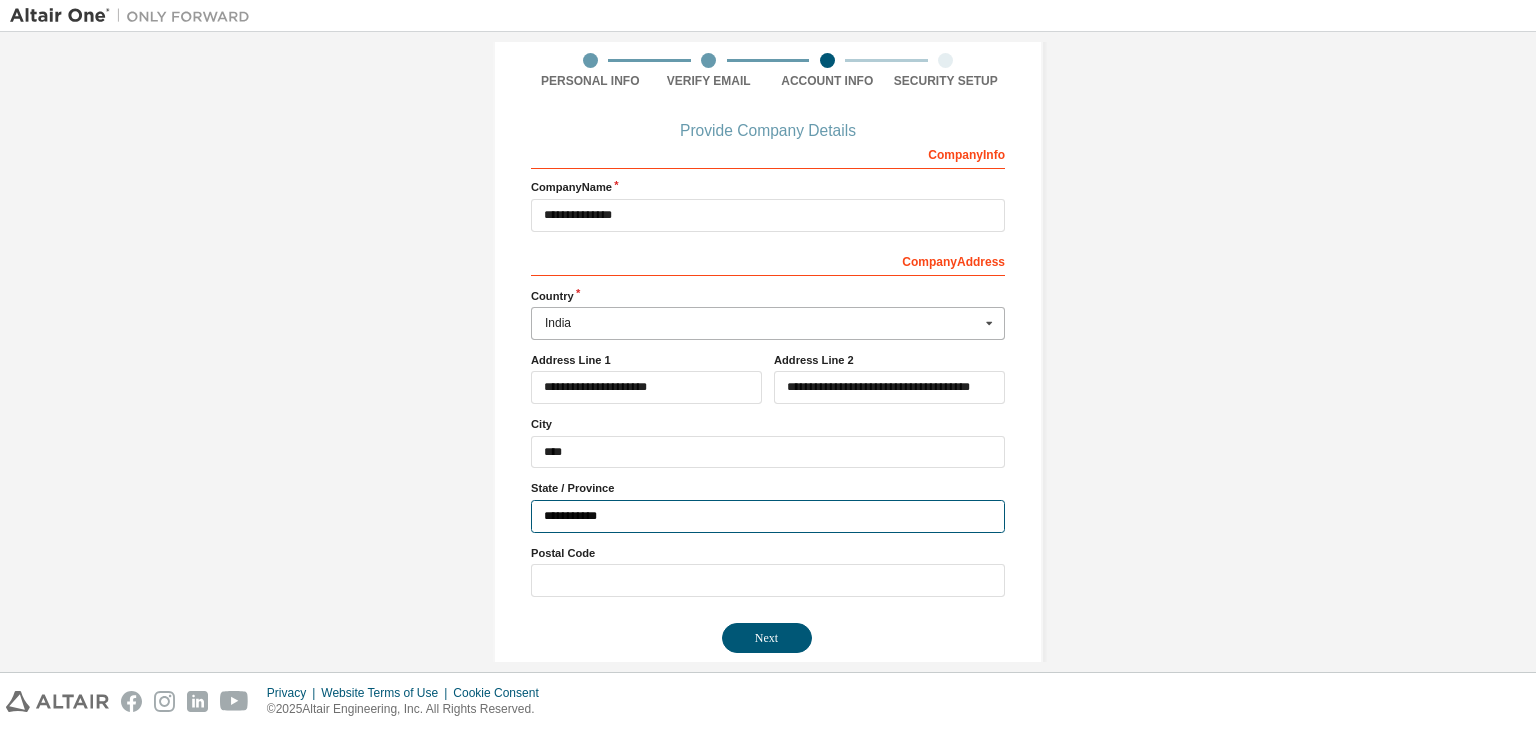 scroll, scrollTop: 156, scrollLeft: 0, axis: vertical 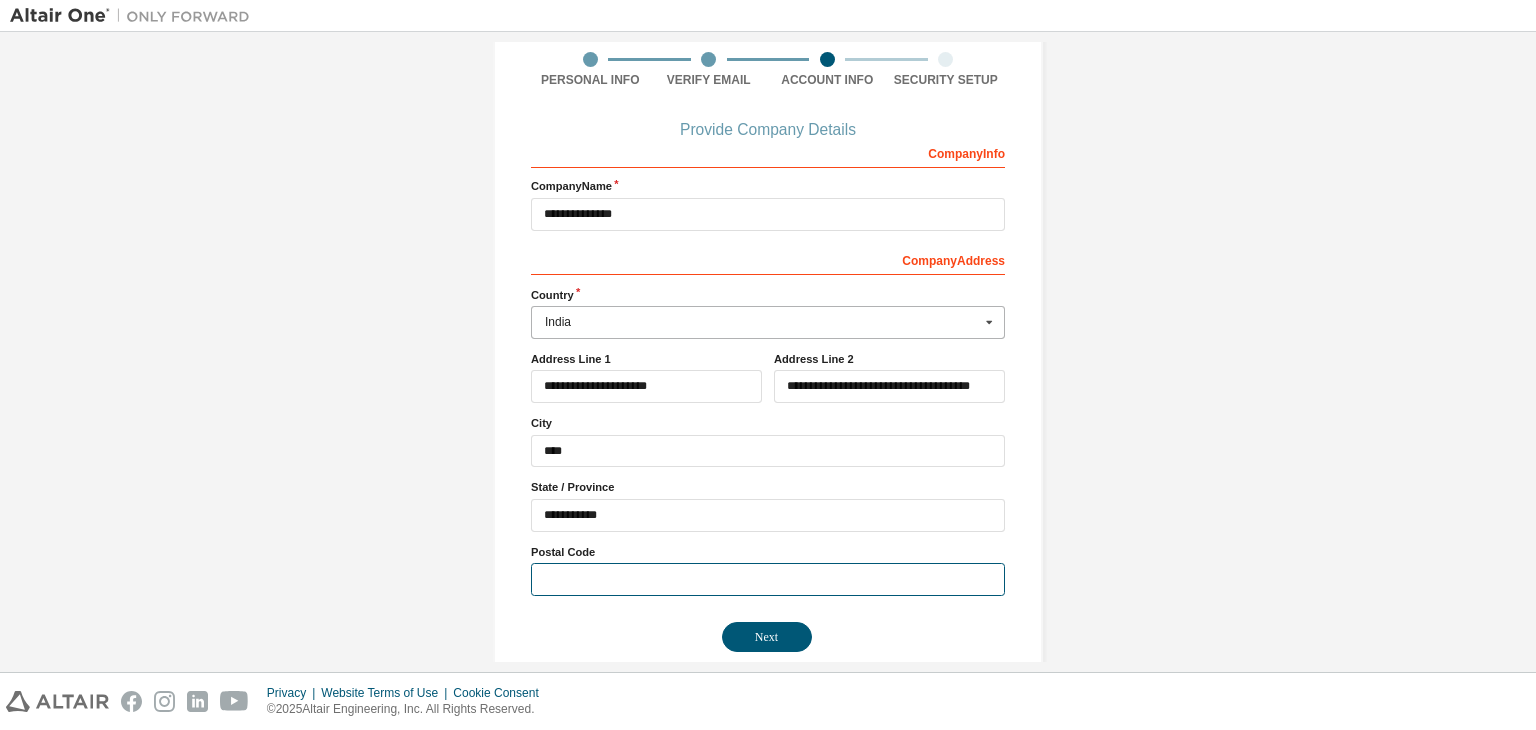 click at bounding box center (768, 579) 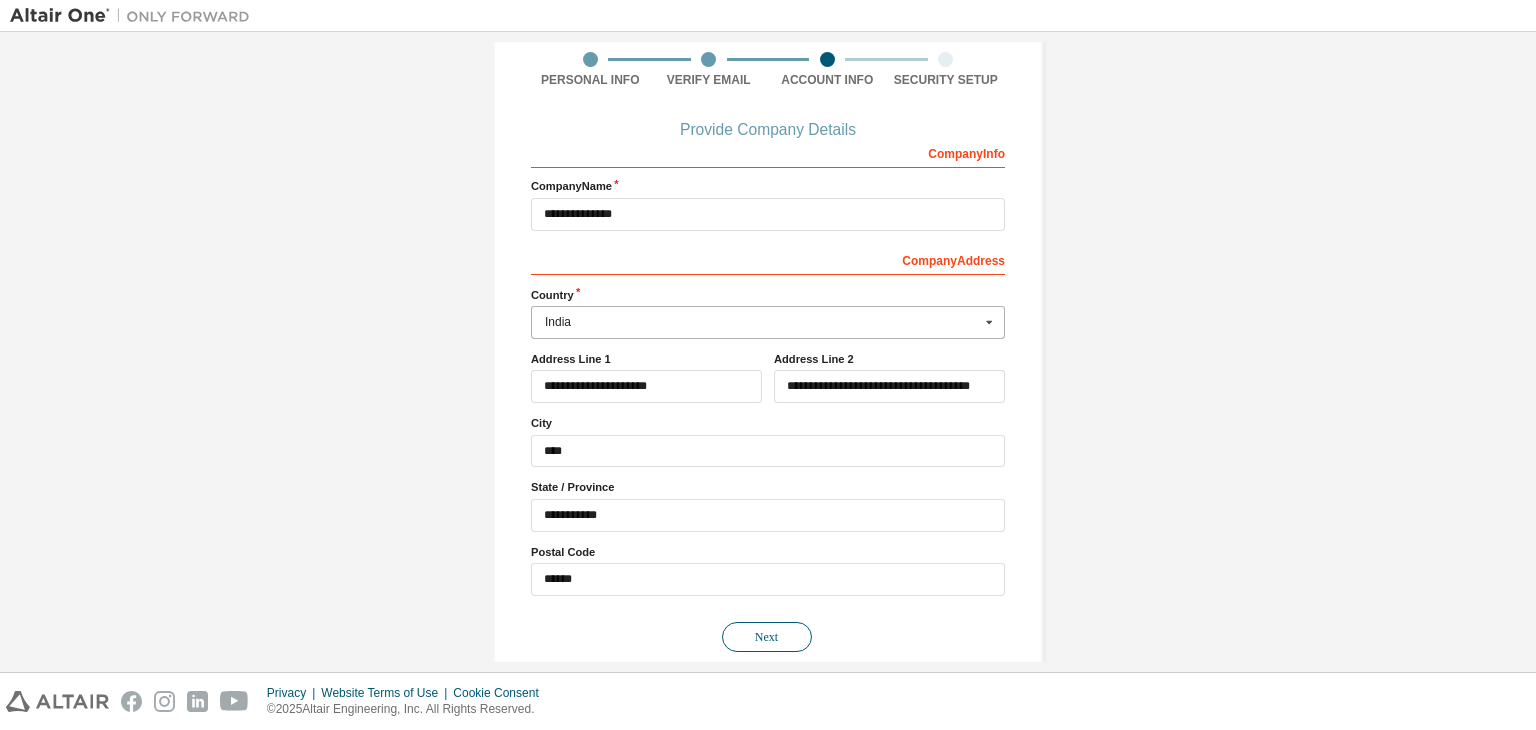 click on "Next" at bounding box center (767, 637) 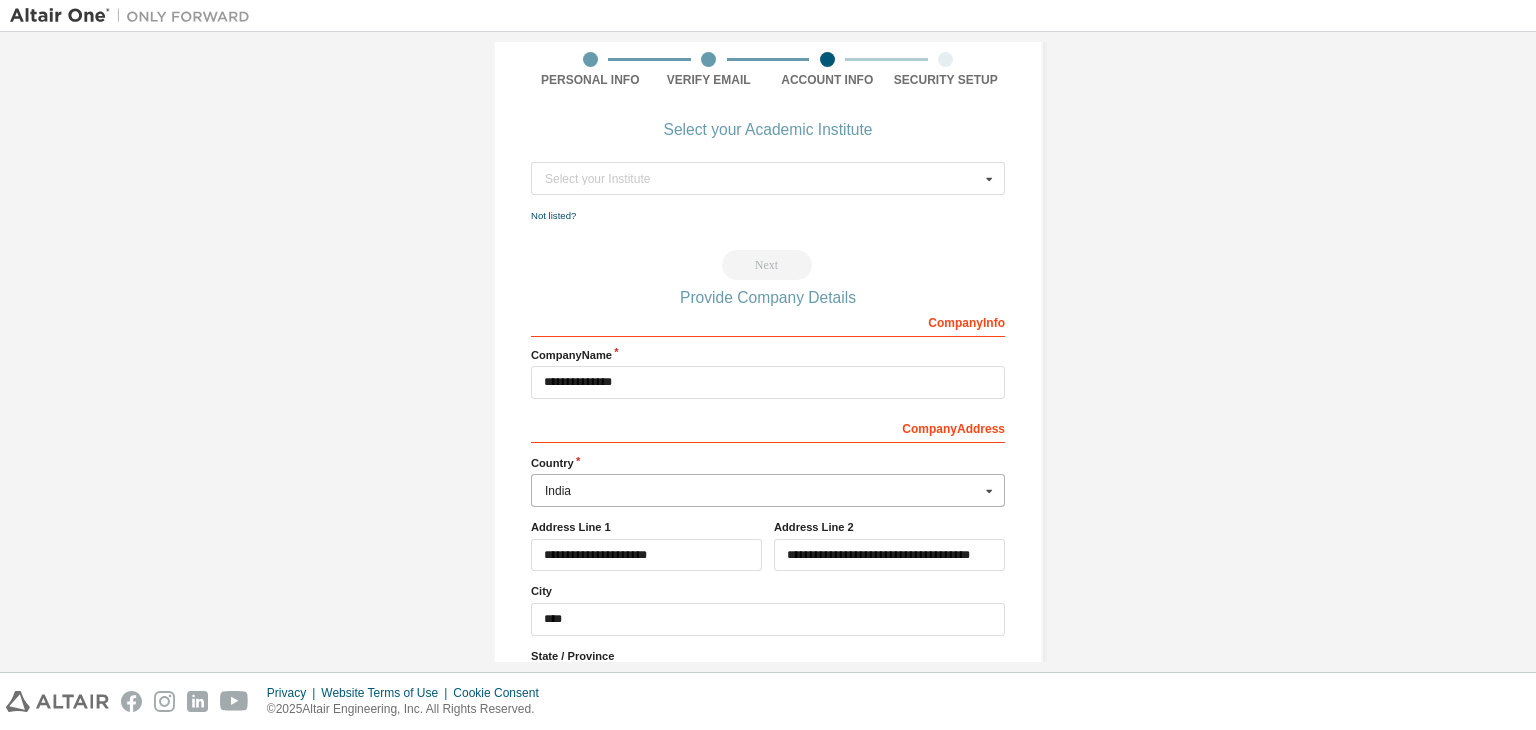 scroll, scrollTop: 0, scrollLeft: 0, axis: both 